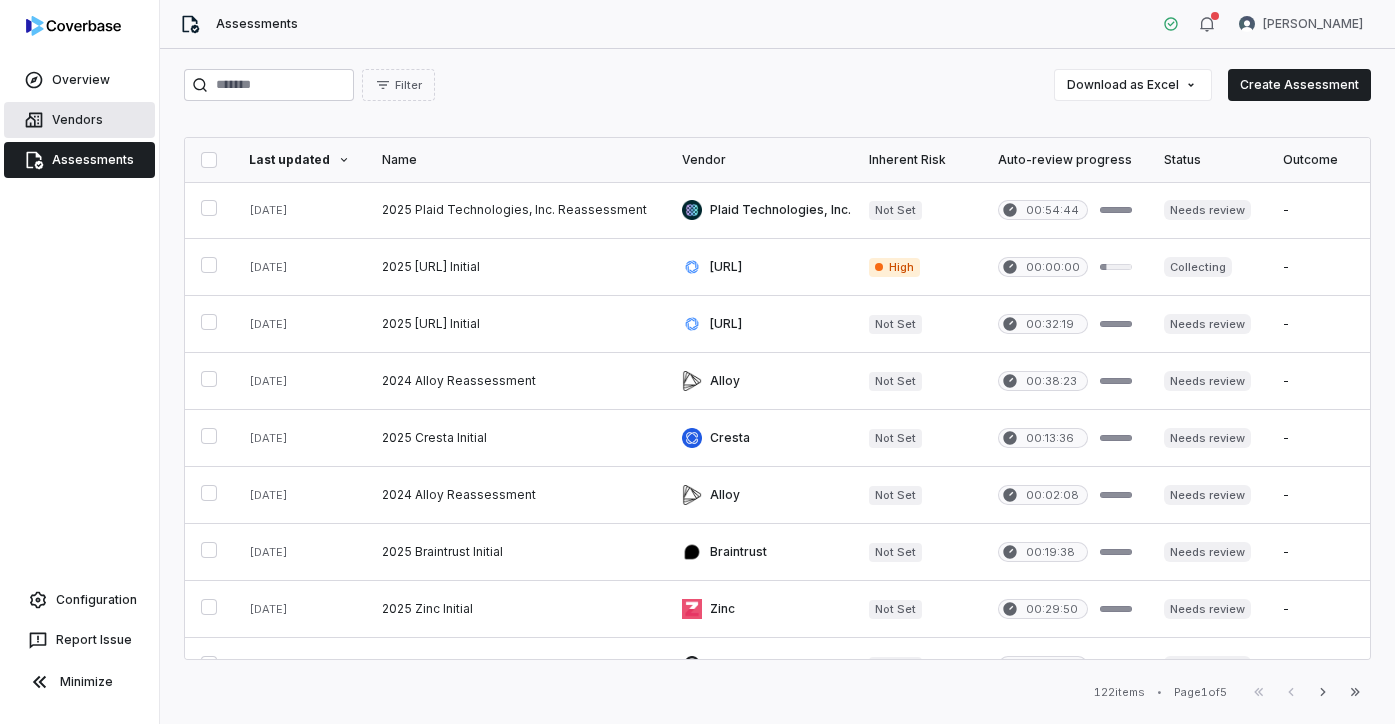 scroll, scrollTop: 0, scrollLeft: 0, axis: both 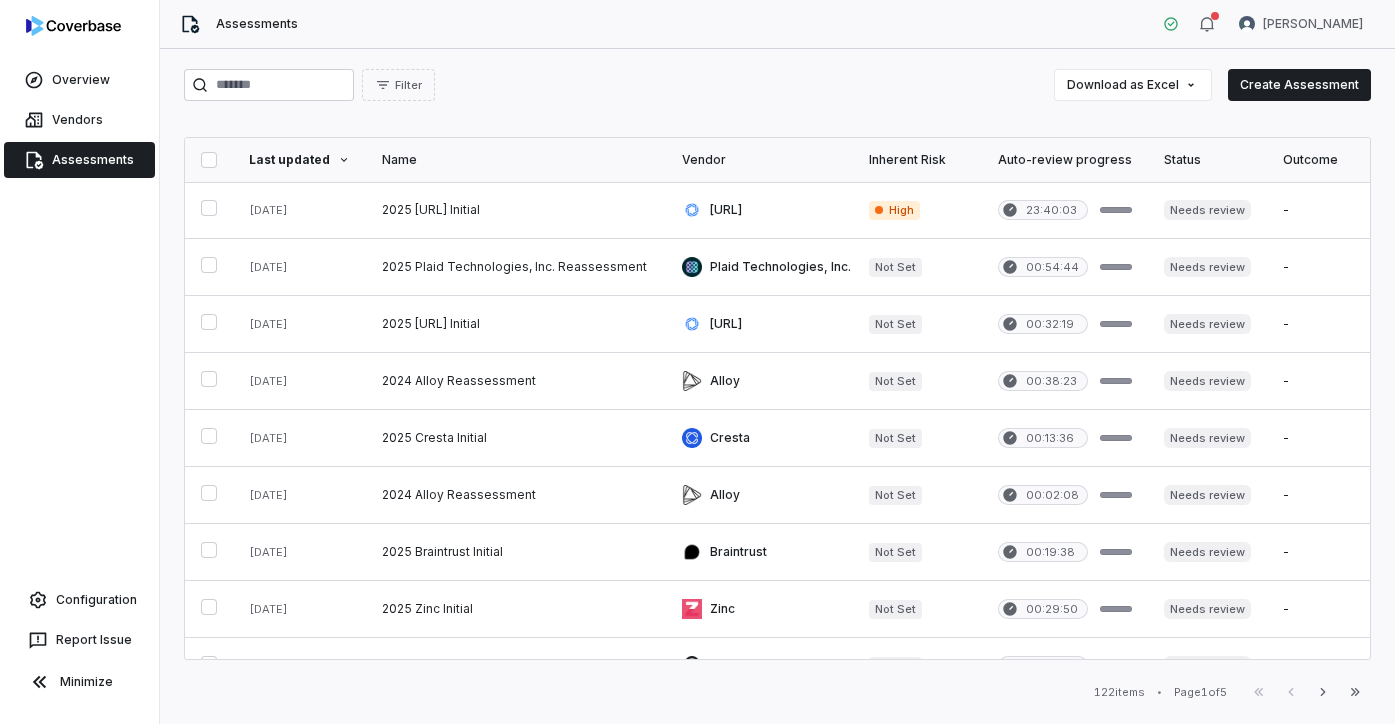 click on "Assessments" at bounding box center [79, 160] 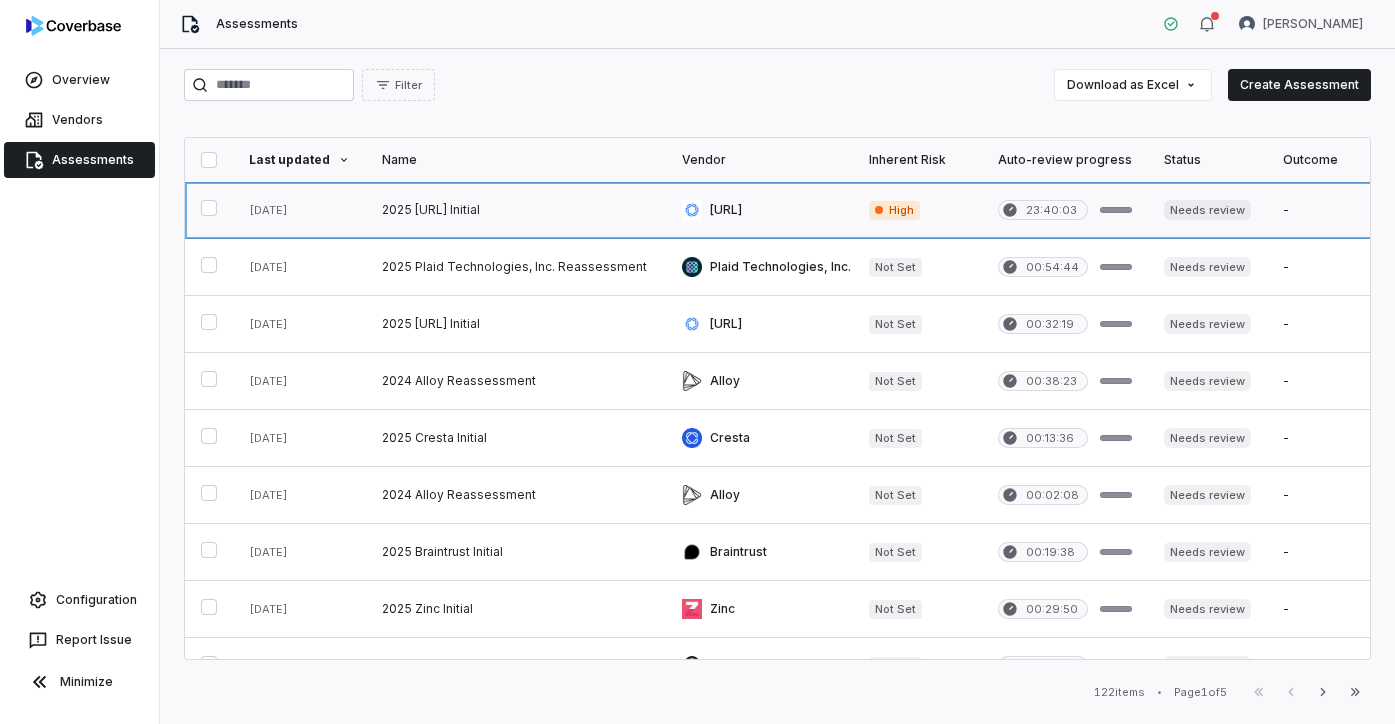 click at bounding box center [516, 210] 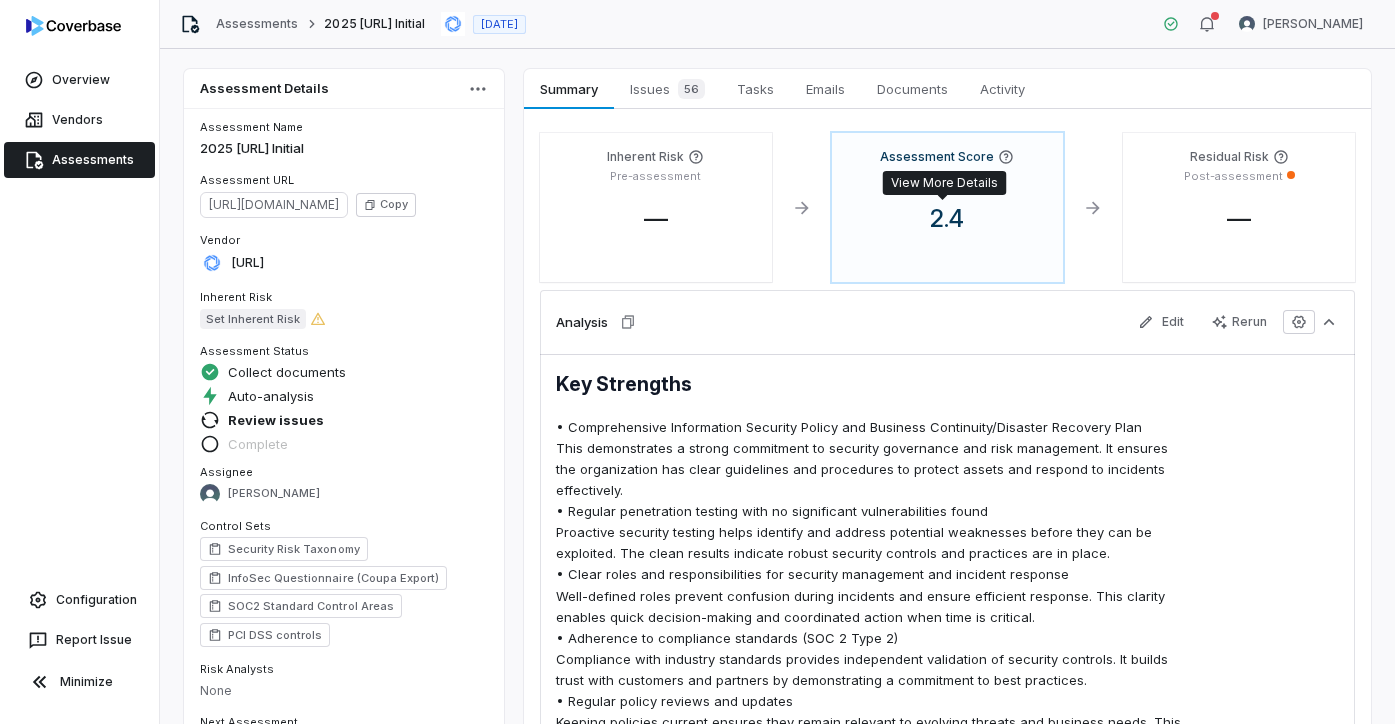 click on "View More Details" at bounding box center [945, 183] 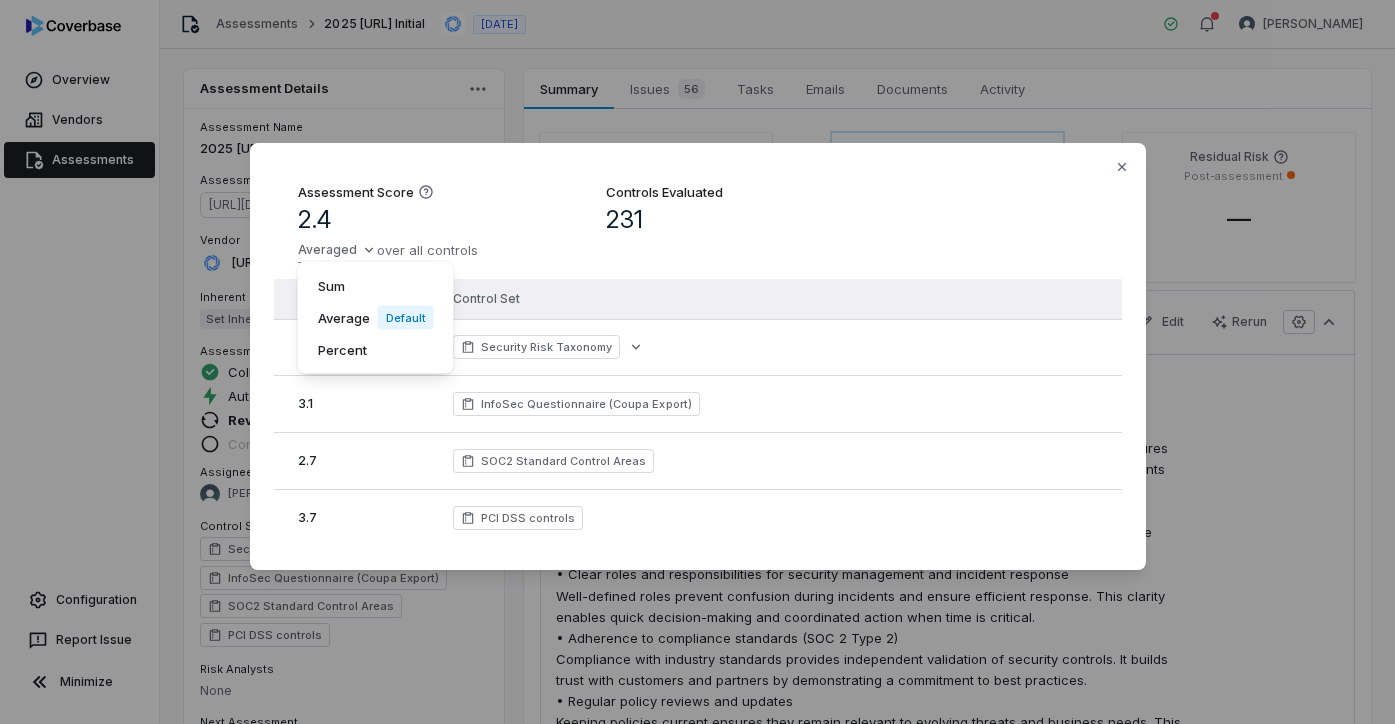 click on "Assessment Score 2.4 Averaged  over all controls Sum Average Default Percent Controls Evaluated 231 Score Control Set 0.0 Security Risk Taxonomy 3.1 InfoSec Questionnaire (Coupa Export) 2.7 SOC2 Standard Control Areas 3.7 PCI DSS controls Close" at bounding box center [697, 362] 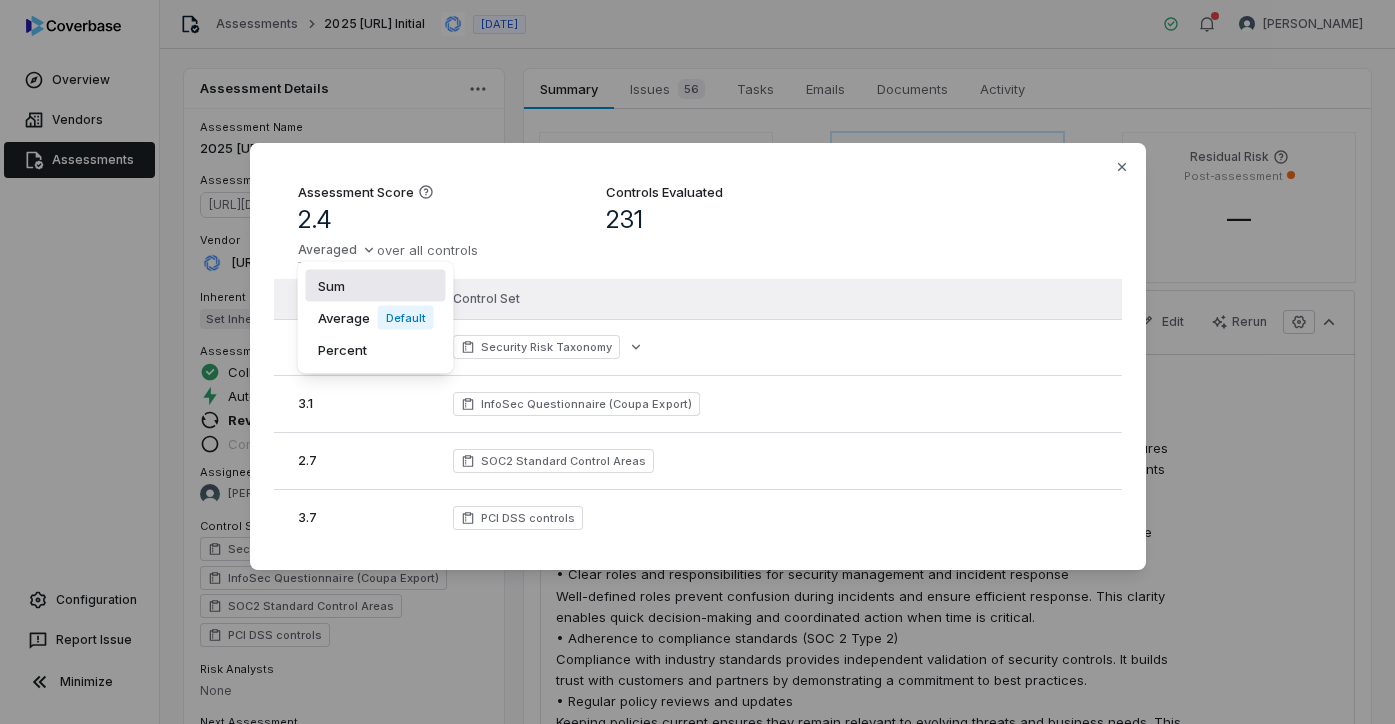 click on "Sum" at bounding box center [376, 286] 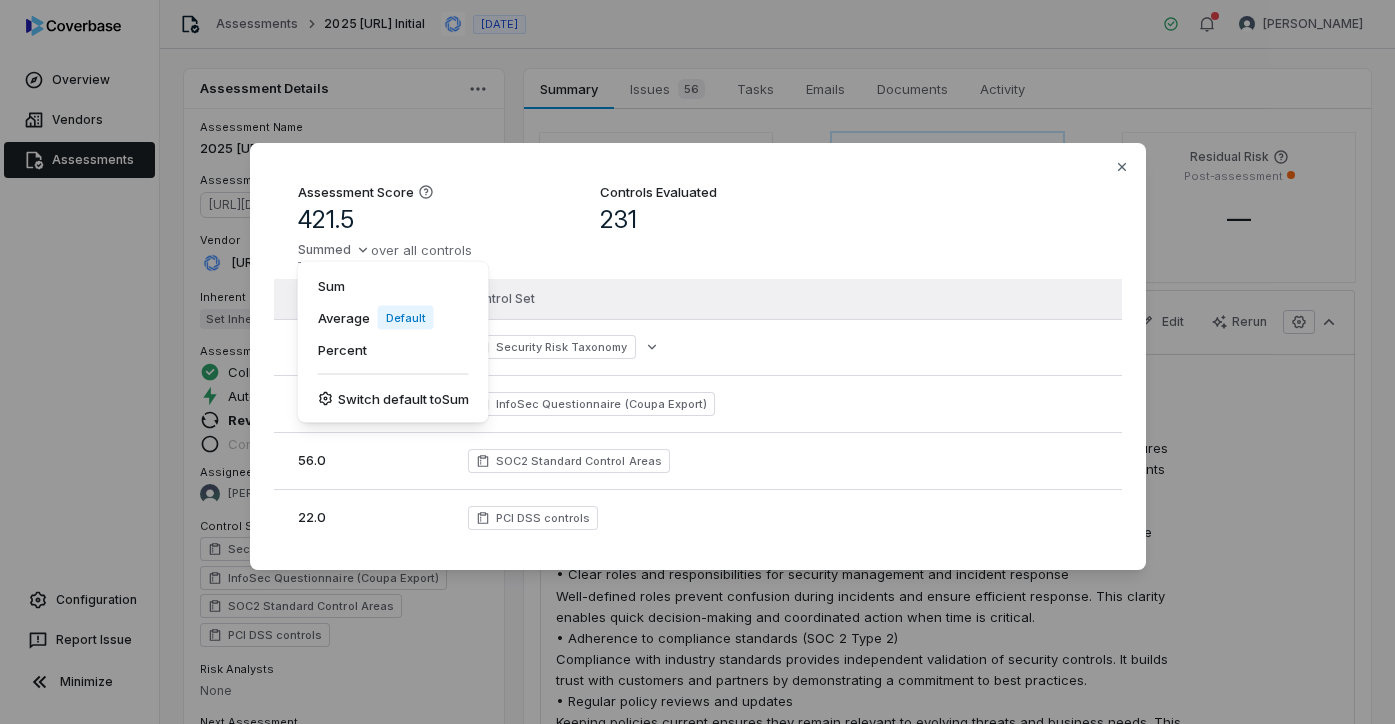 click on "Assessment Score 421.5 Summed  over all controls Sum Average Default Percent Switch default to  Sum Controls Evaluated 231 Score Control Set 0.5 Security Risk Taxonomy 343.0 InfoSec Questionnaire (Coupa Export) 56.0 SOC2 Standard Control Areas 22.0 PCI DSS controls Close" at bounding box center (697, 362) 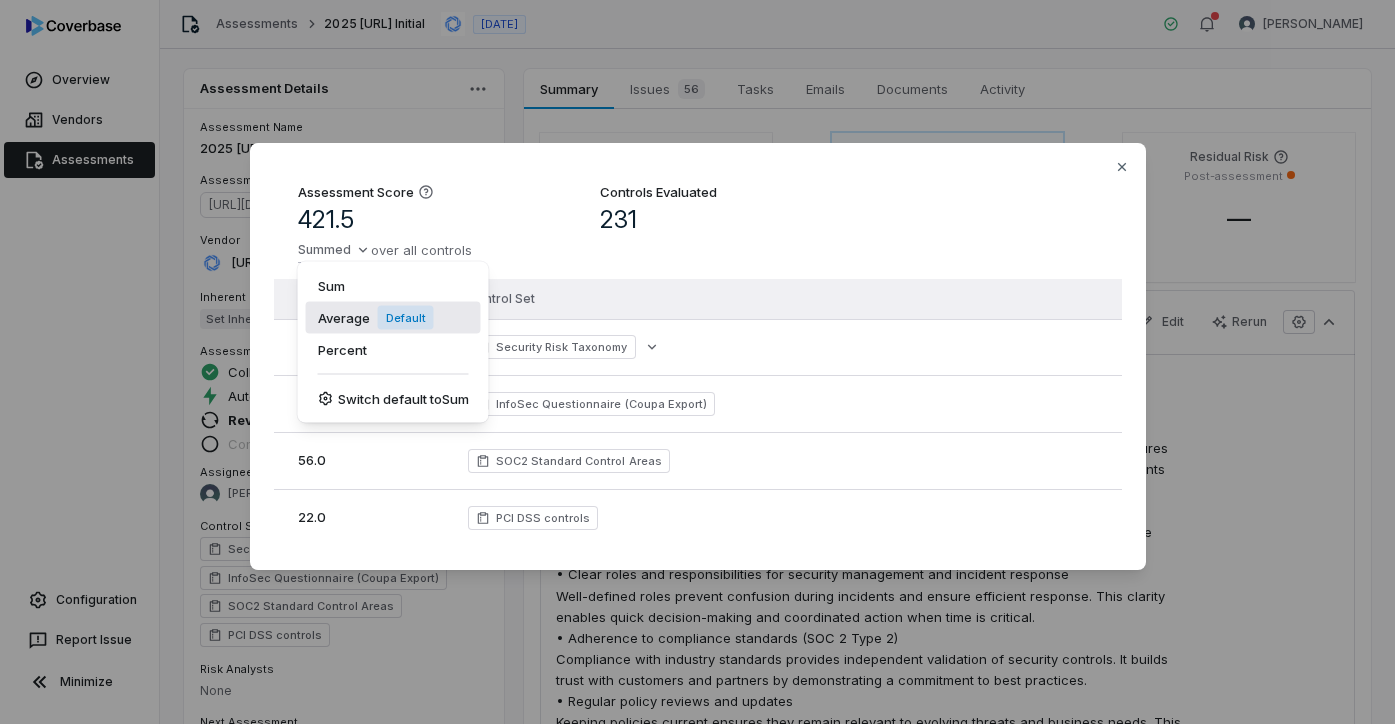 click on "Default" at bounding box center (406, 318) 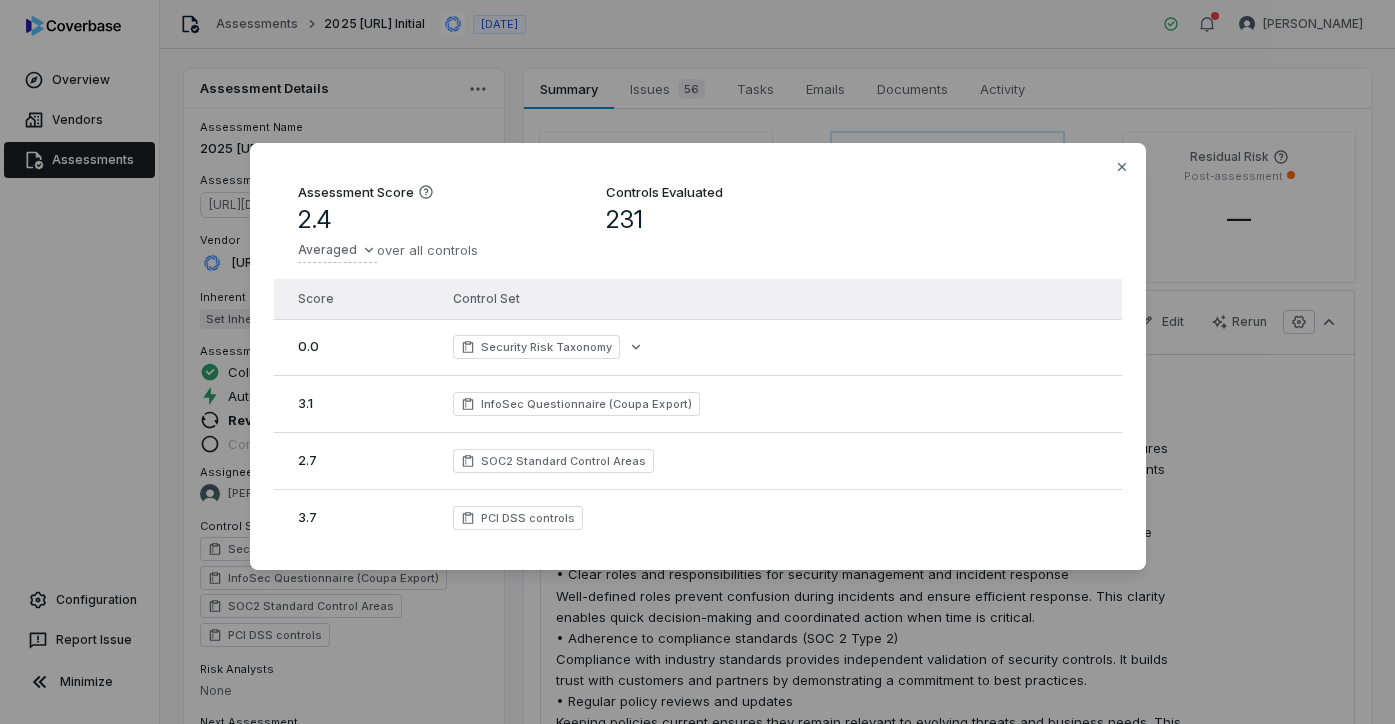 click on "PCI DSS controls" at bounding box center (528, 518) 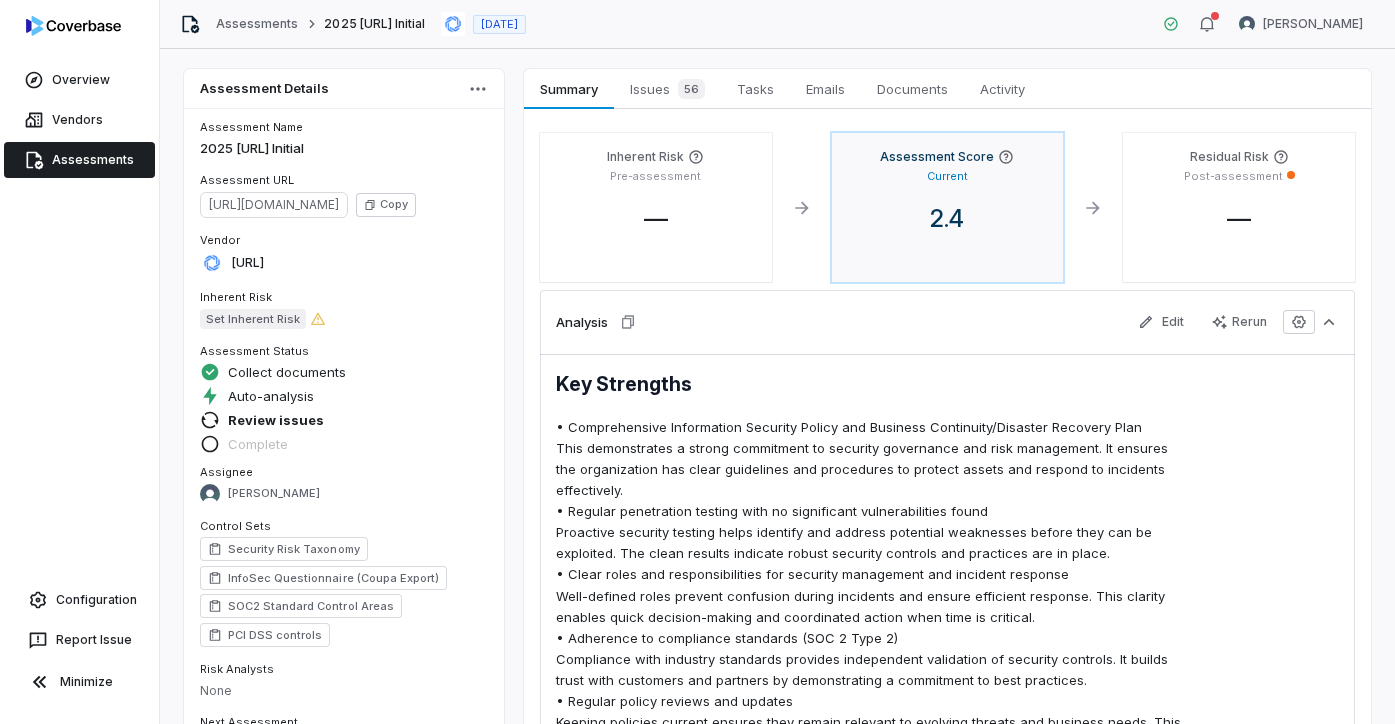 click on "Assessment Score Current 2.4" at bounding box center [948, 207] 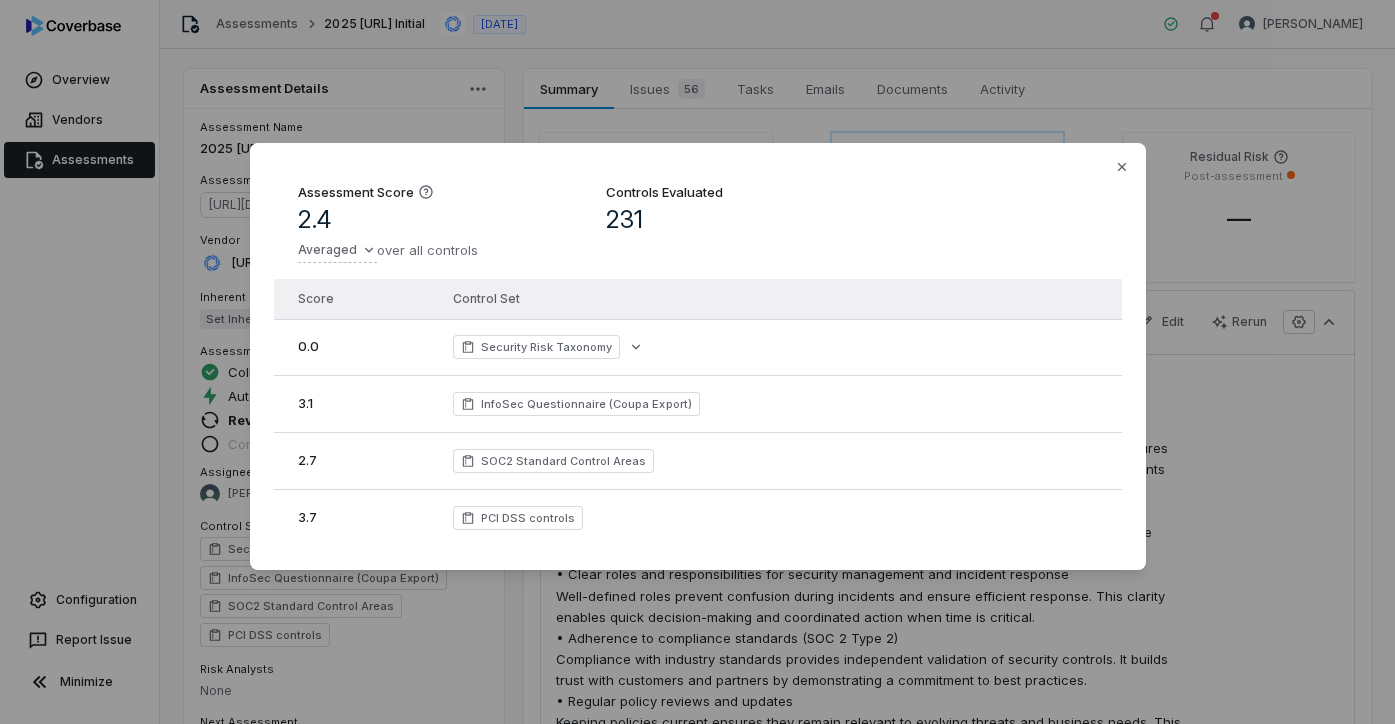 click on "Assessment Score 2.4 Averaged  over all controls Controls Evaluated 231 Score Control Set 0.0 Security Risk Taxonomy 3.1 InfoSec Questionnaire (Coupa Export) 2.7 SOC2 Standard Control Areas 3.7 PCI DSS controls Close" at bounding box center (697, 362) 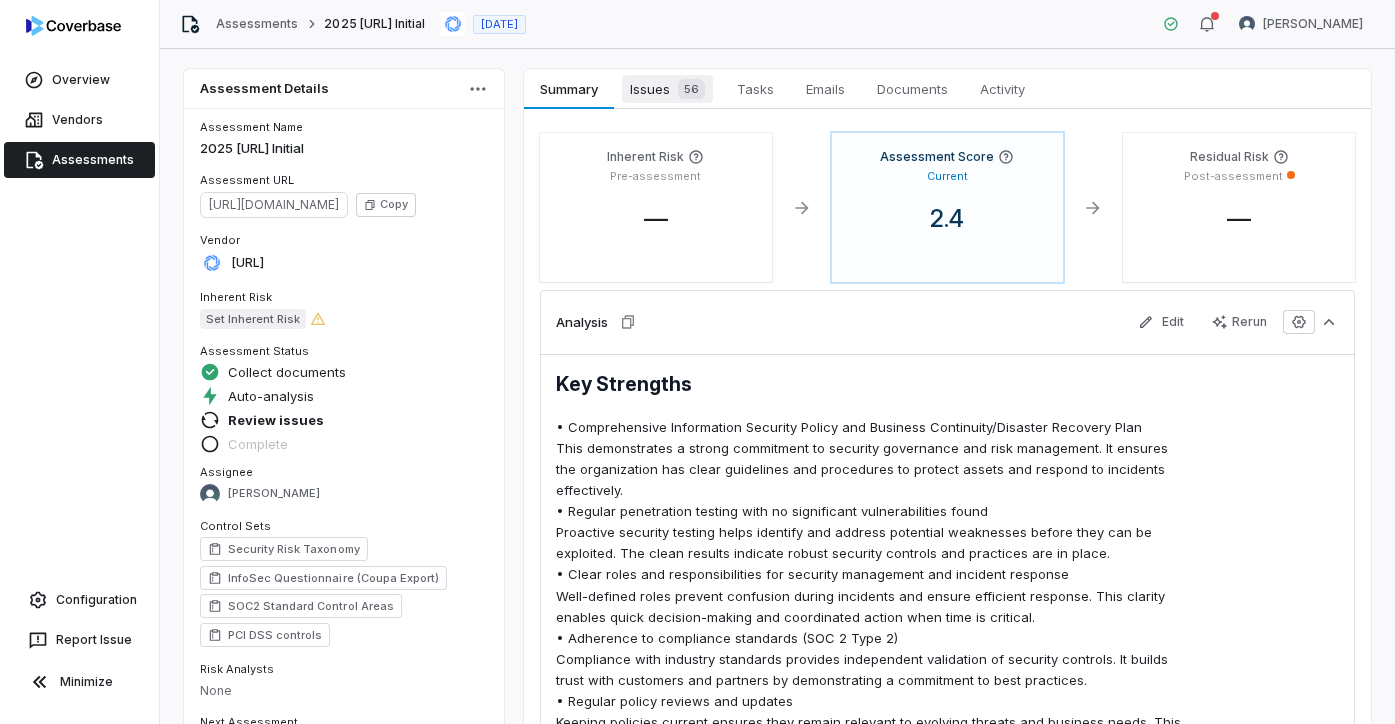 click on "Issues 56" at bounding box center (667, 89) 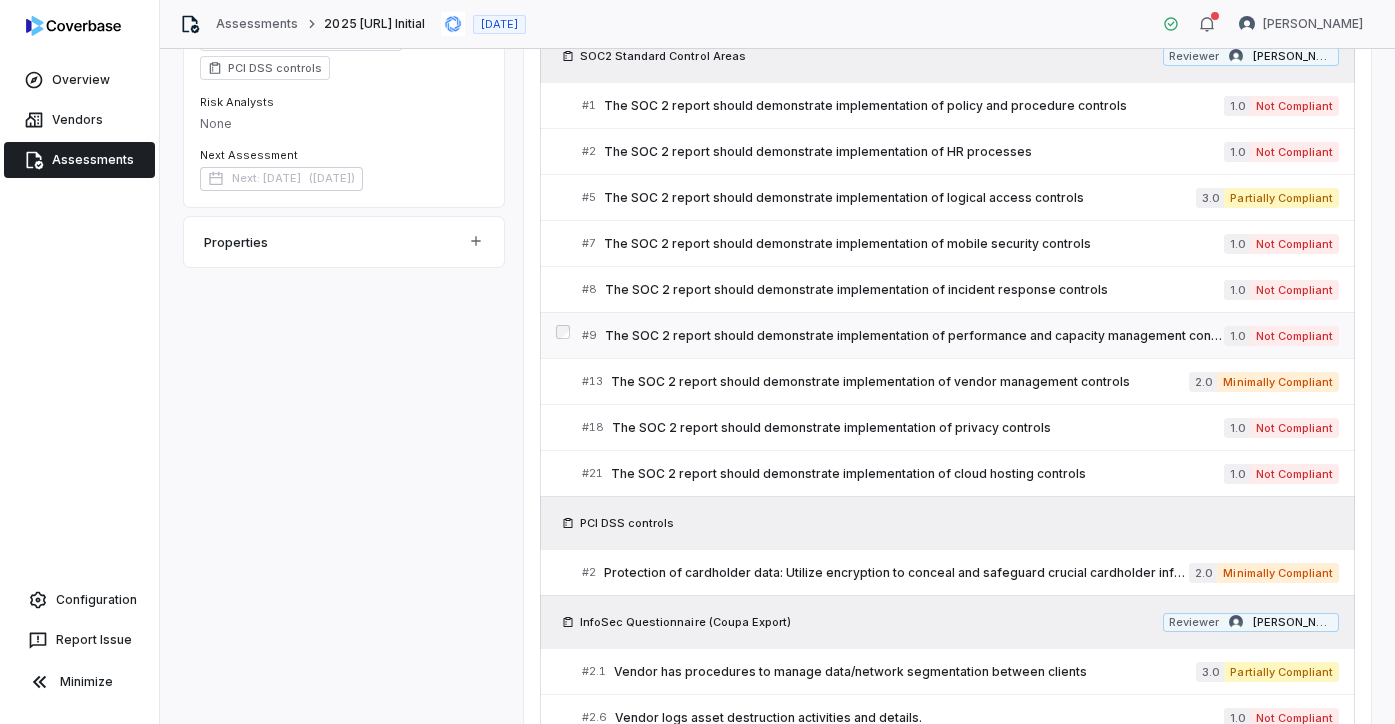 scroll, scrollTop: 298, scrollLeft: 0, axis: vertical 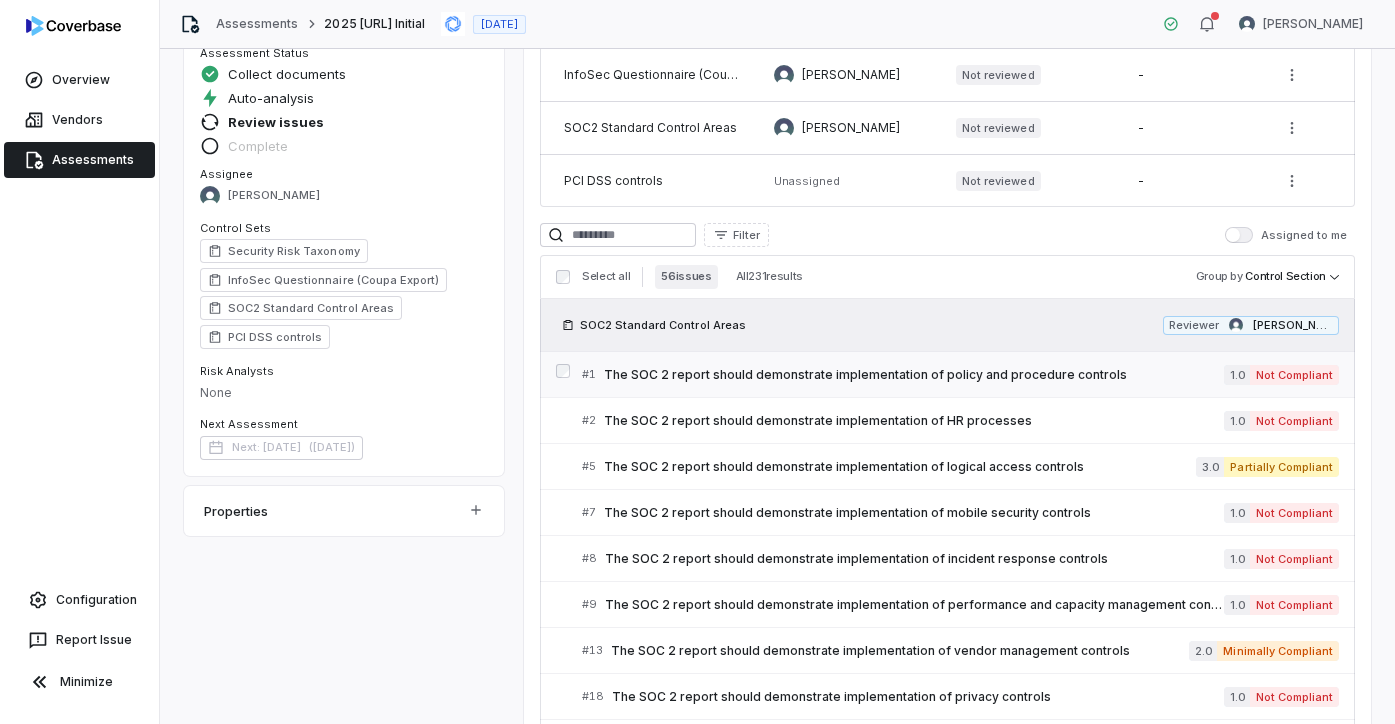 click on "The SOC 2 report should demonstrate implementation of policy and procedure controls" at bounding box center (914, 375) 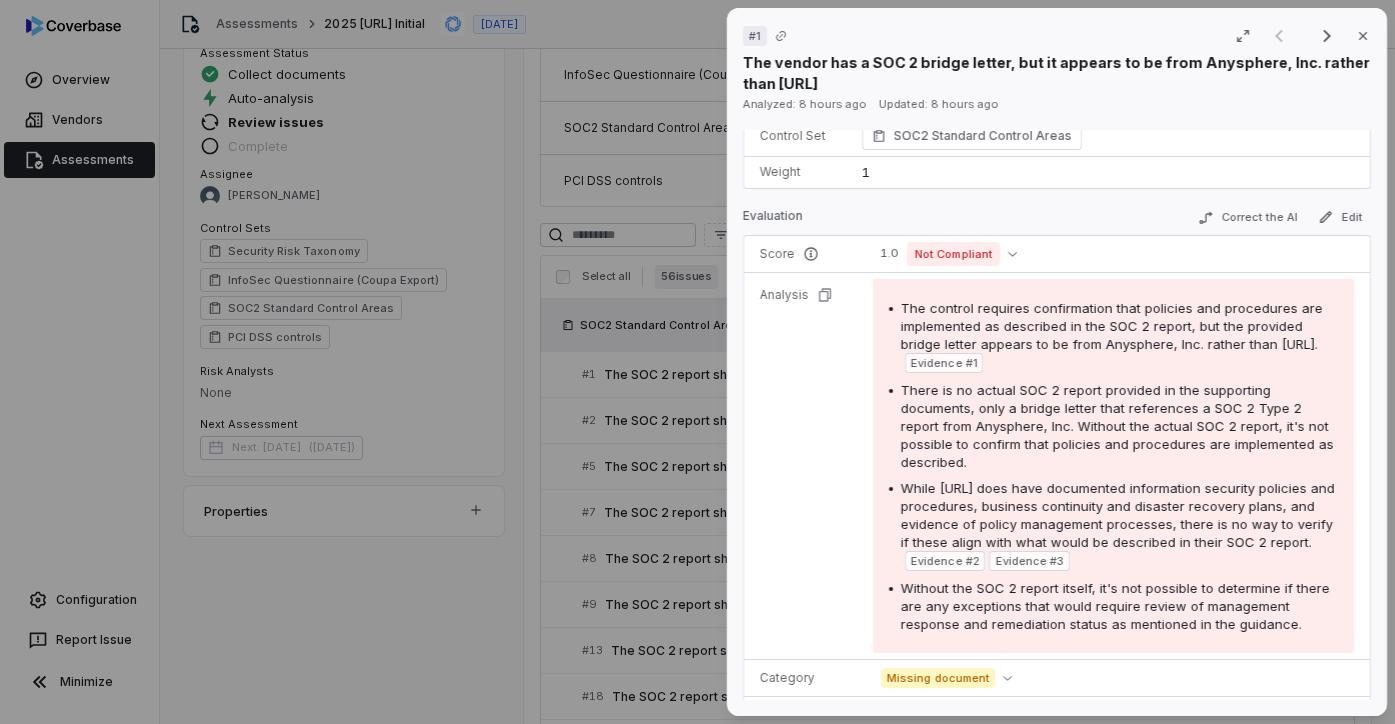 scroll, scrollTop: 0, scrollLeft: 0, axis: both 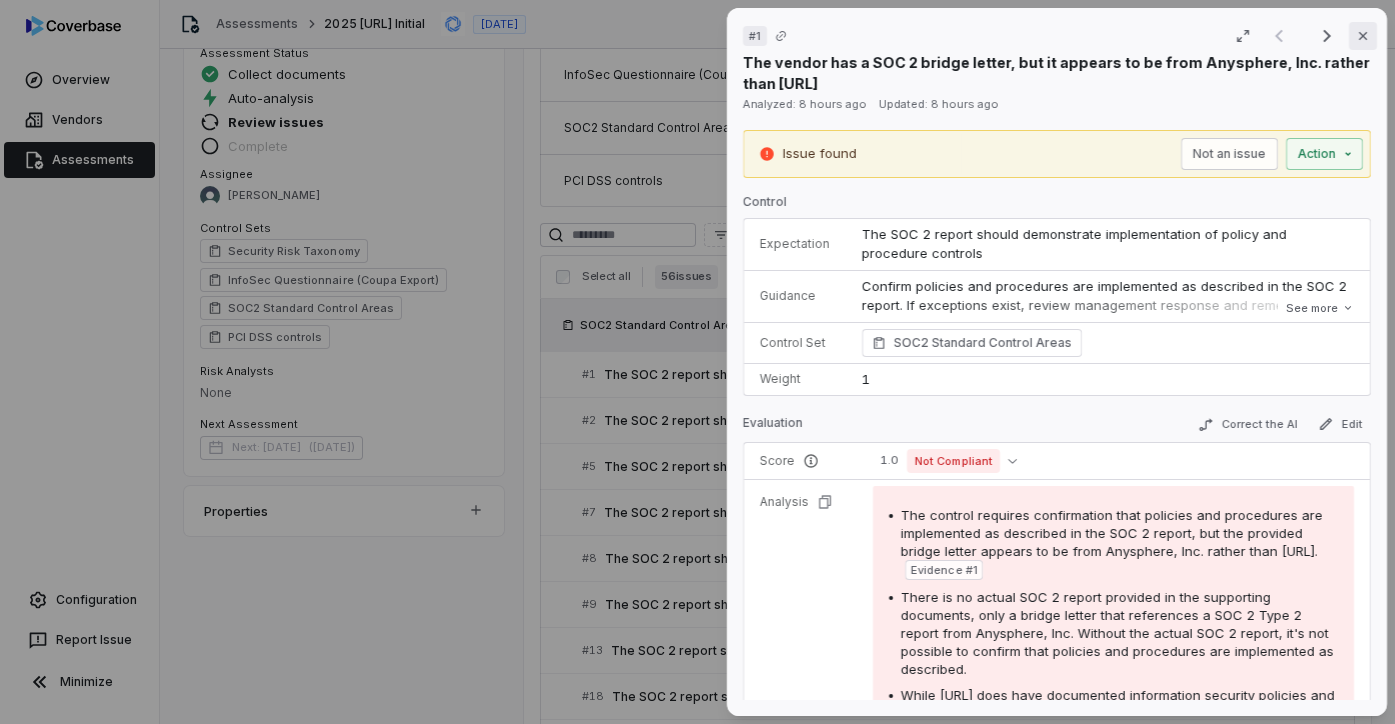 click on "Close" at bounding box center [1363, 36] 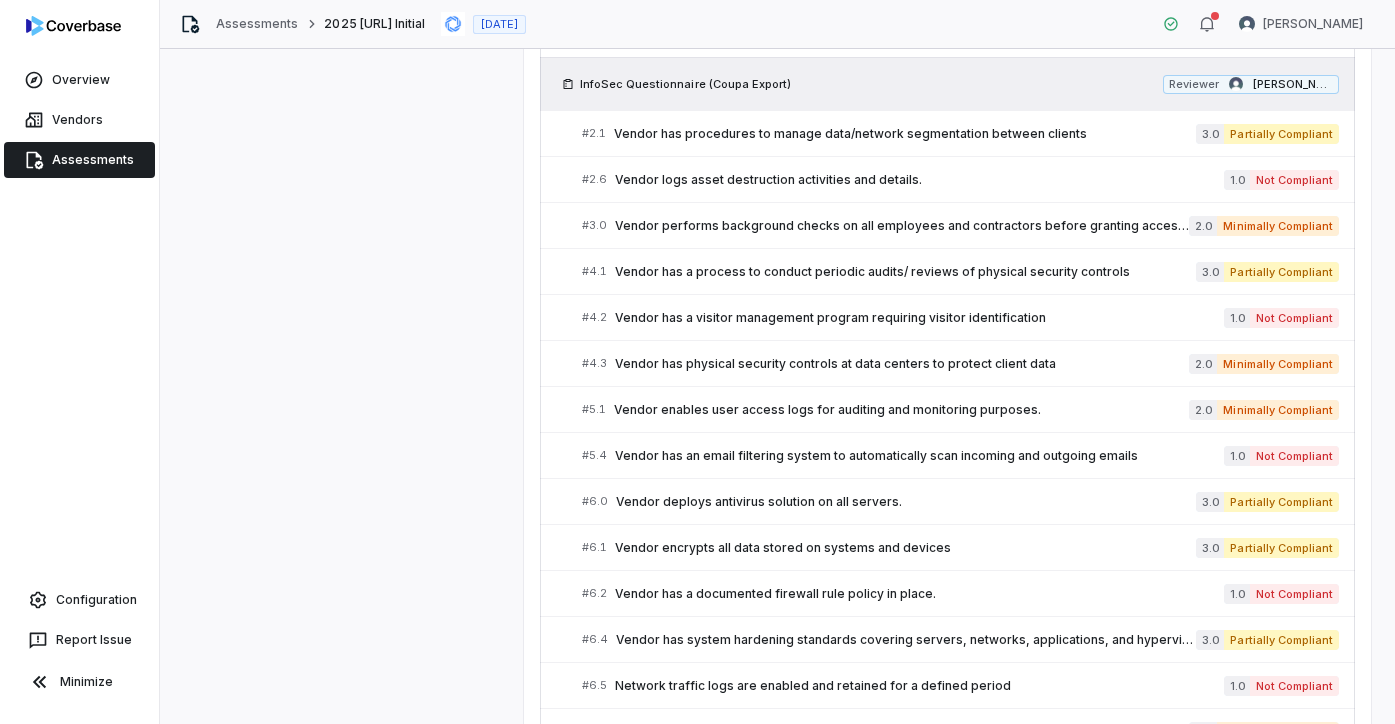 scroll, scrollTop: 1283, scrollLeft: 0, axis: vertical 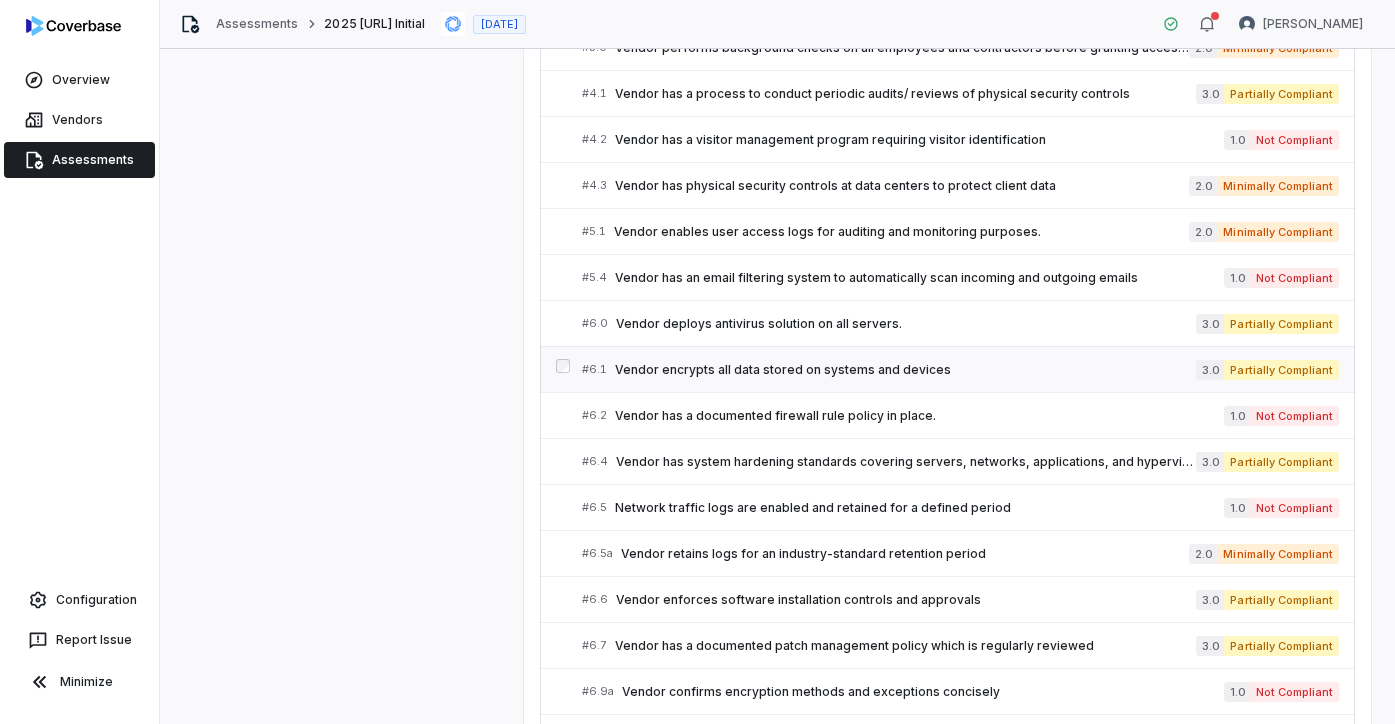 click on "Vendor encrypts all data stored on systems and devices" at bounding box center [905, 370] 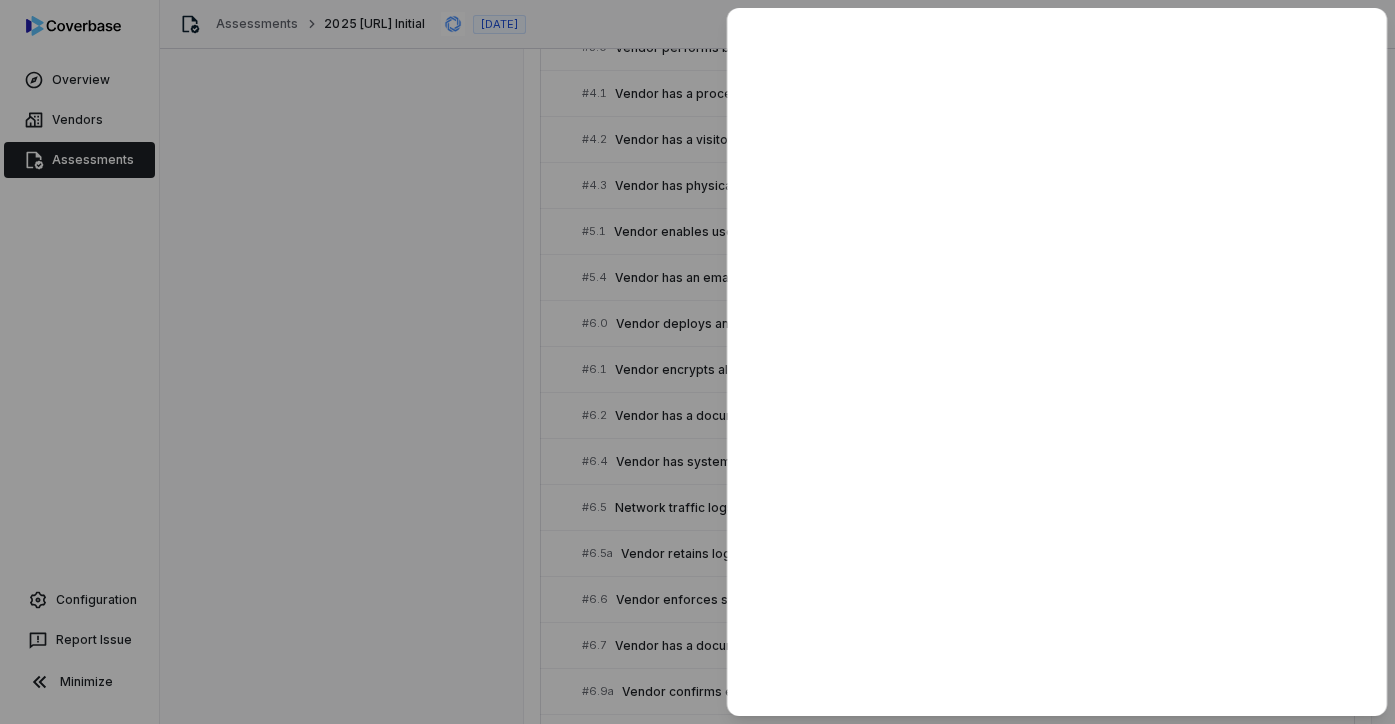 click at bounding box center [697, 362] 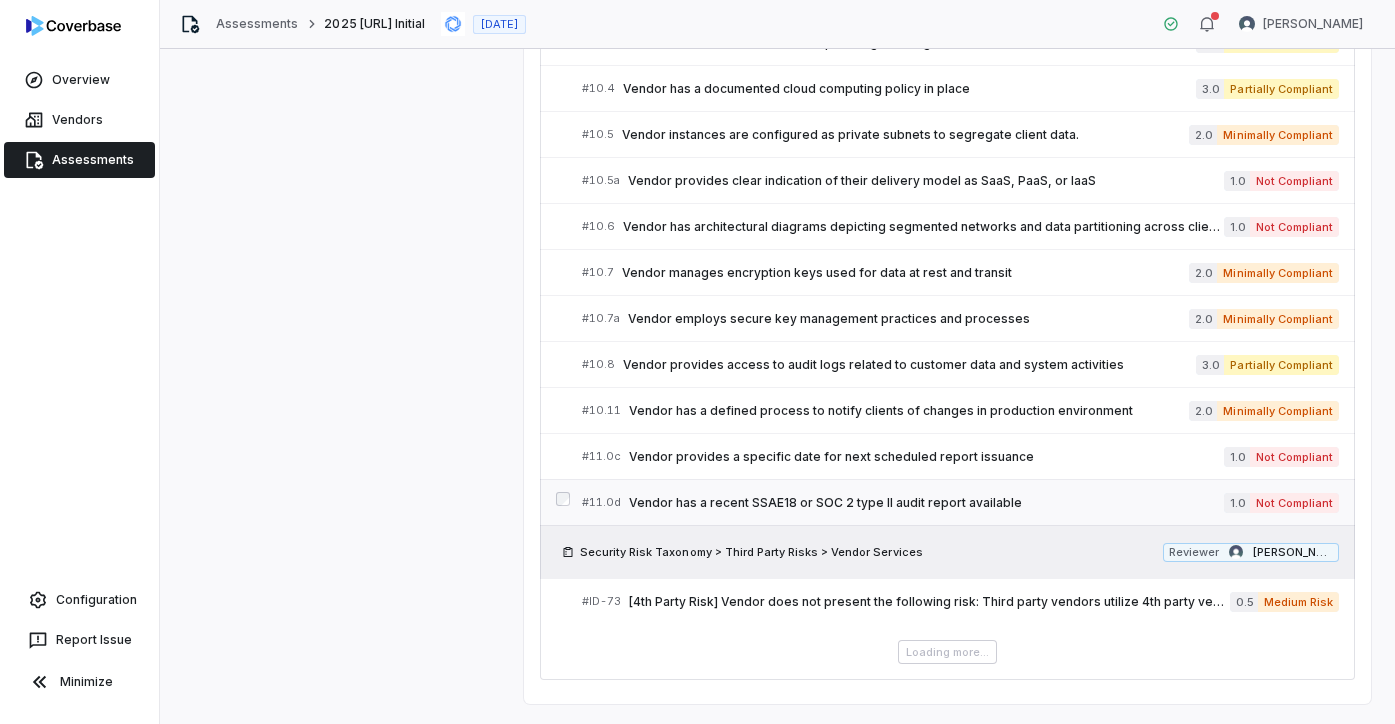 scroll, scrollTop: 2706, scrollLeft: 0, axis: vertical 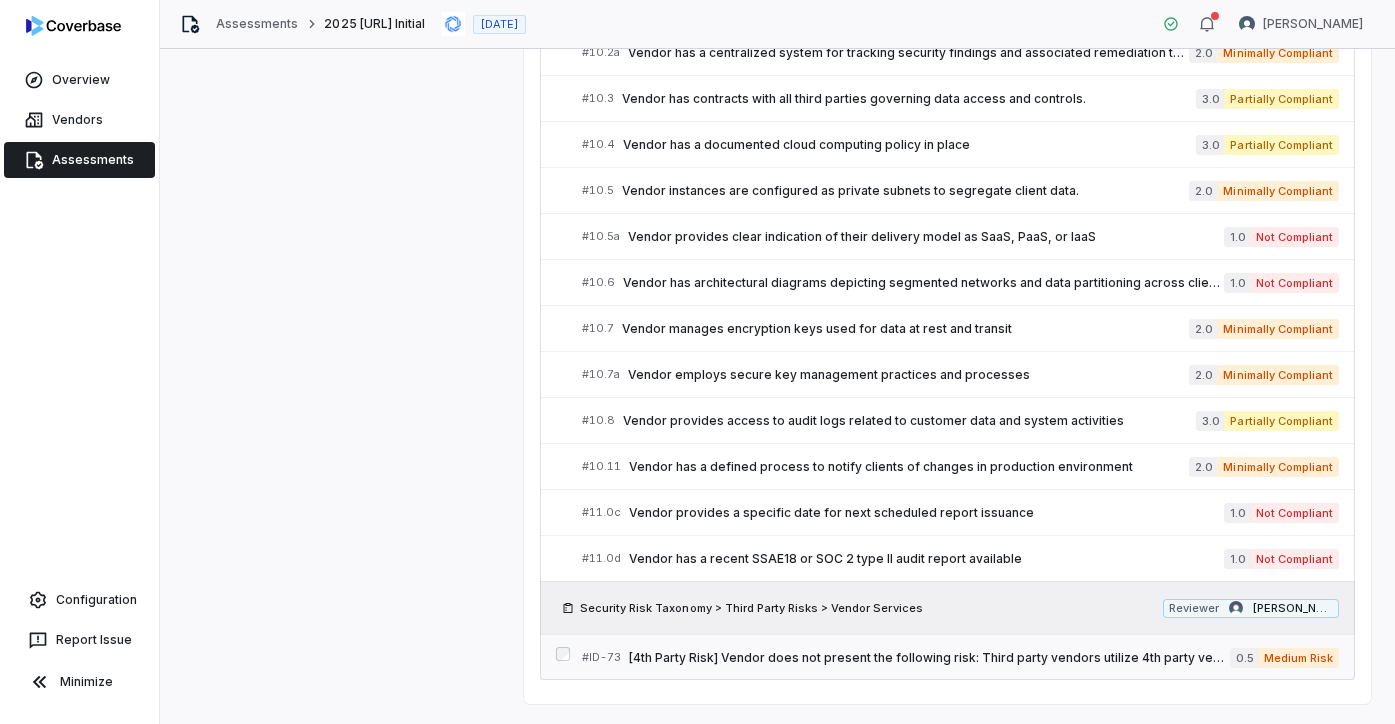 click on "[4th Party Risk] Vendor does not present the following risk: Third party vendors utilize 4th party vendors with little awareness or oversight from BILL" at bounding box center (929, 658) 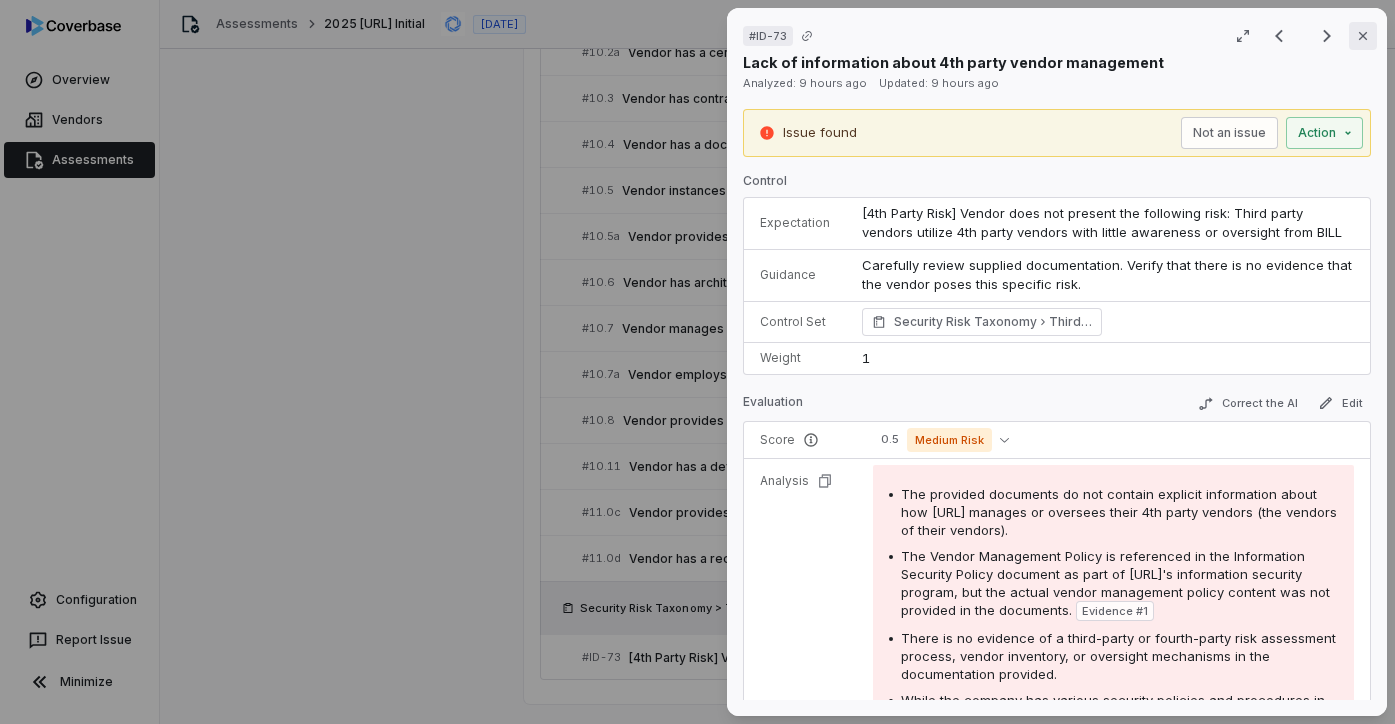 click on "Close" at bounding box center [1363, 36] 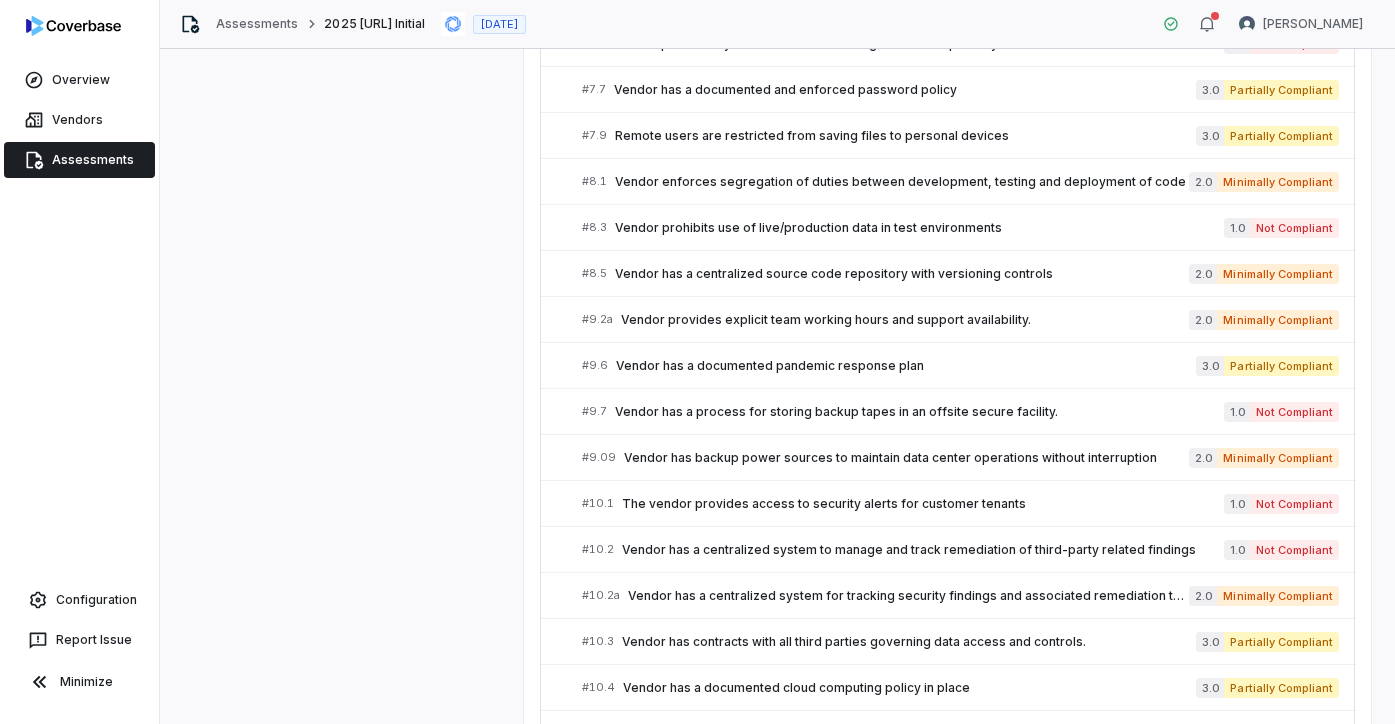 scroll, scrollTop: 2100, scrollLeft: 0, axis: vertical 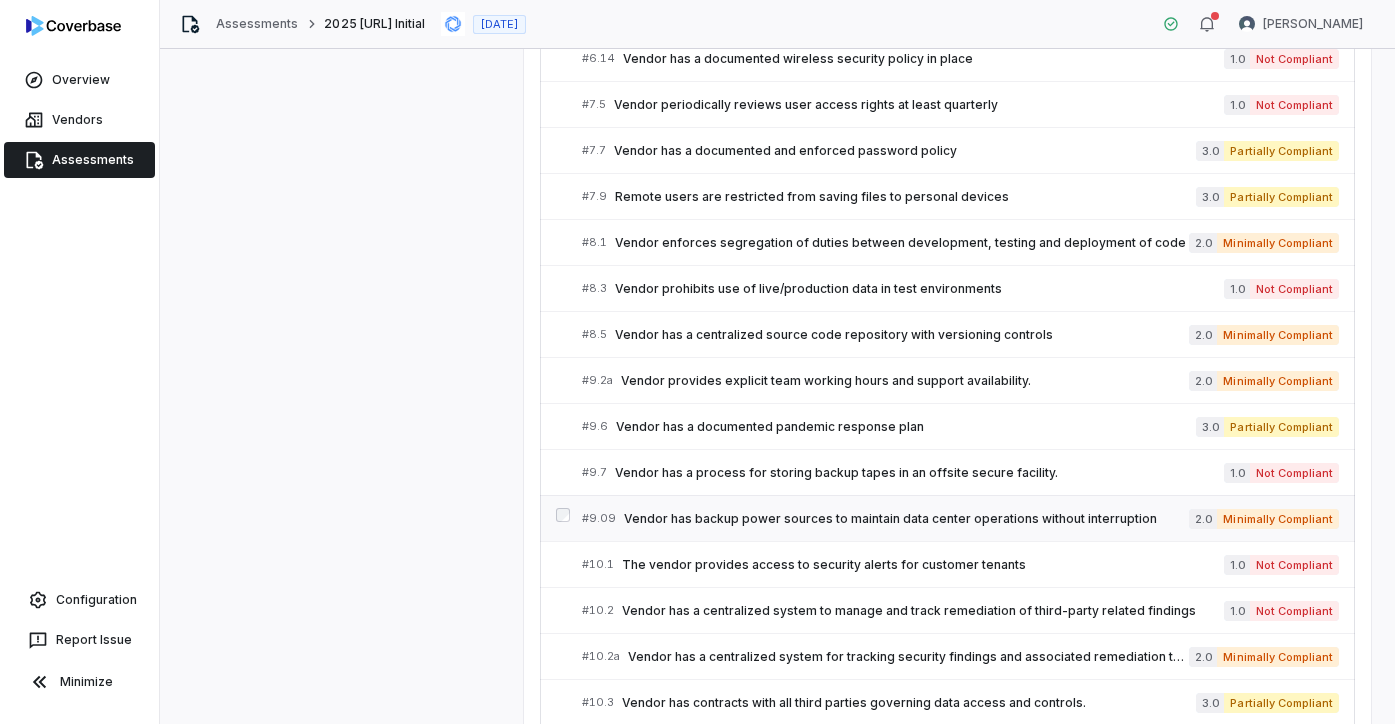 click on "Vendor has backup power sources to maintain data center operations without interruption" at bounding box center (906, 519) 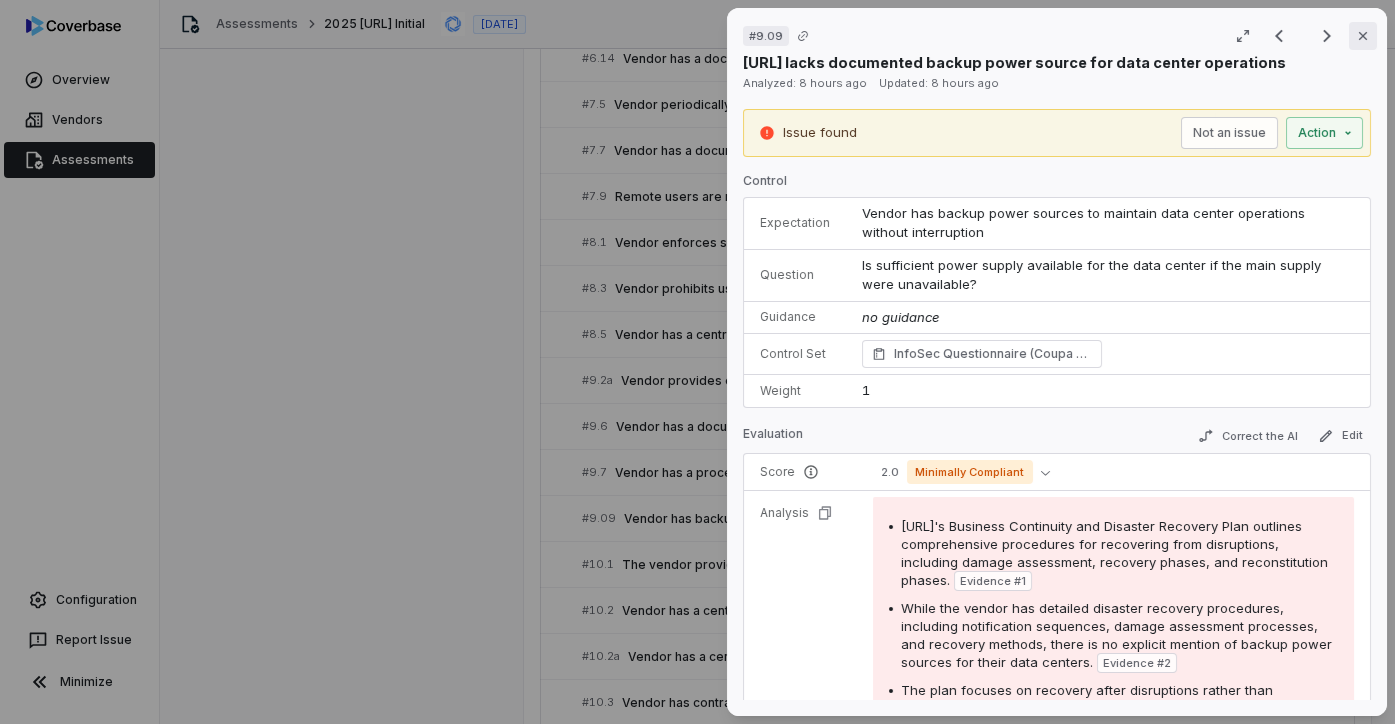 click 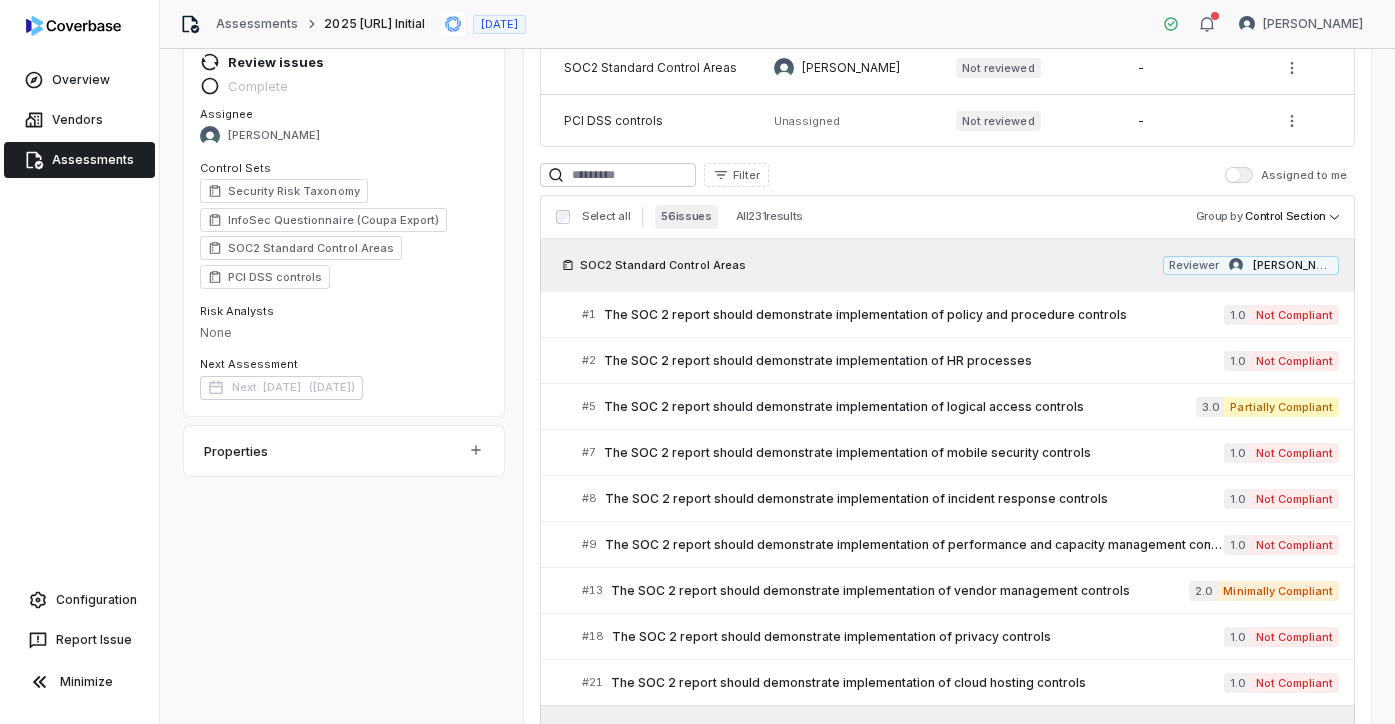 scroll, scrollTop: 0, scrollLeft: 0, axis: both 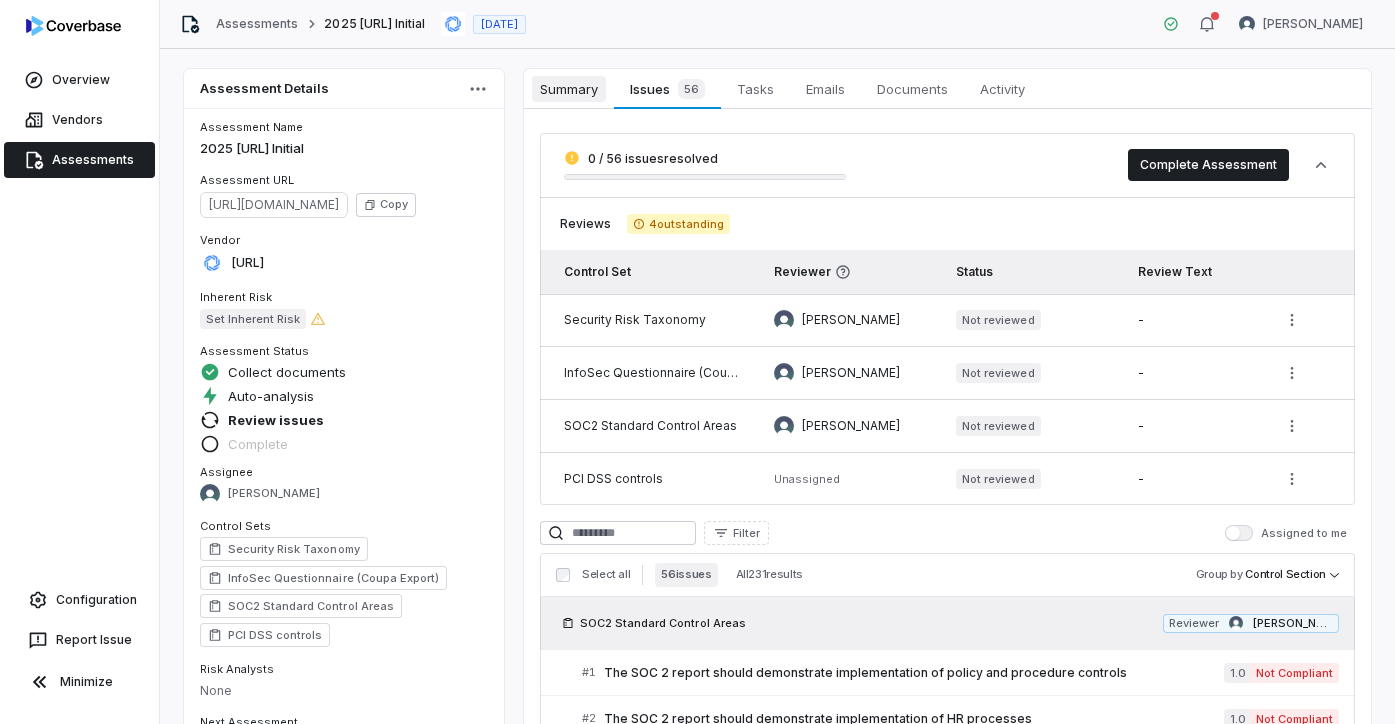 click on "Summary" at bounding box center (569, 89) 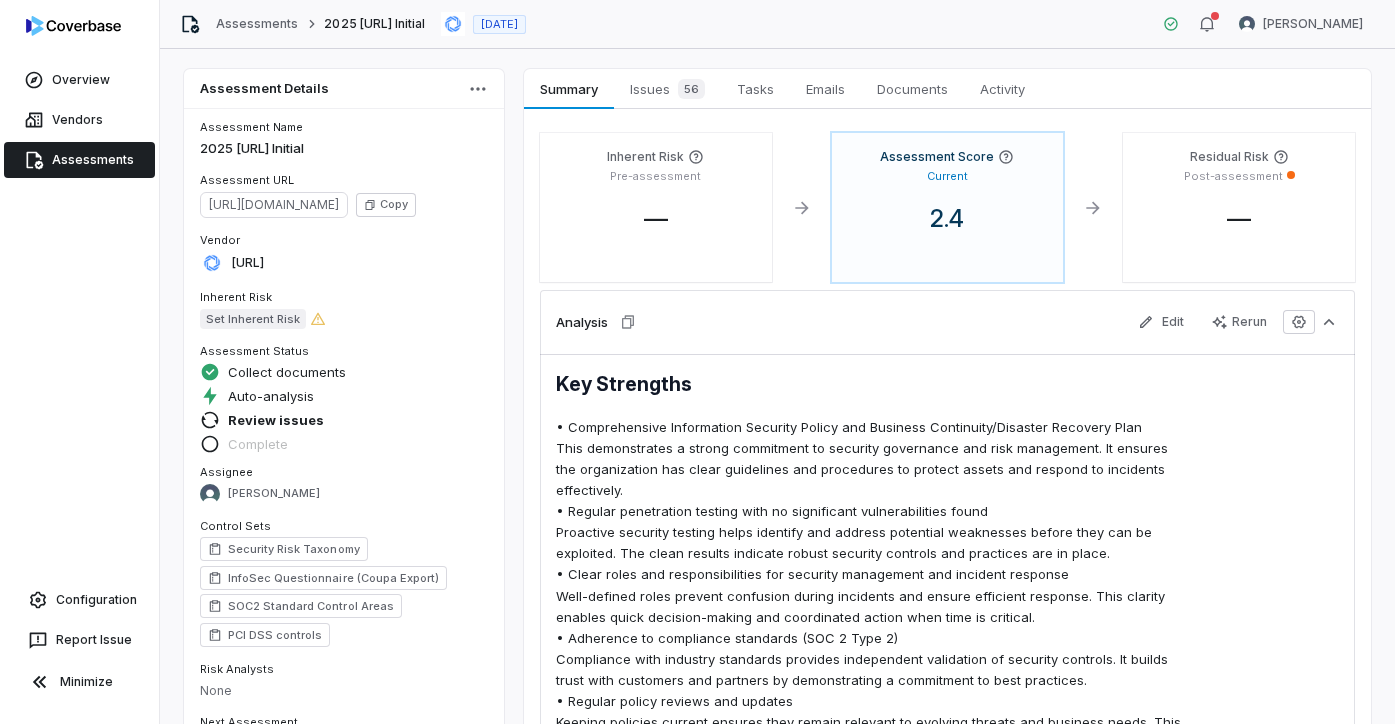 click on "Post-assessment" at bounding box center (1233, 176) 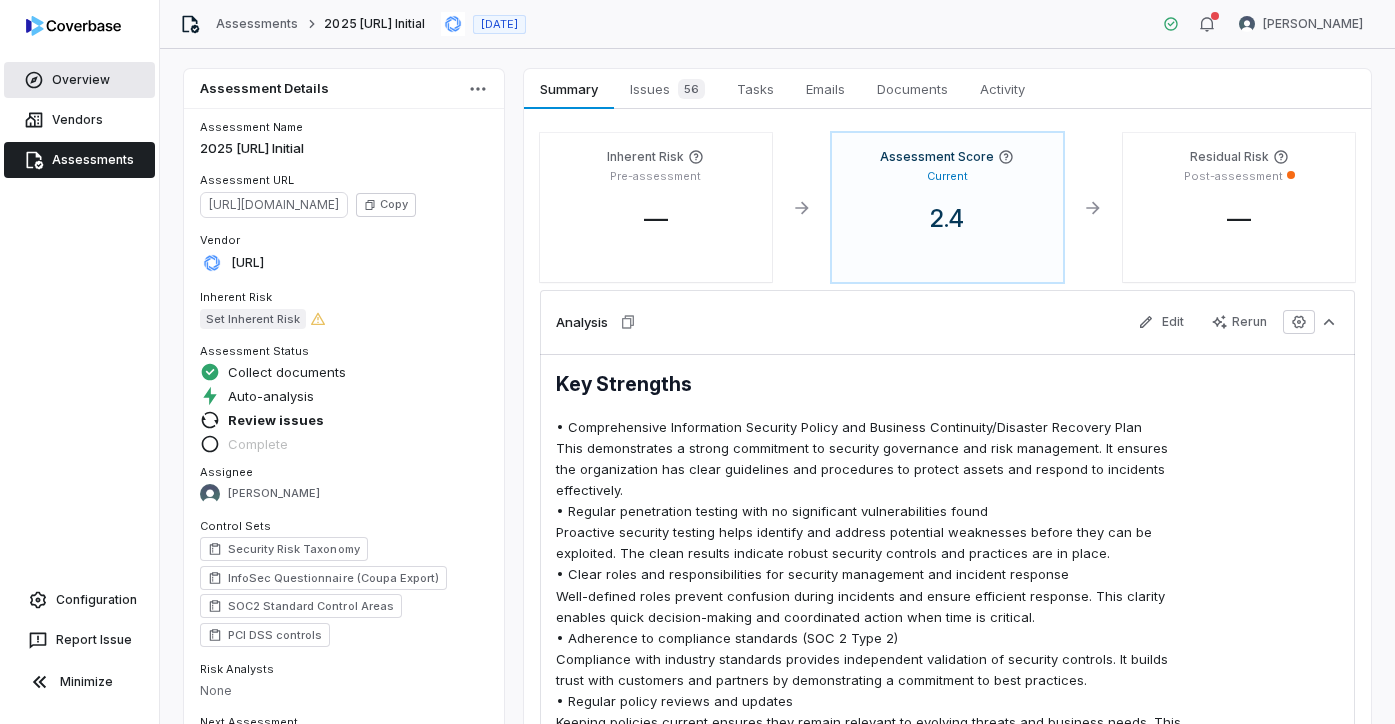 click on "Overview" at bounding box center [79, 80] 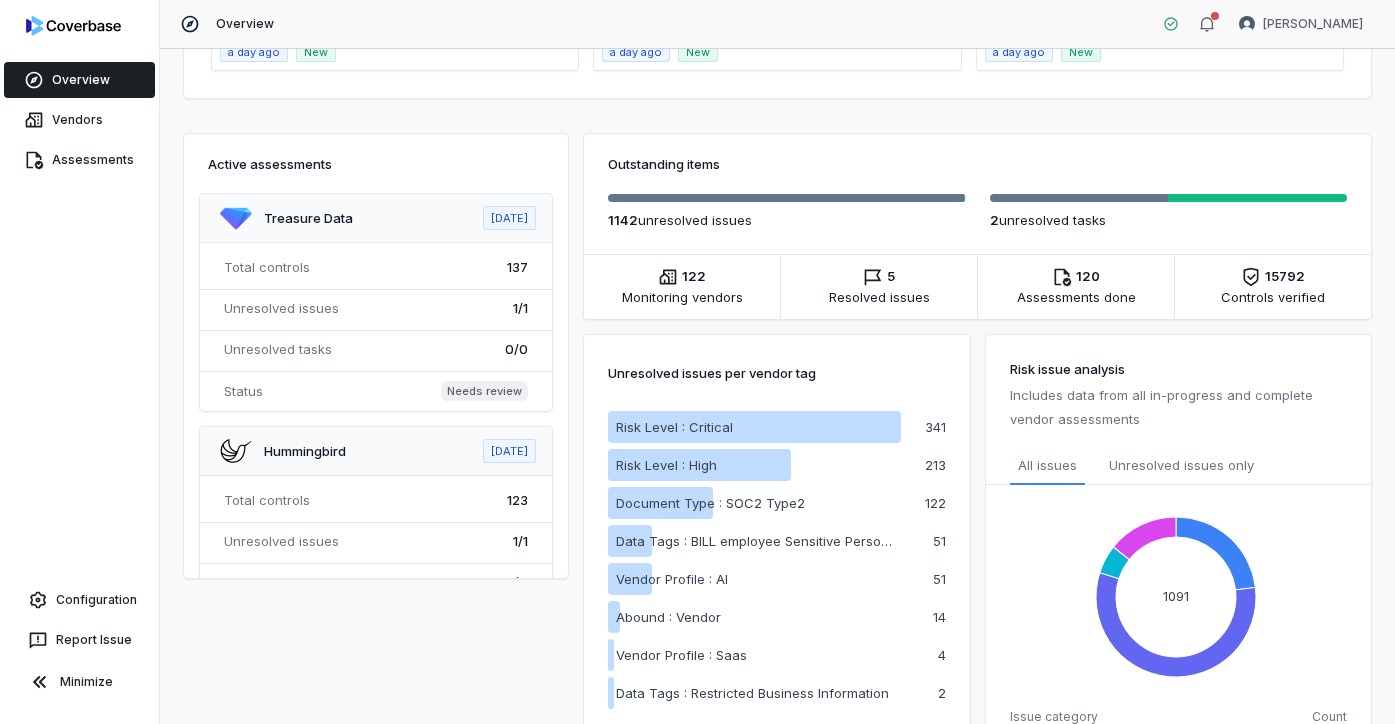 scroll, scrollTop: 569, scrollLeft: 0, axis: vertical 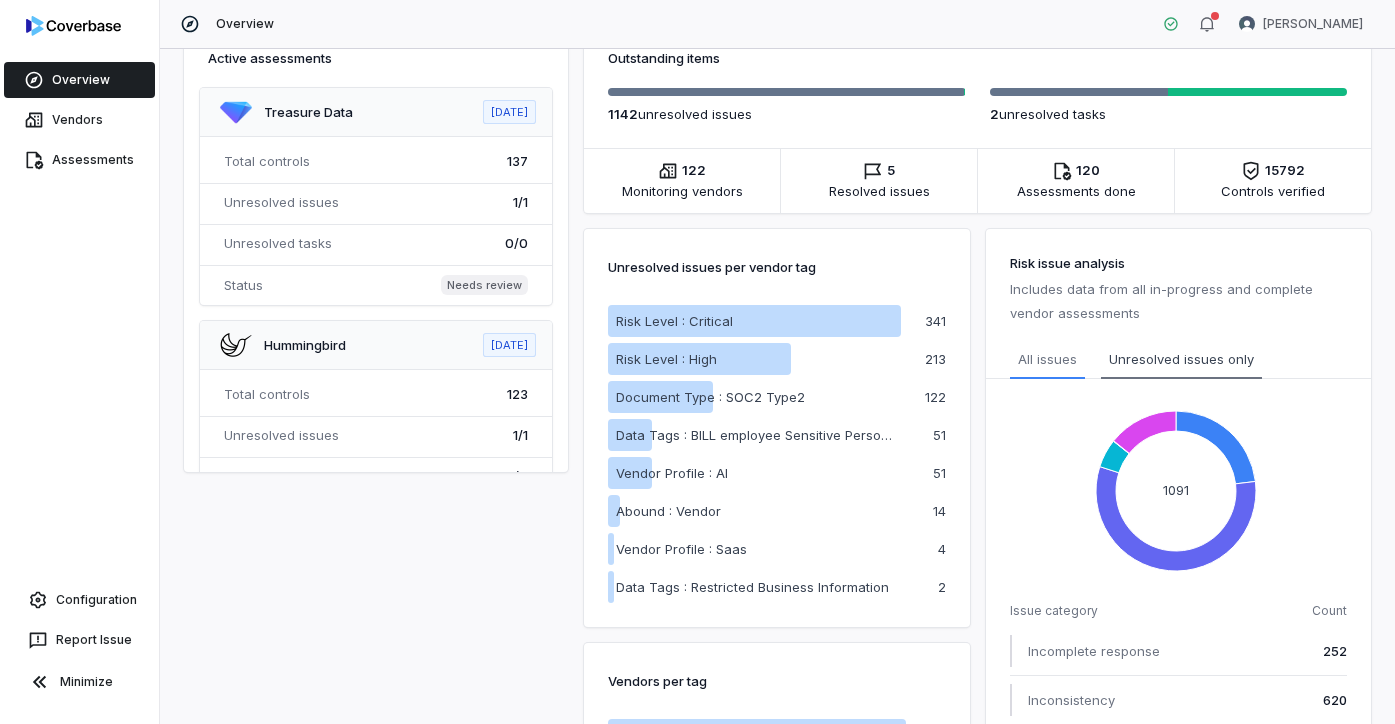click on "Unresolved issues only" at bounding box center [1181, 359] 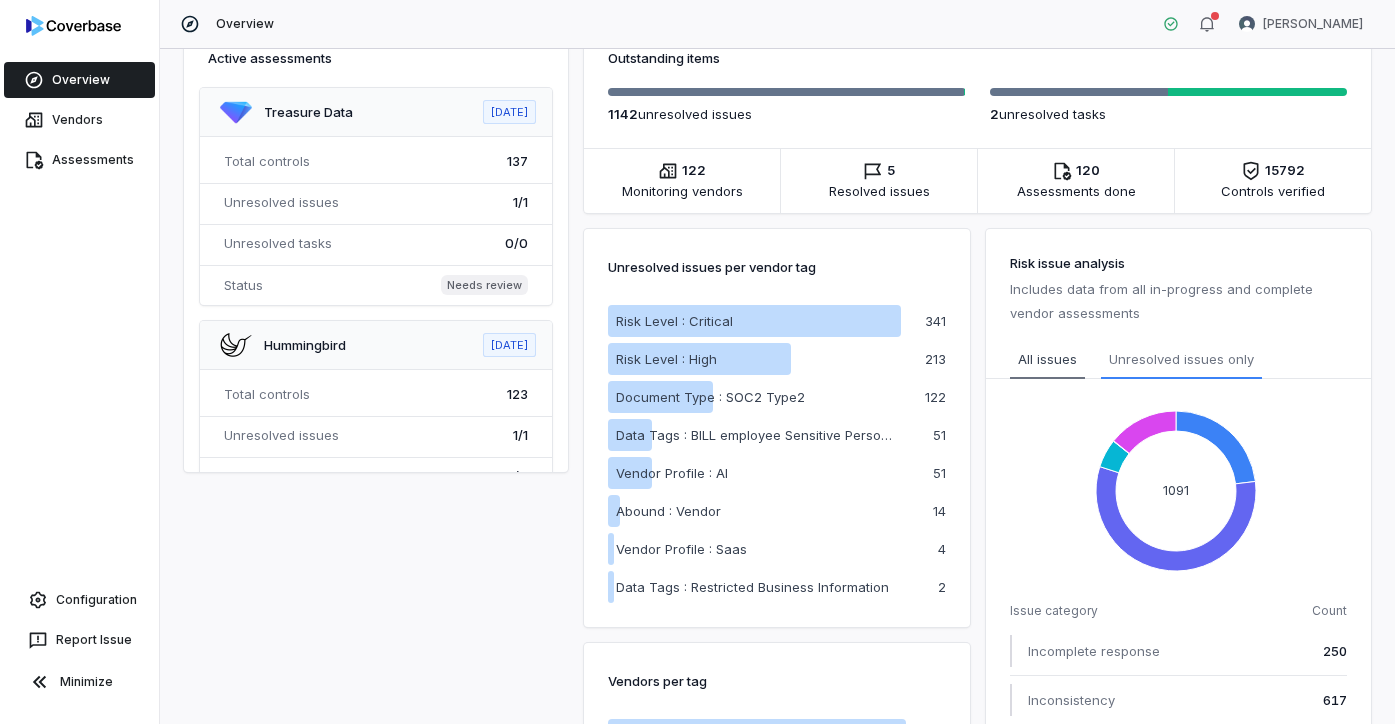 click on "All issues" at bounding box center [1047, 360] 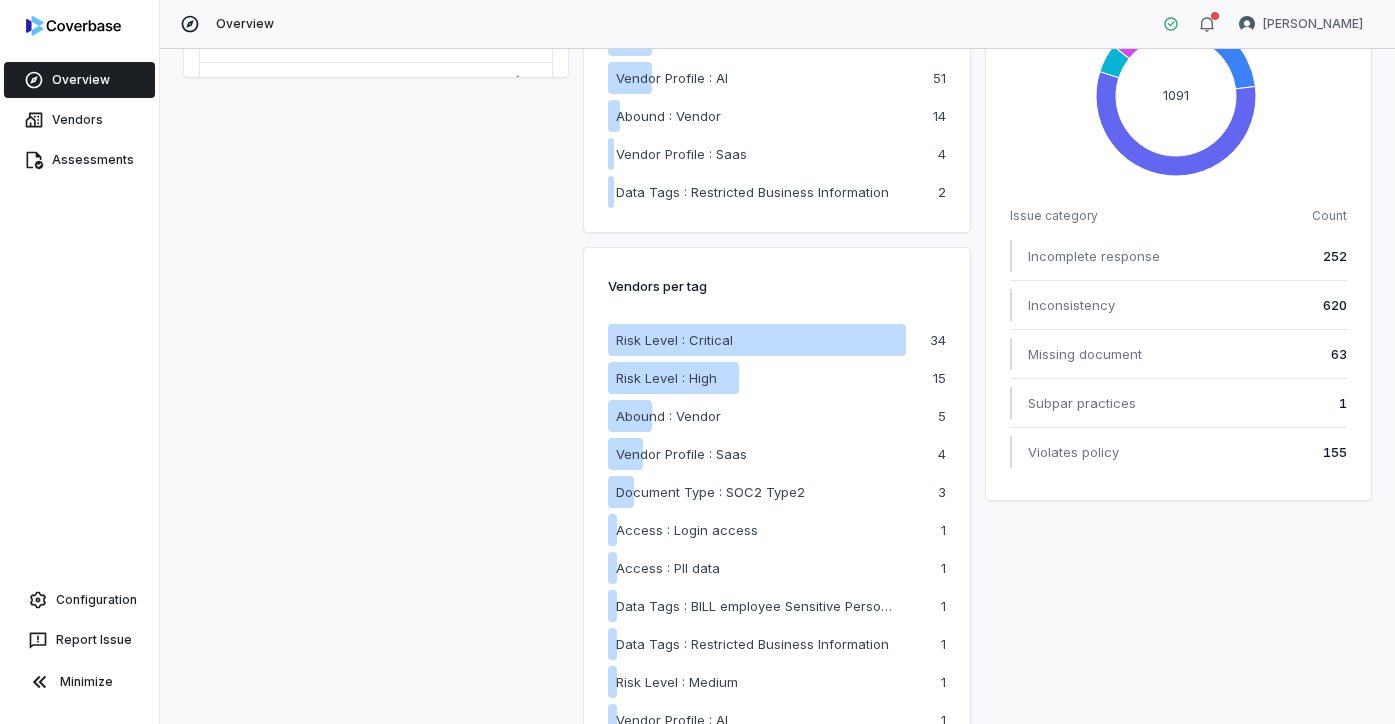 scroll, scrollTop: 983, scrollLeft: 0, axis: vertical 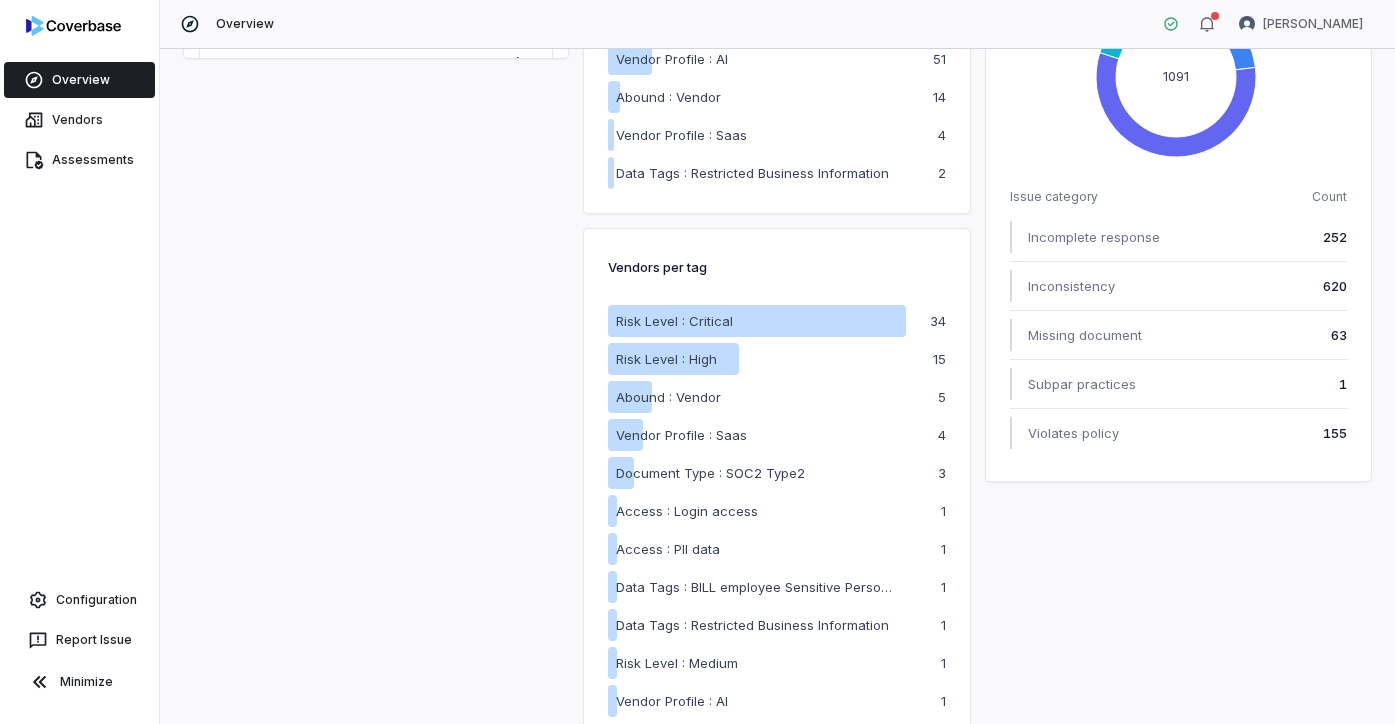 click on "Inconsistency" at bounding box center (1071, 286) 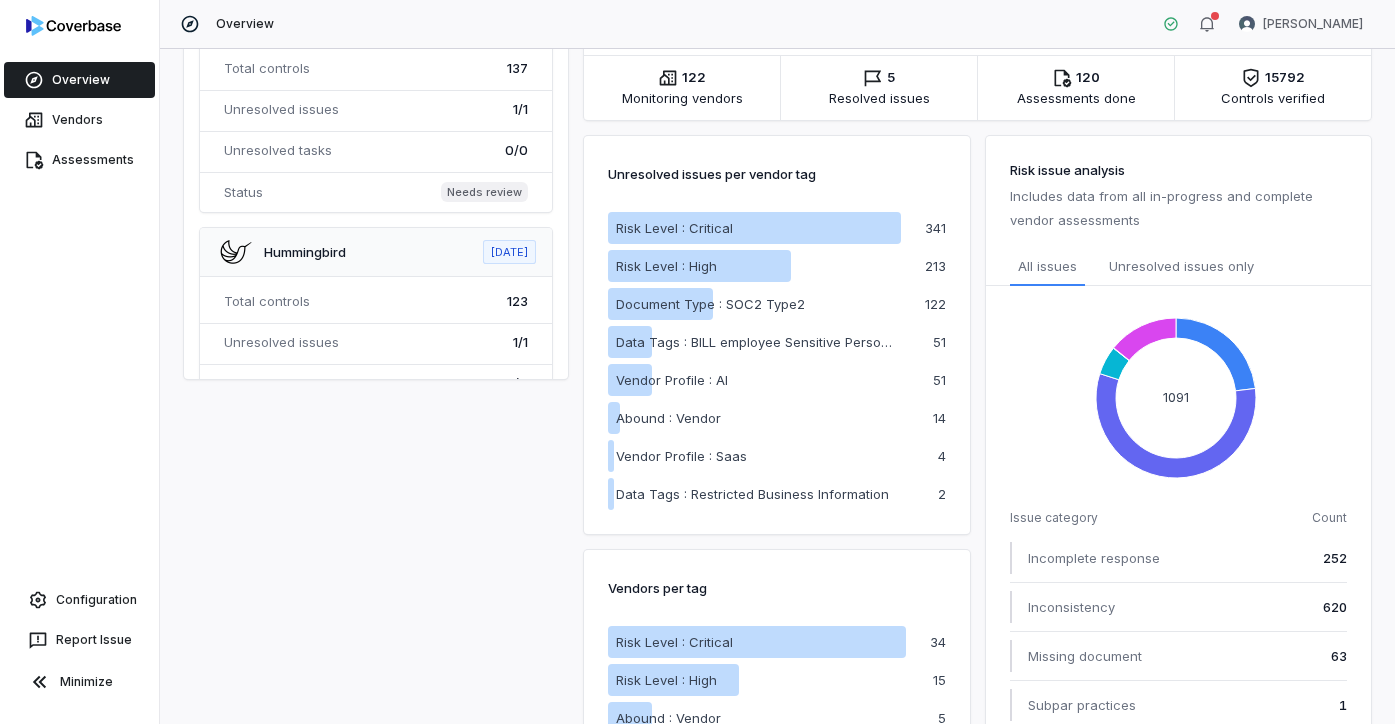 scroll, scrollTop: 1000, scrollLeft: 0, axis: vertical 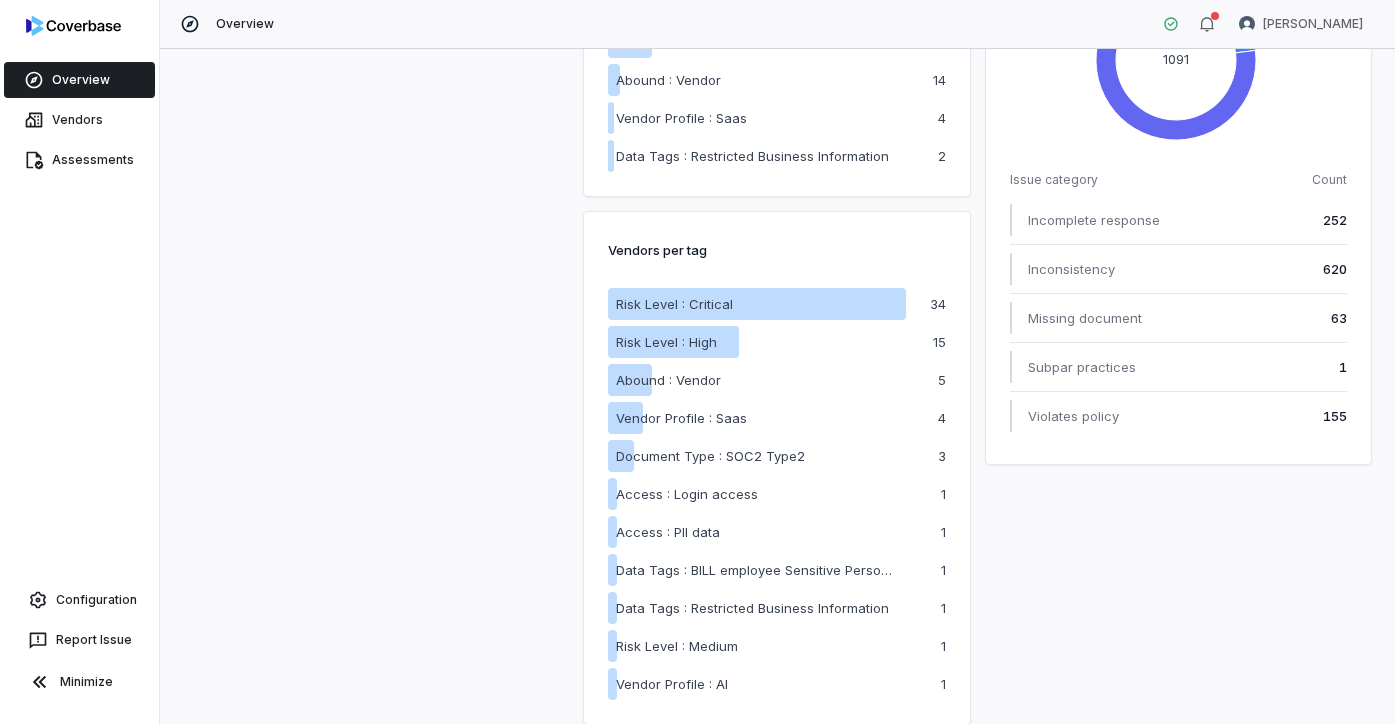 click on "Risk Level : Critical" at bounding box center [757, 304] 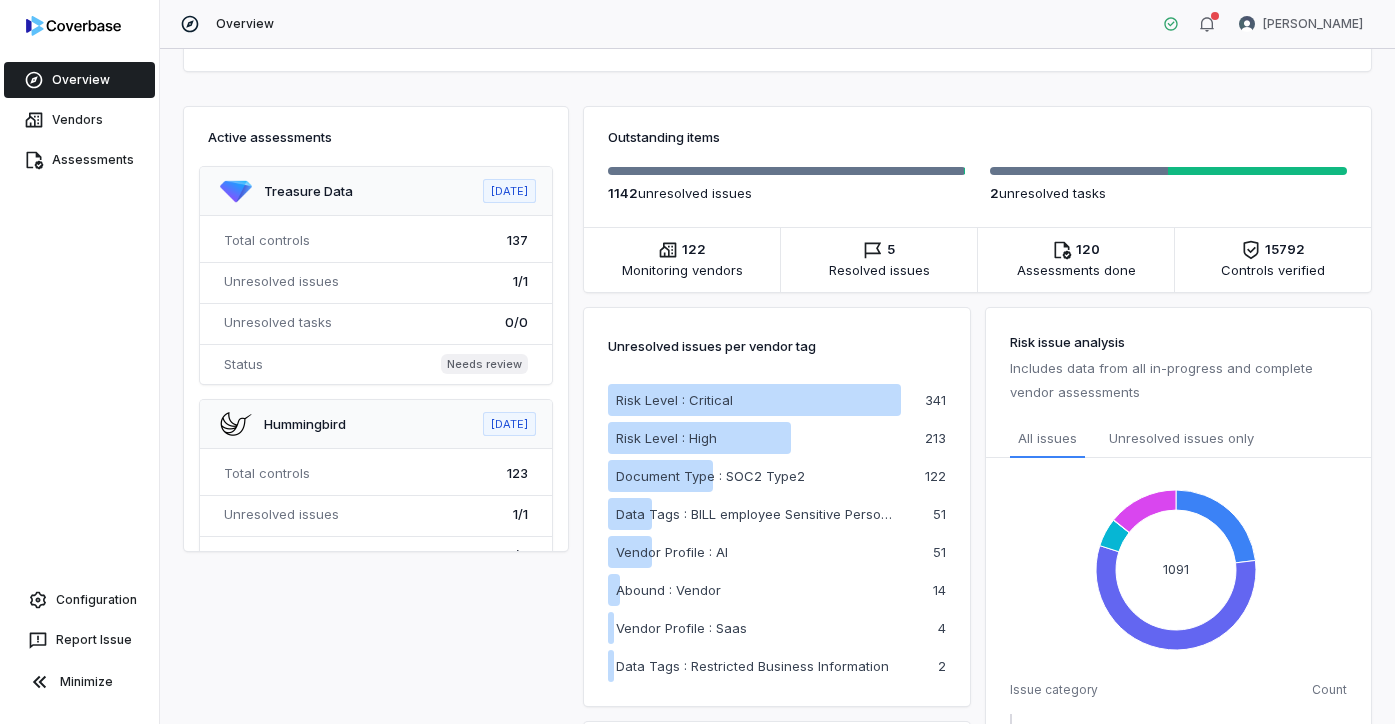 scroll, scrollTop: 483, scrollLeft: 0, axis: vertical 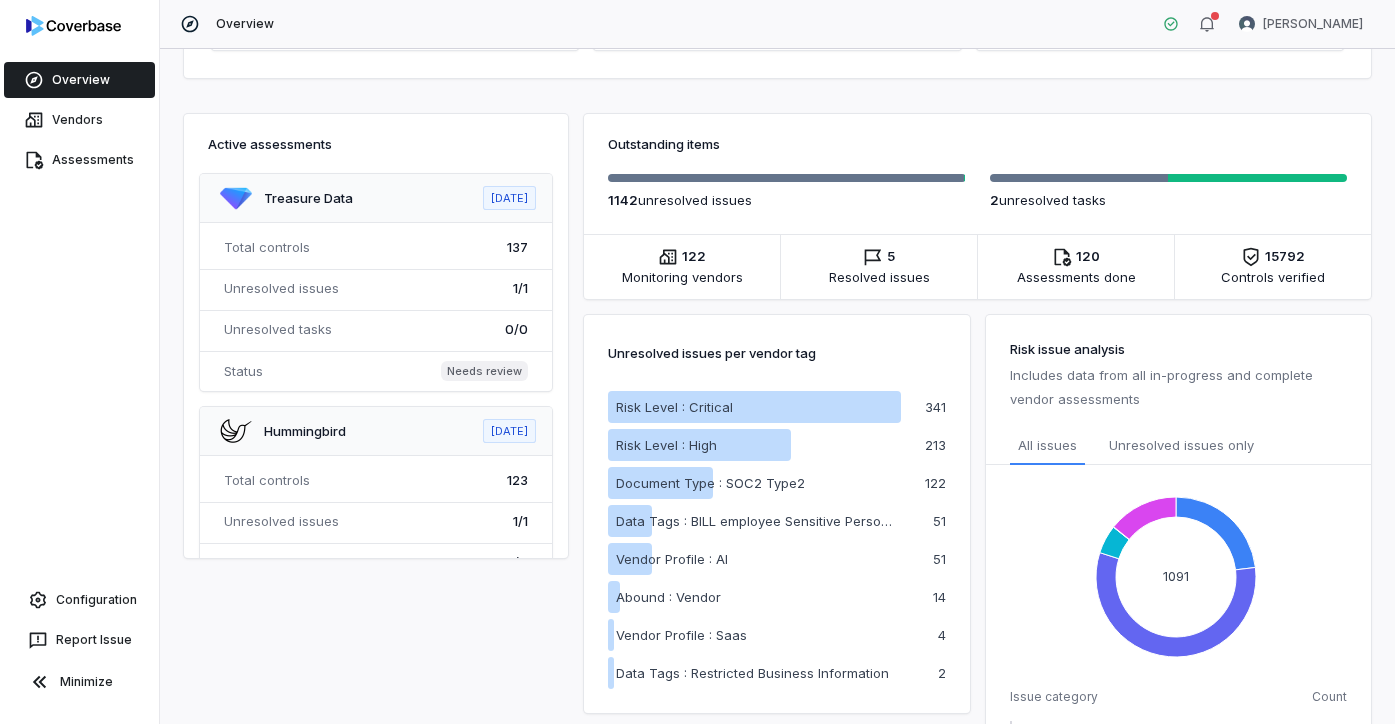 click on "Monitoring vendors" at bounding box center (682, 277) 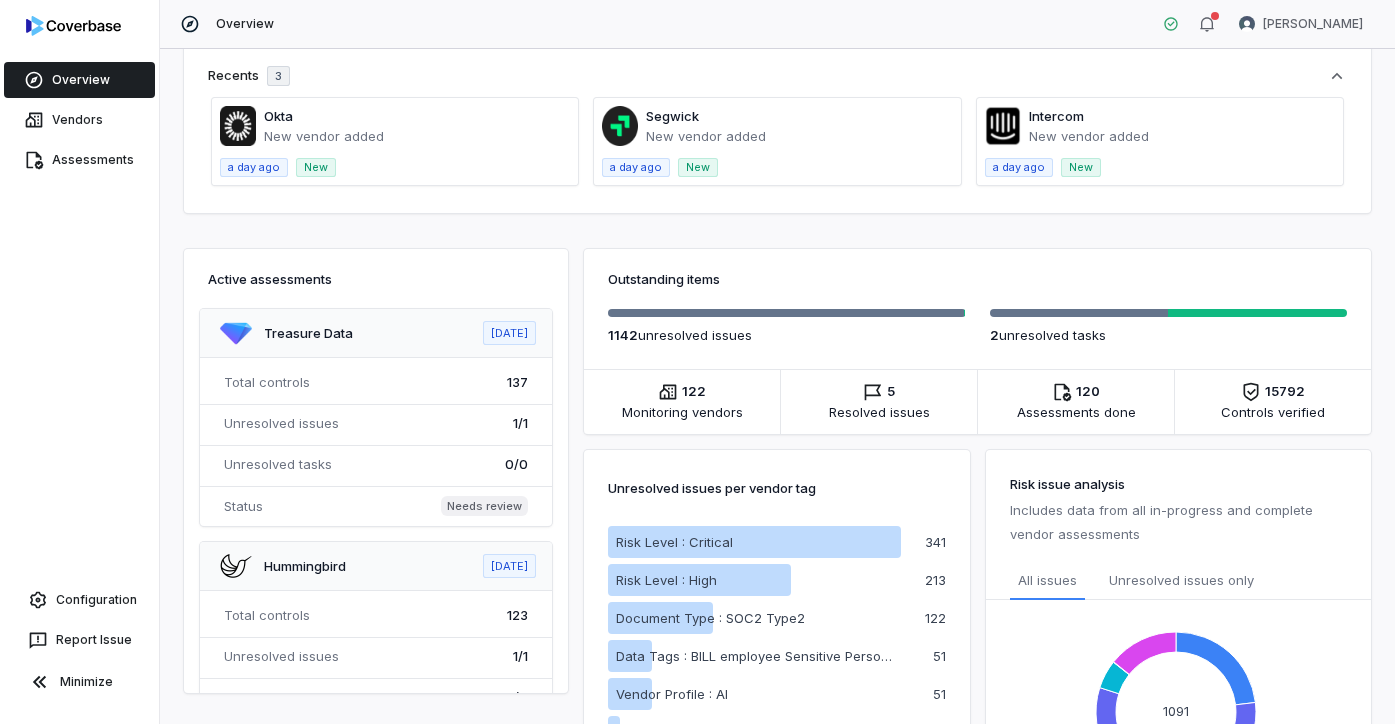 scroll, scrollTop: 347, scrollLeft: 0, axis: vertical 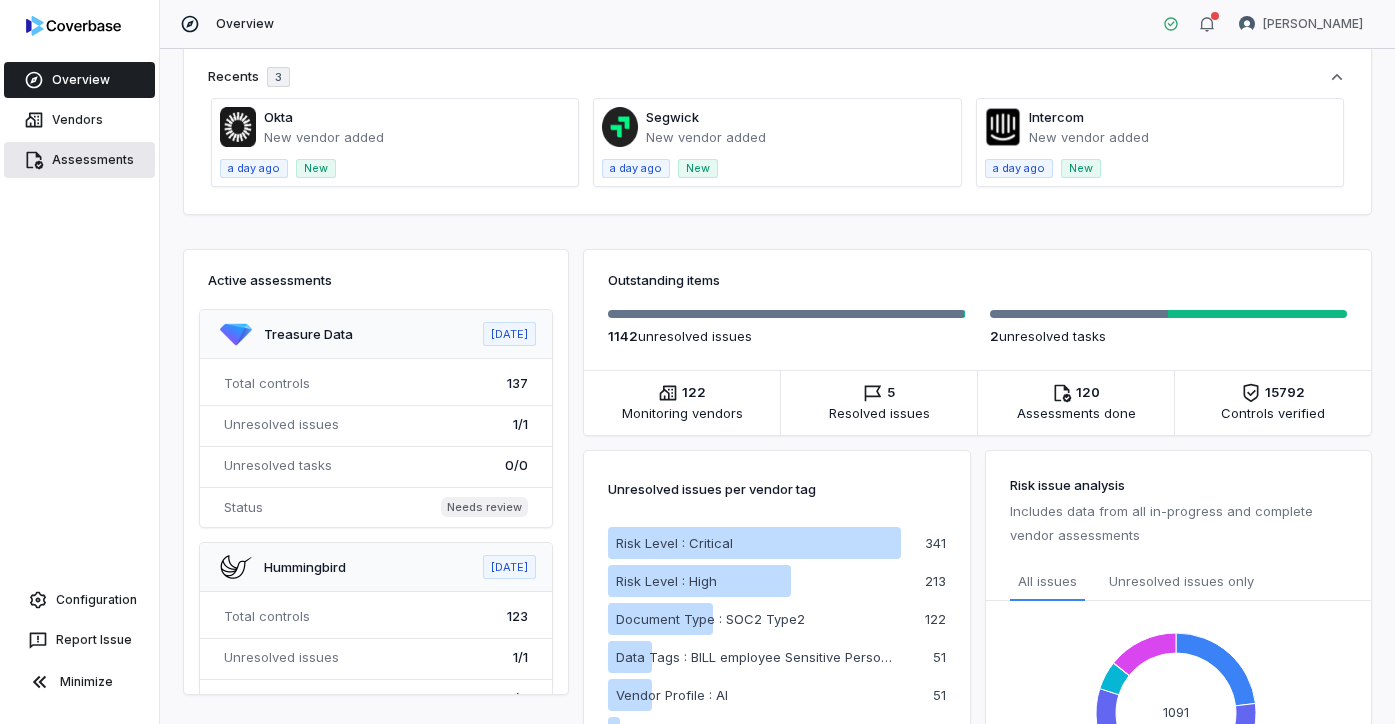 click on "Assessments" at bounding box center [79, 160] 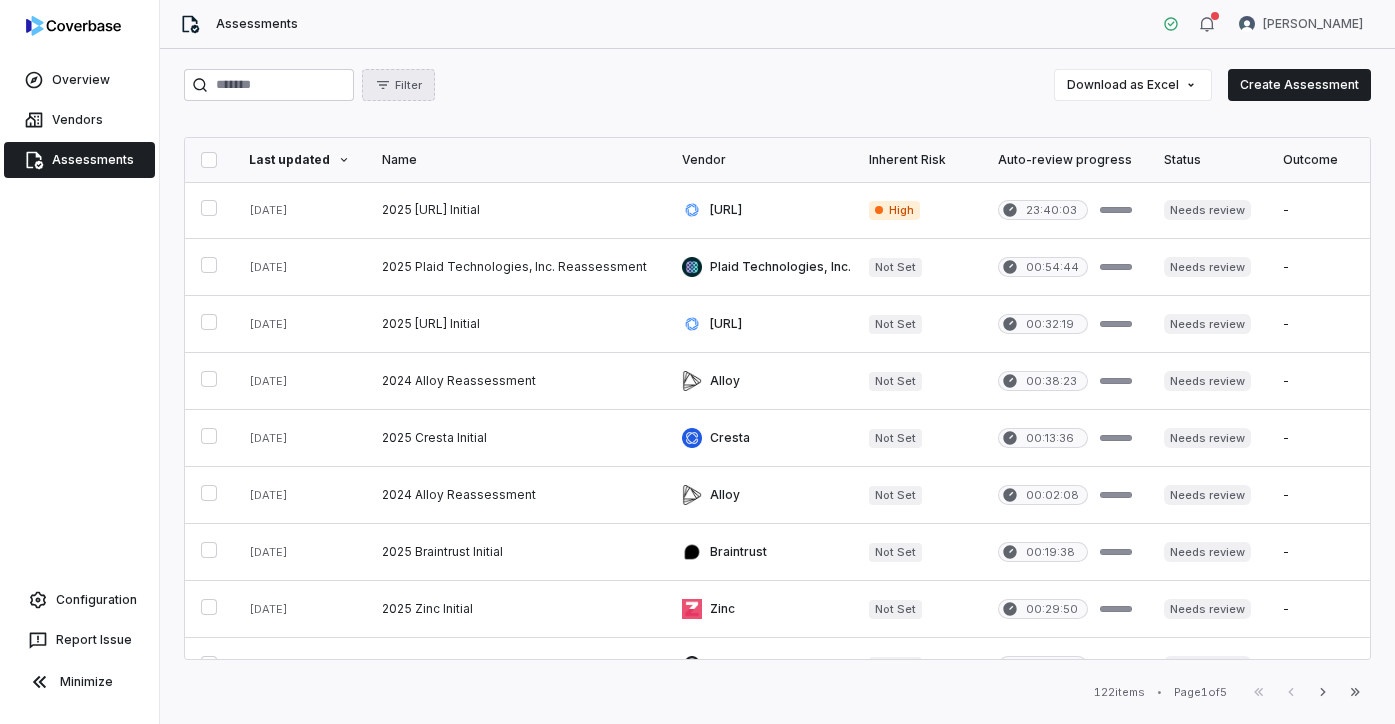 click 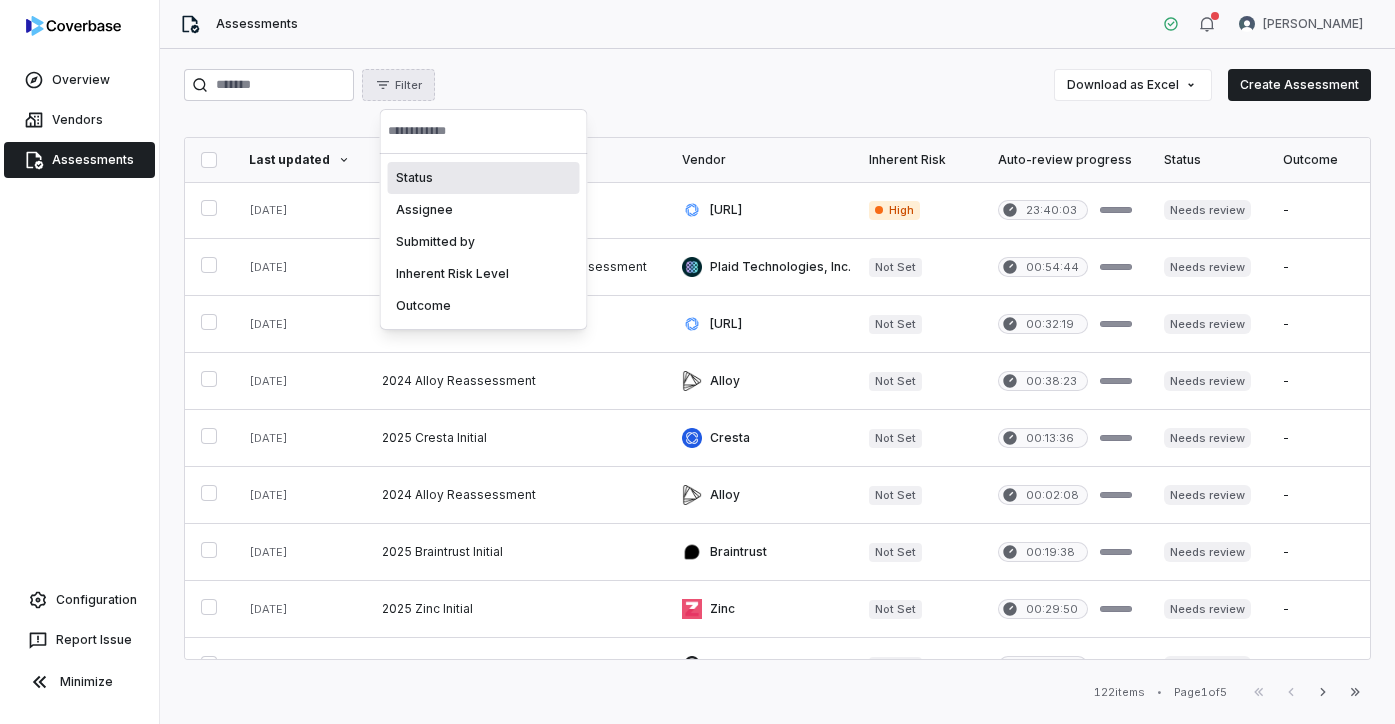 click on "Filter Download as Excel Create Assessment" at bounding box center (777, 85) 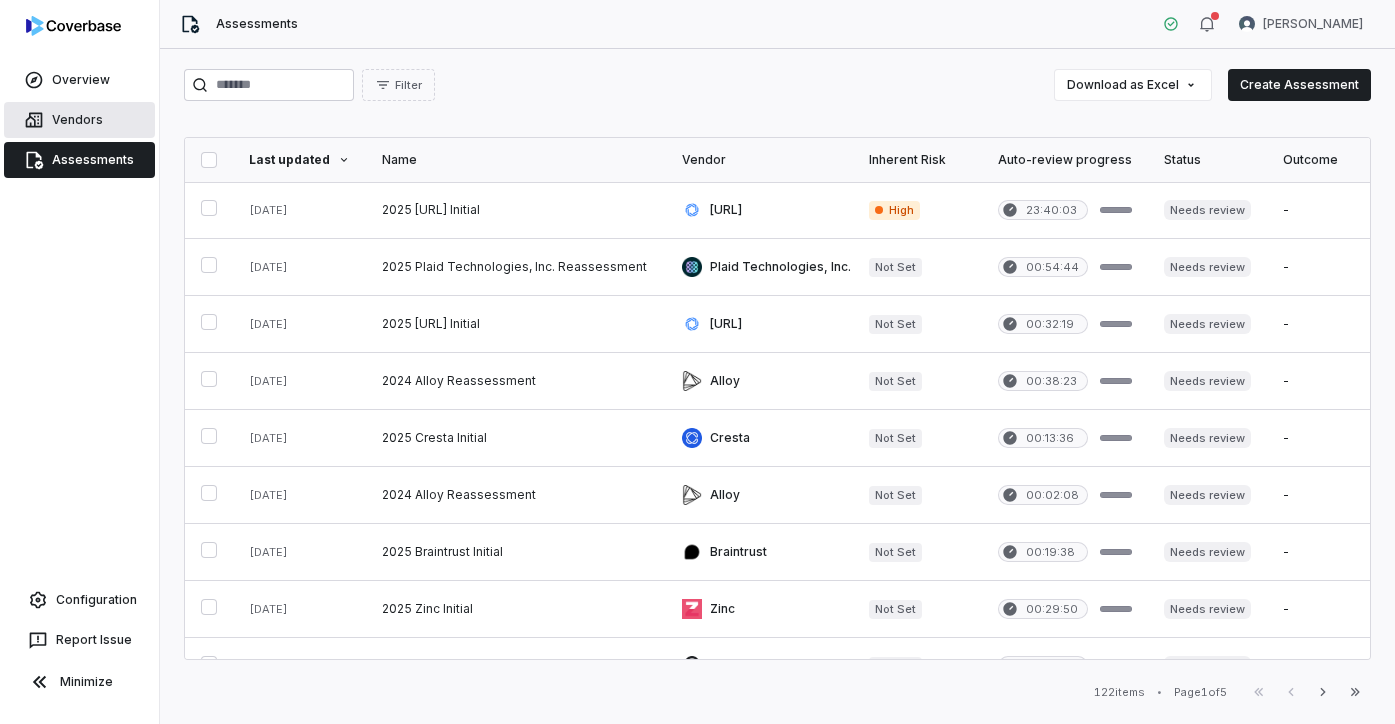 click on "Vendors" at bounding box center [79, 120] 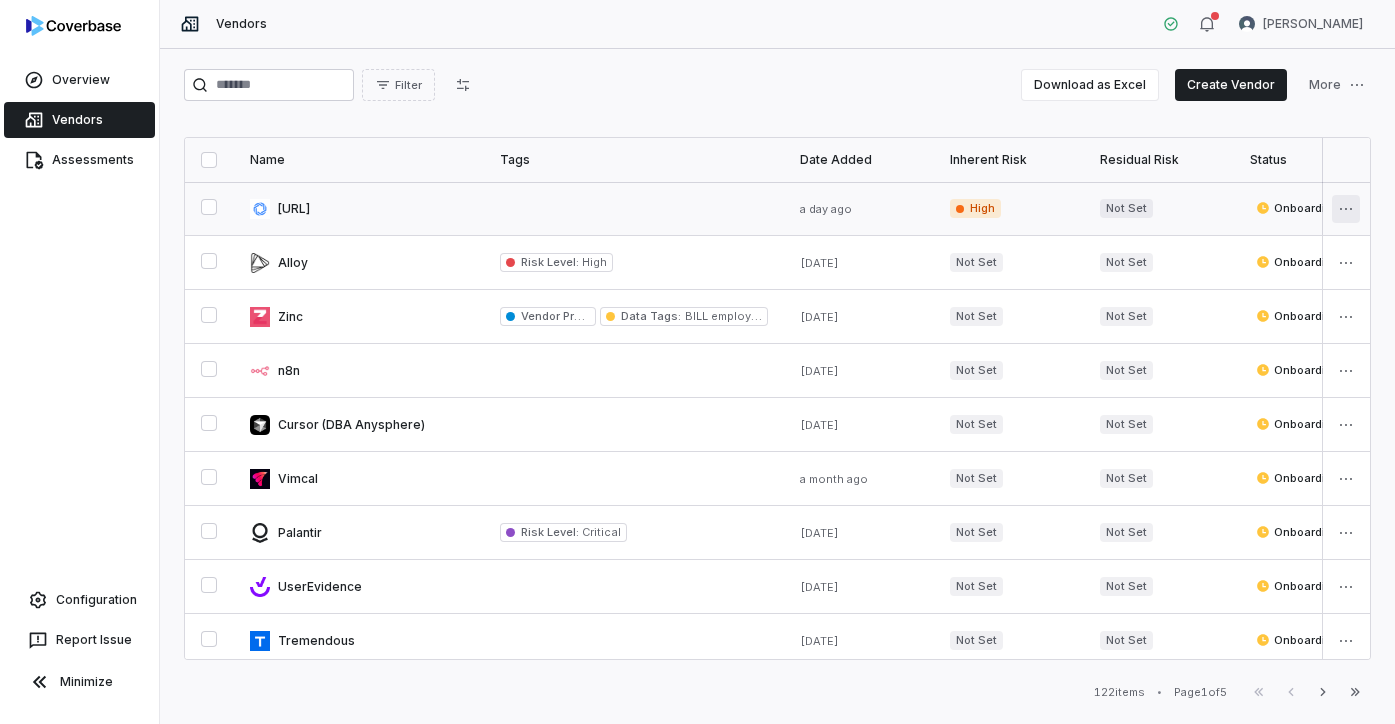 click on "Overview Vendors Assessments Configuration Report Issue Minimize Vendors [PERSON_NAME] Filter Download as Excel Create Vendor More Name Tags Date Added Inherent Risk Residual Risk Status Last Assessed Assessment Outcome Next Assessment Services Relationship Owners Watchers # Assessments # Issues # Open Issues [URL] a day ago High Not Set Onboarding [DATE] - [DATE] None None 1 56 56   Alloy Risk Level :   High [DATE] Not Set Not Set Onboarding [DATE] - [DATE] None None 2 29 29   Zinc Vendor Profile :   AI Data Tags :   BILL employee Sensitive Personal Identifiable Information or Personal Identifiable Information [DATE] Not Set Not Set Onboarding [DATE] - [DATE] None None 1 70 70   n8n [DATE] Not Set Not Set Onboarding [DATE] - [DATE] None None 1 0 0   Cursor (DBA Anysphere) [DATE] Not Set Not Set Onboarding [DATE] - [DATE] None None 1 0 0   Vimcal a month ago Not Set Not Set Onboarding [DATE] - None None 3" at bounding box center (697, 362) 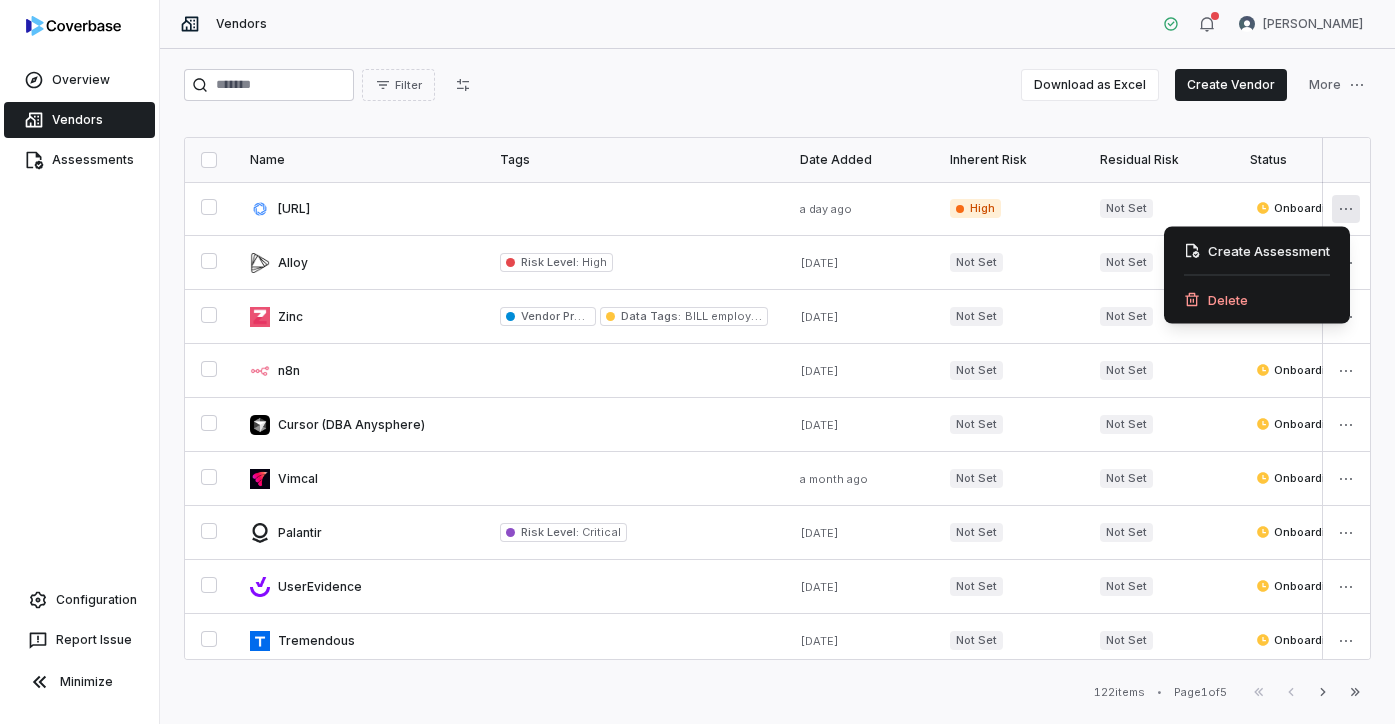 click on "Overview Vendors Assessments Configuration Report Issue Minimize Vendors [PERSON_NAME] Filter Download as Excel Create Vendor More Name Tags Date Added Inherent Risk Residual Risk Status Last Assessed Assessment Outcome Next Assessment Services Relationship Owners Watchers # Assessments # Issues # Open Issues [URL] a day ago High Not Set Onboarding [DATE] - [DATE] None None 1 56 56   Alloy Risk Level :   High [DATE] Not Set Not Set Onboarding [DATE] - [DATE] None None 2 29 29   Zinc Vendor Profile :   AI Data Tags :   BILL employee Sensitive Personal Identifiable Information or Personal Identifiable Information [DATE] Not Set Not Set Onboarding [DATE] - [DATE] None None 1 70 70   n8n [DATE] Not Set Not Set Onboarding [DATE] - [DATE] None None 1 0 0   Cursor (DBA Anysphere) [DATE] Not Set Not Set Onboarding [DATE] - [DATE] None None 1 0 0   Vimcal a month ago Not Set Not Set Onboarding [DATE] - None None 3" at bounding box center (697, 362) 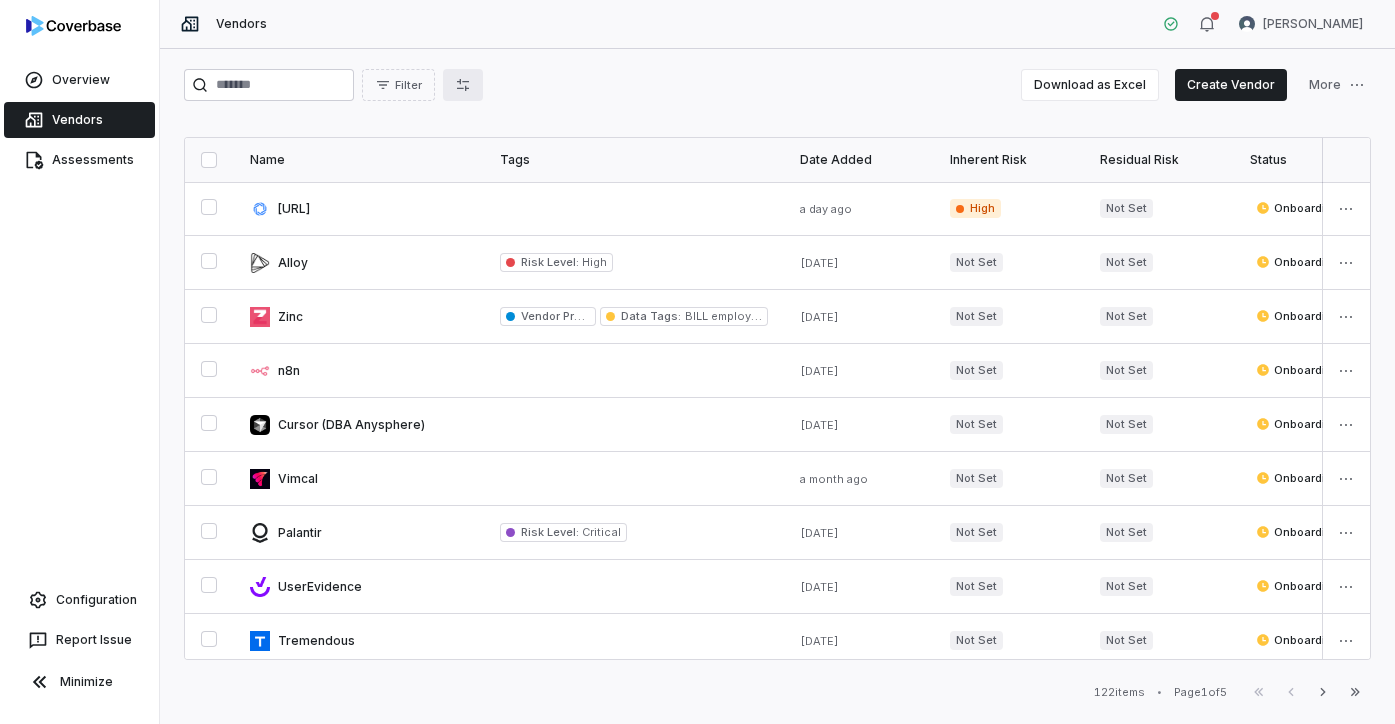 click 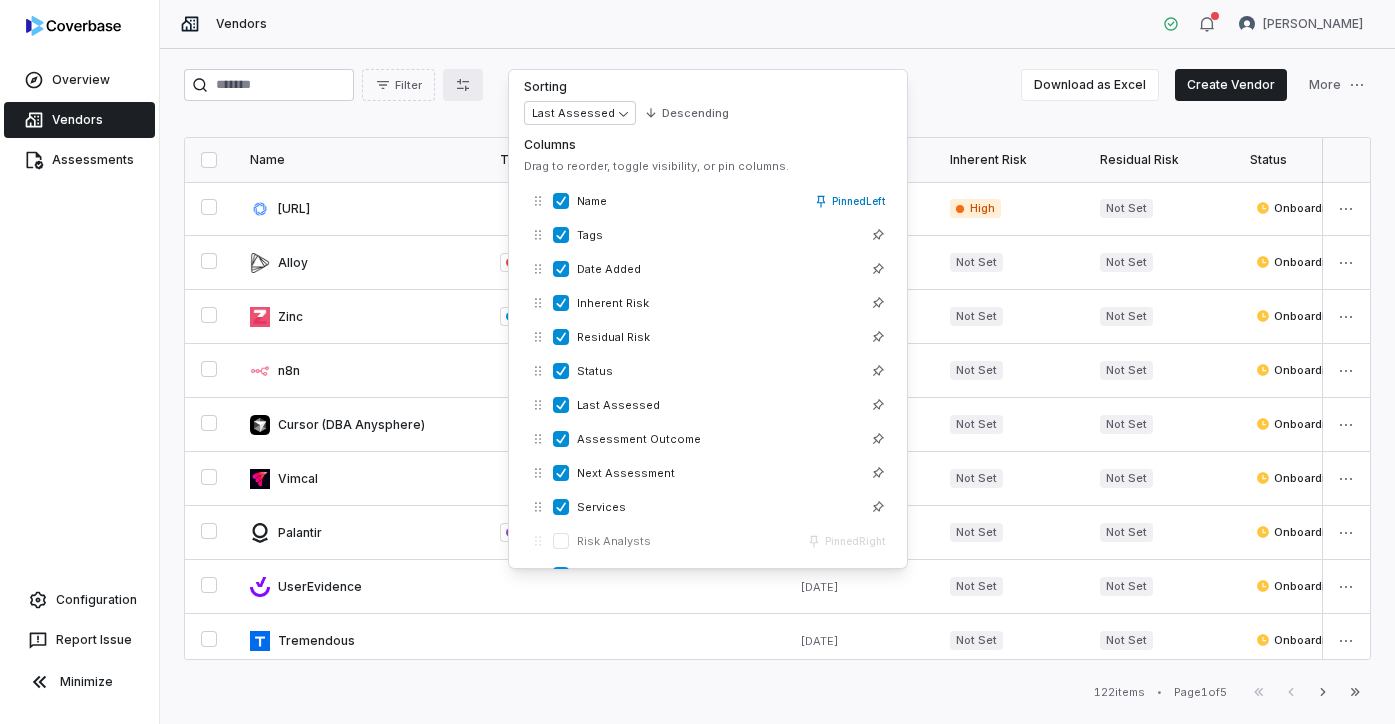 scroll, scrollTop: 0, scrollLeft: 0, axis: both 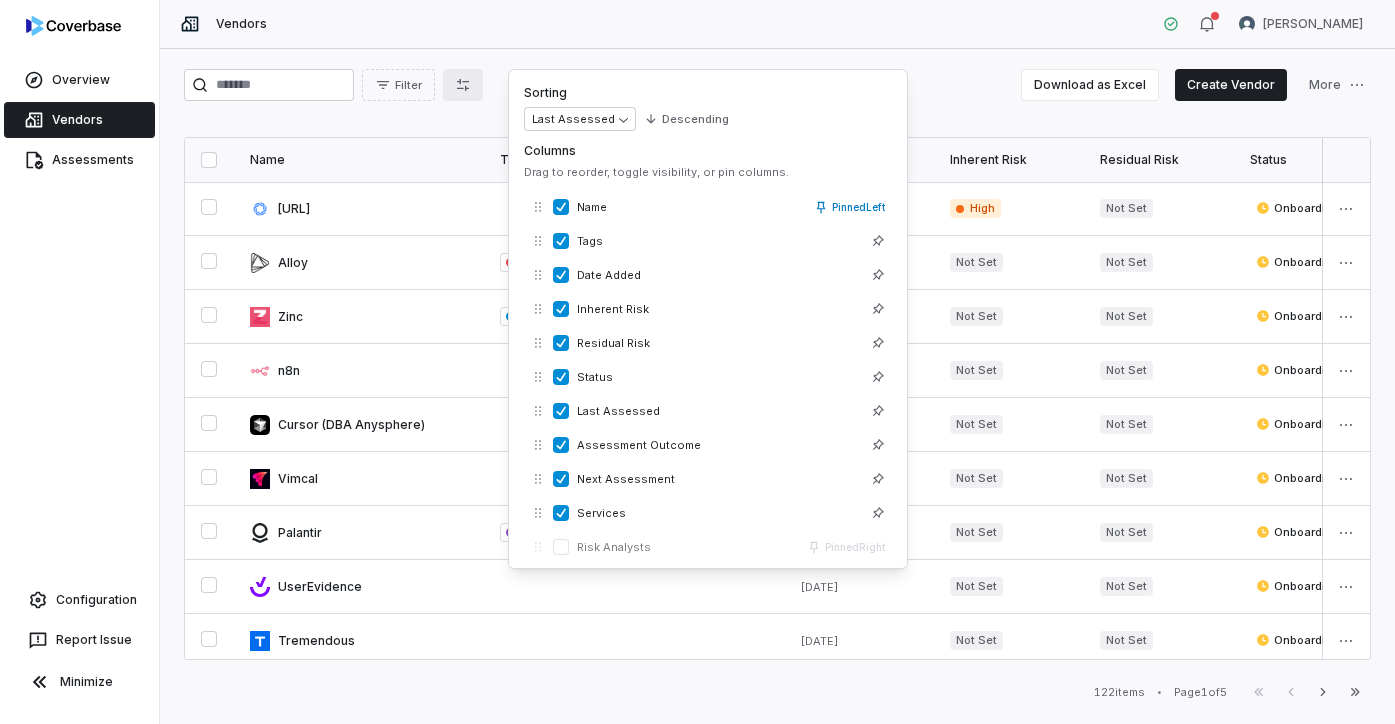 click on "Filter Download as Excel Create Vendor More" at bounding box center (777, 85) 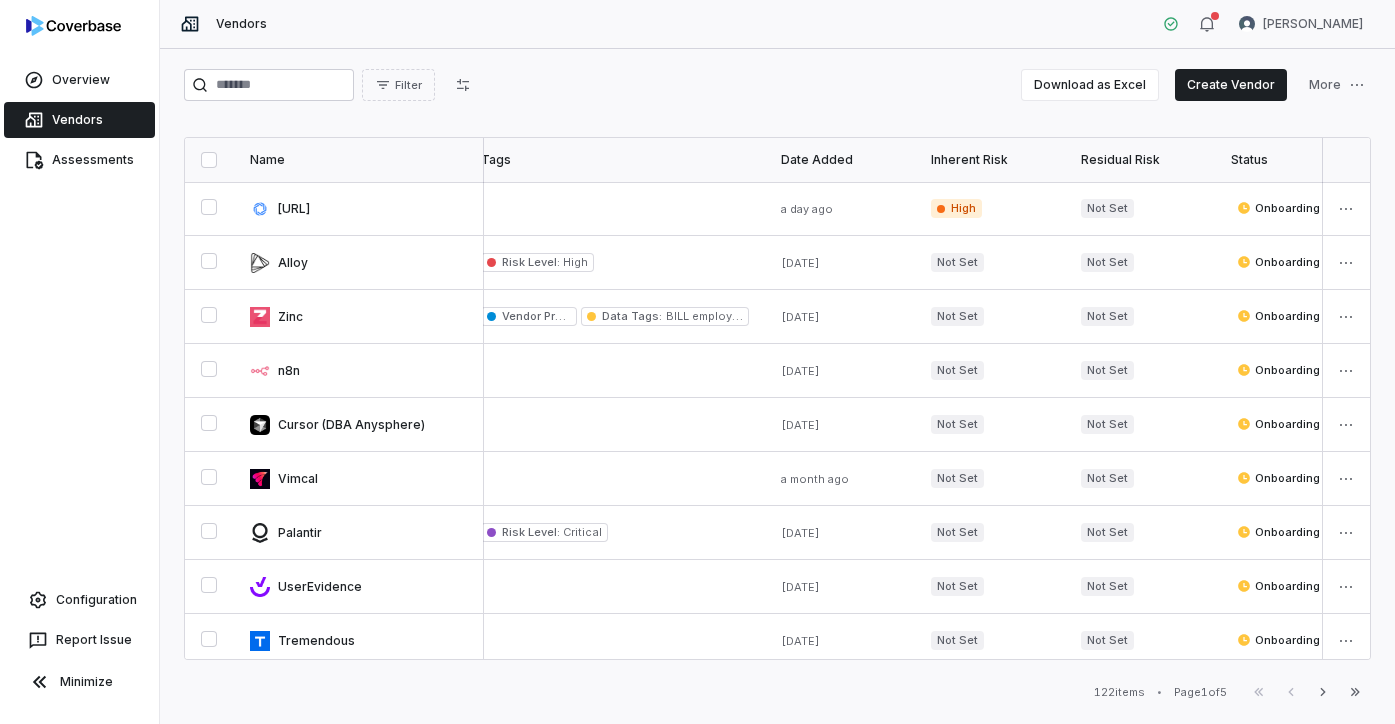 scroll, scrollTop: 0, scrollLeft: 0, axis: both 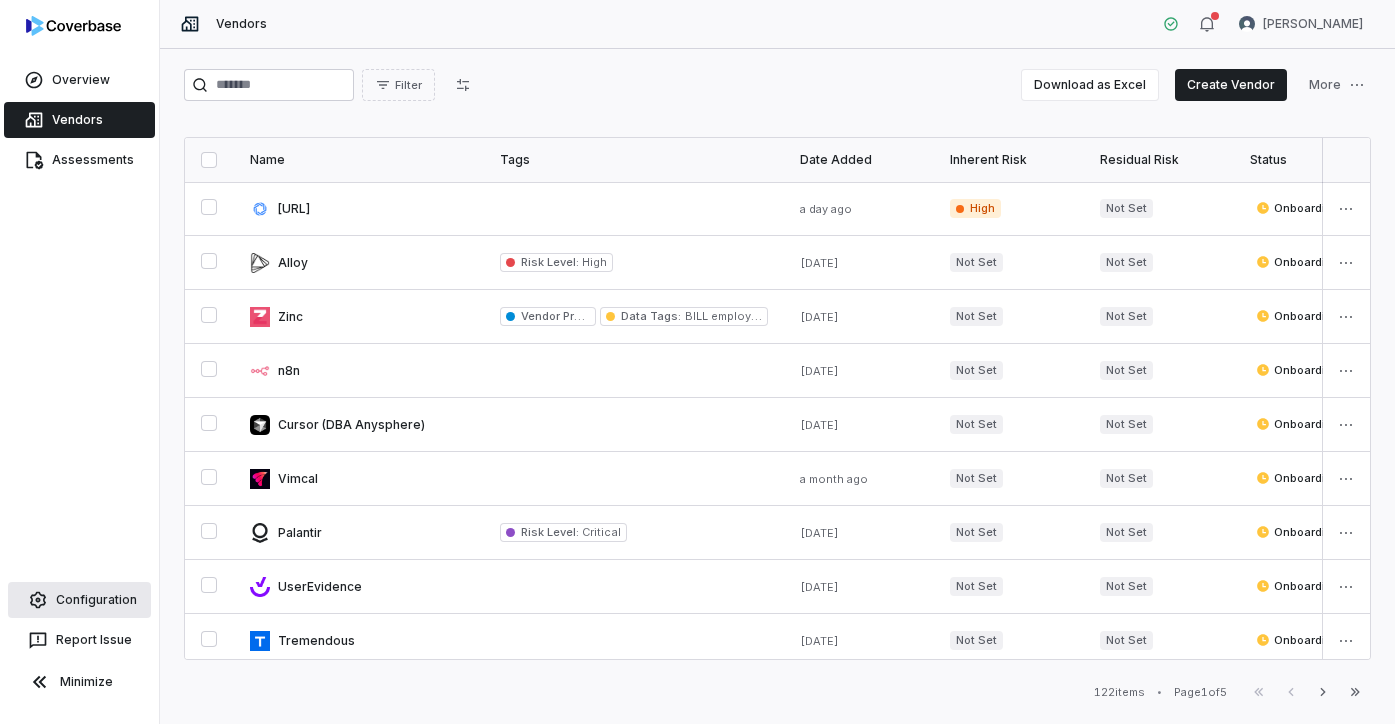 click on "Configuration" at bounding box center [79, 600] 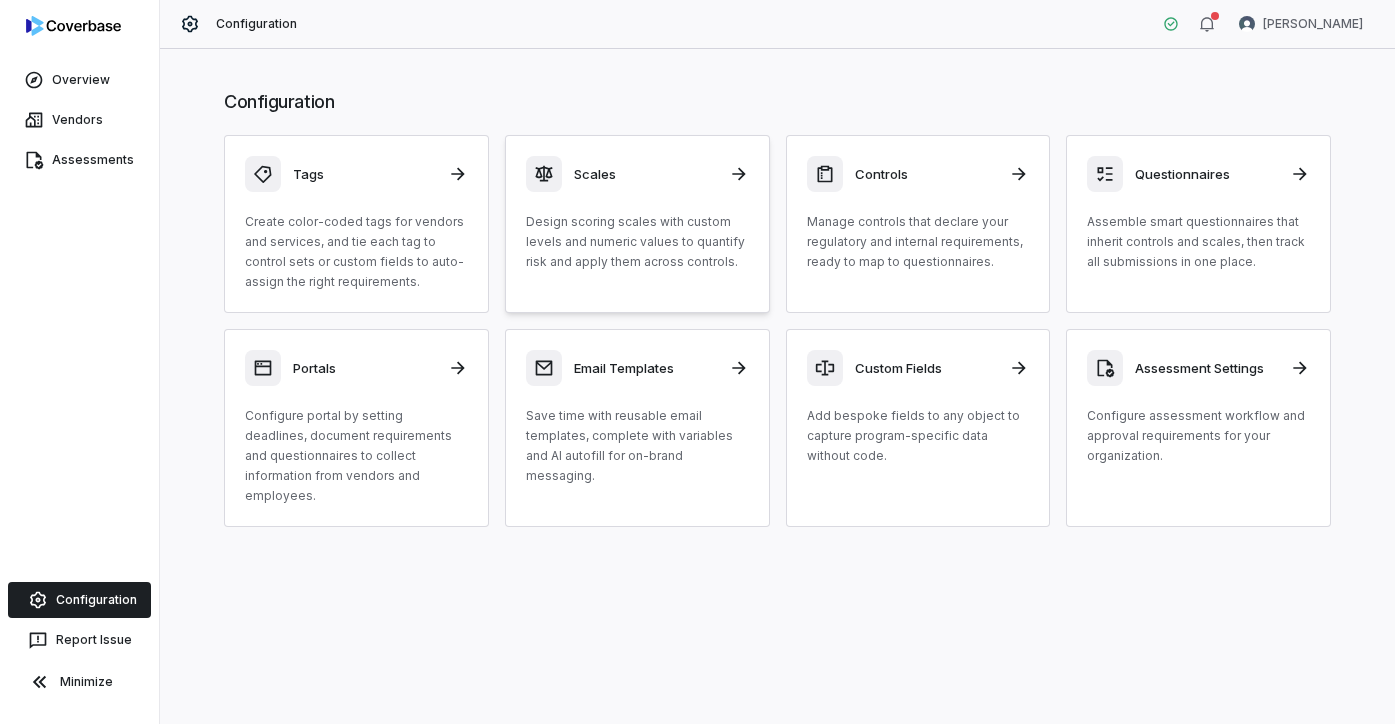 click on "Design scoring scales with custom levels and numeric values to quantify risk and apply them across controls." at bounding box center (637, 242) 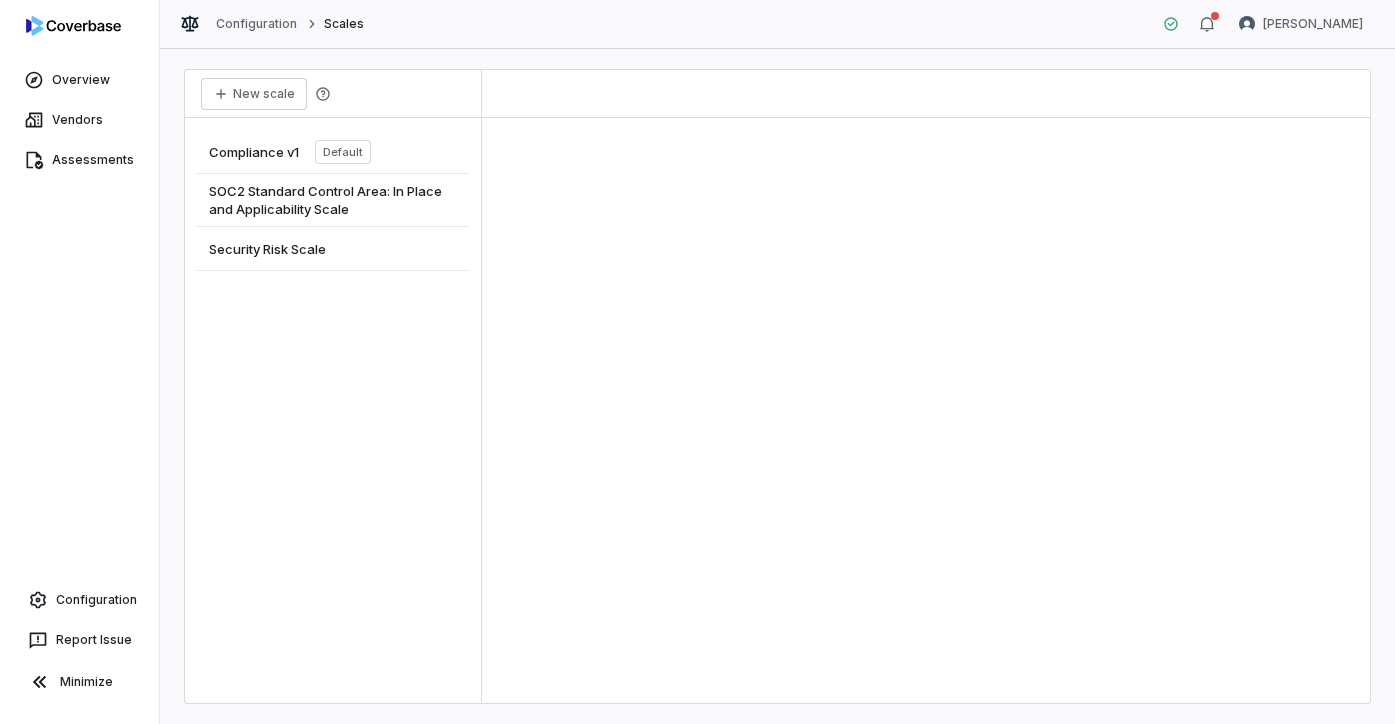 click on "Security Risk Scale" at bounding box center (333, 249) 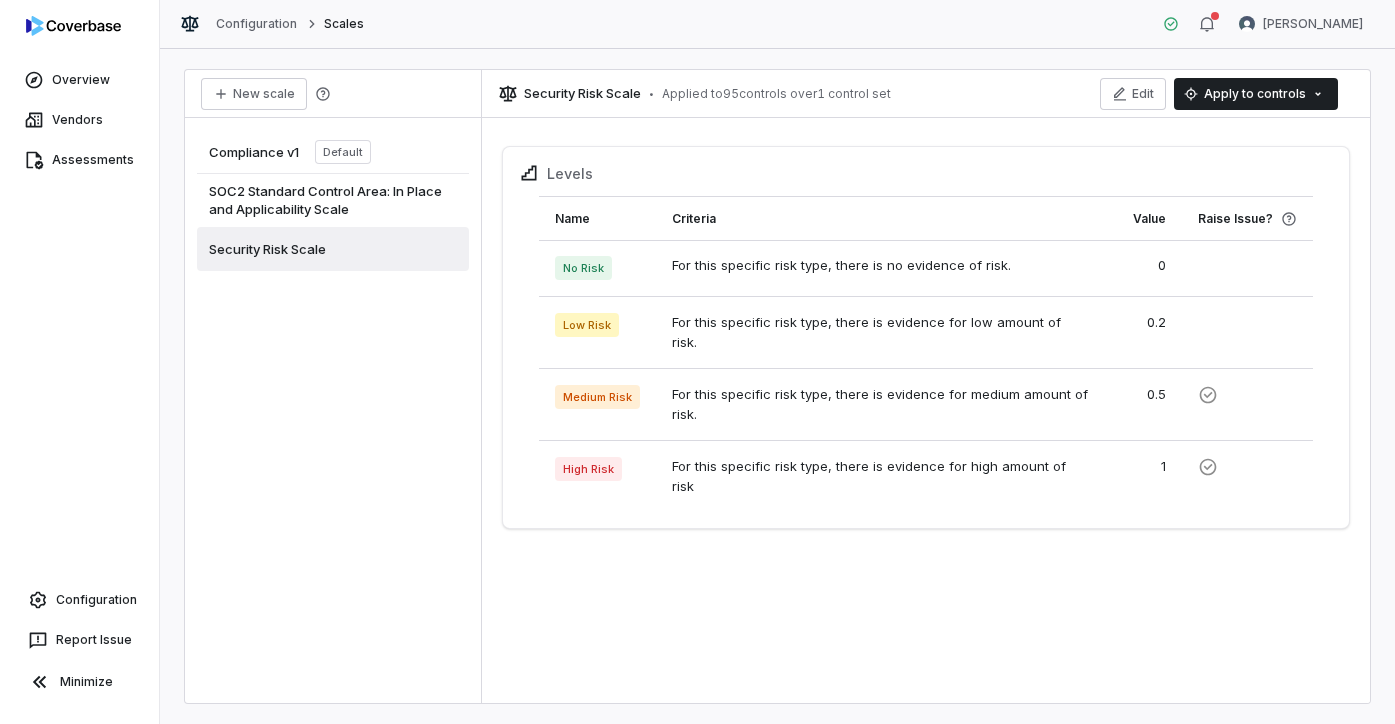 click on "Compliance v1 Default" at bounding box center (333, 152) 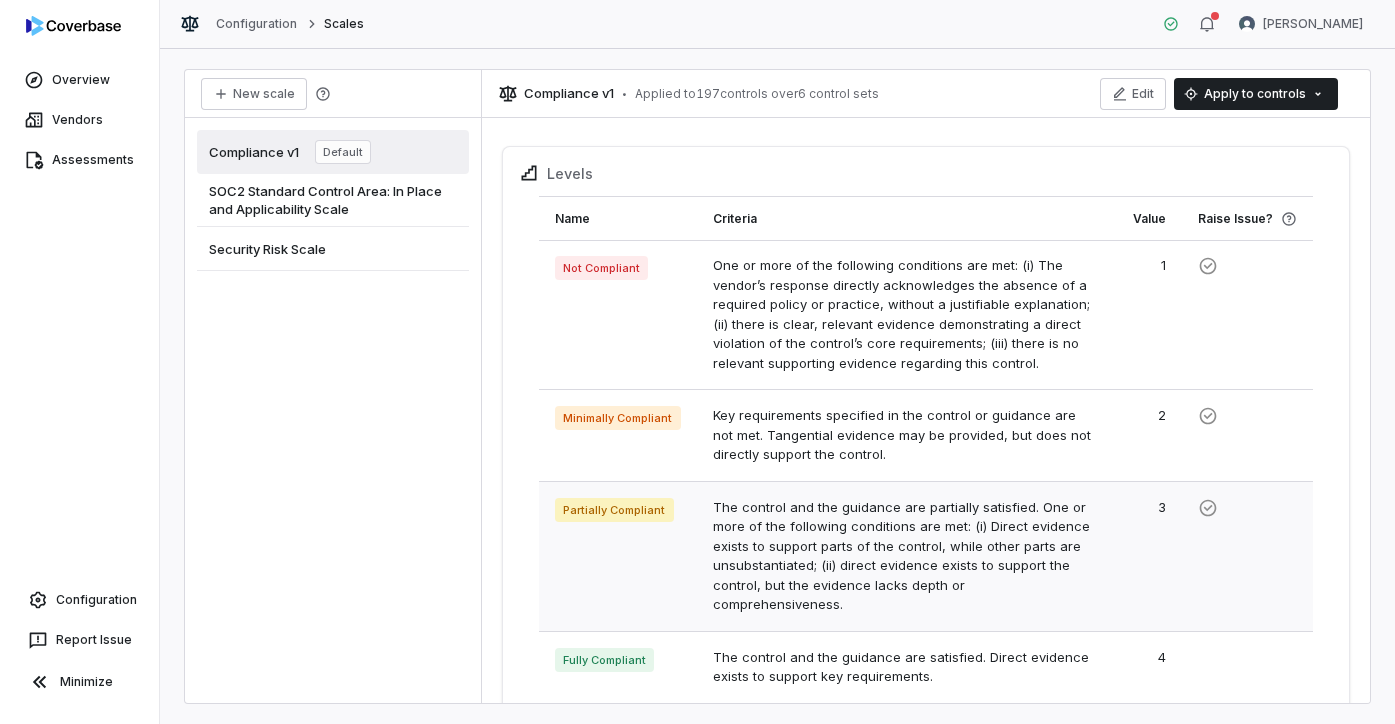 scroll, scrollTop: 17, scrollLeft: 0, axis: vertical 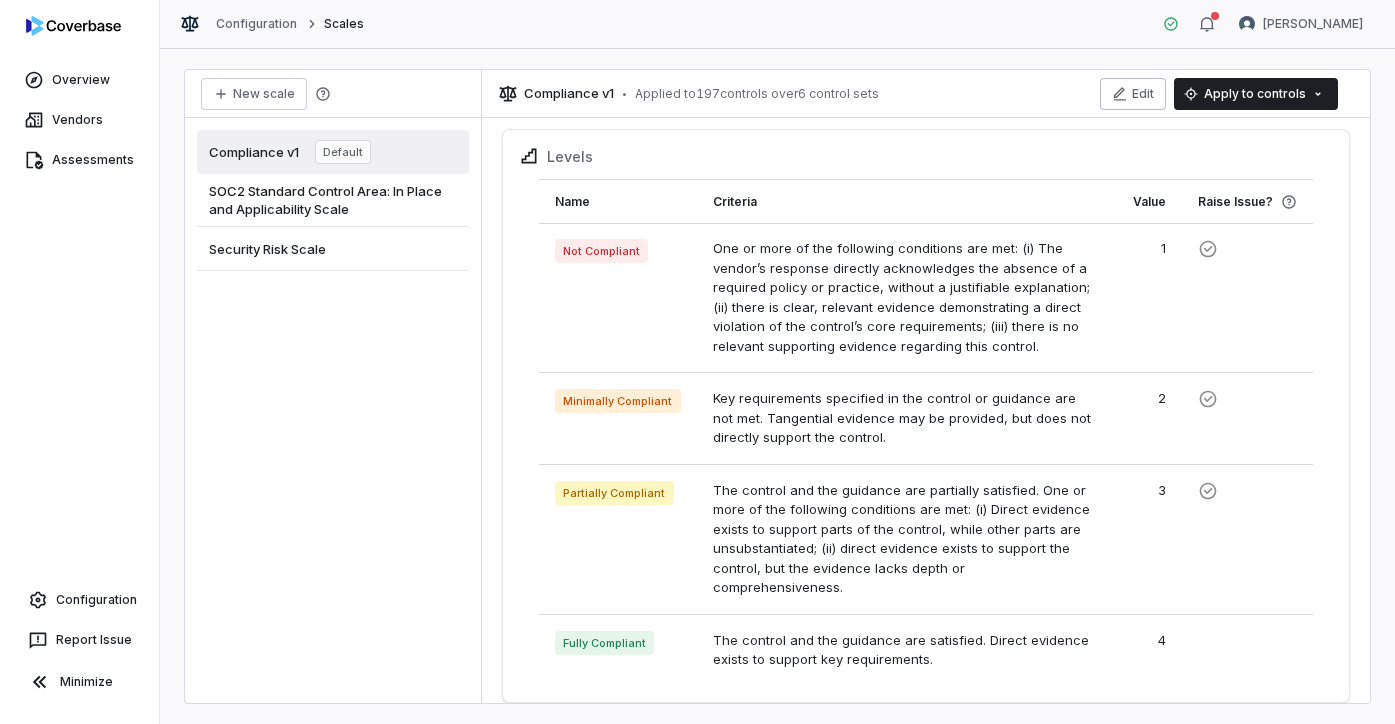 click on "Edit" at bounding box center [1133, 94] 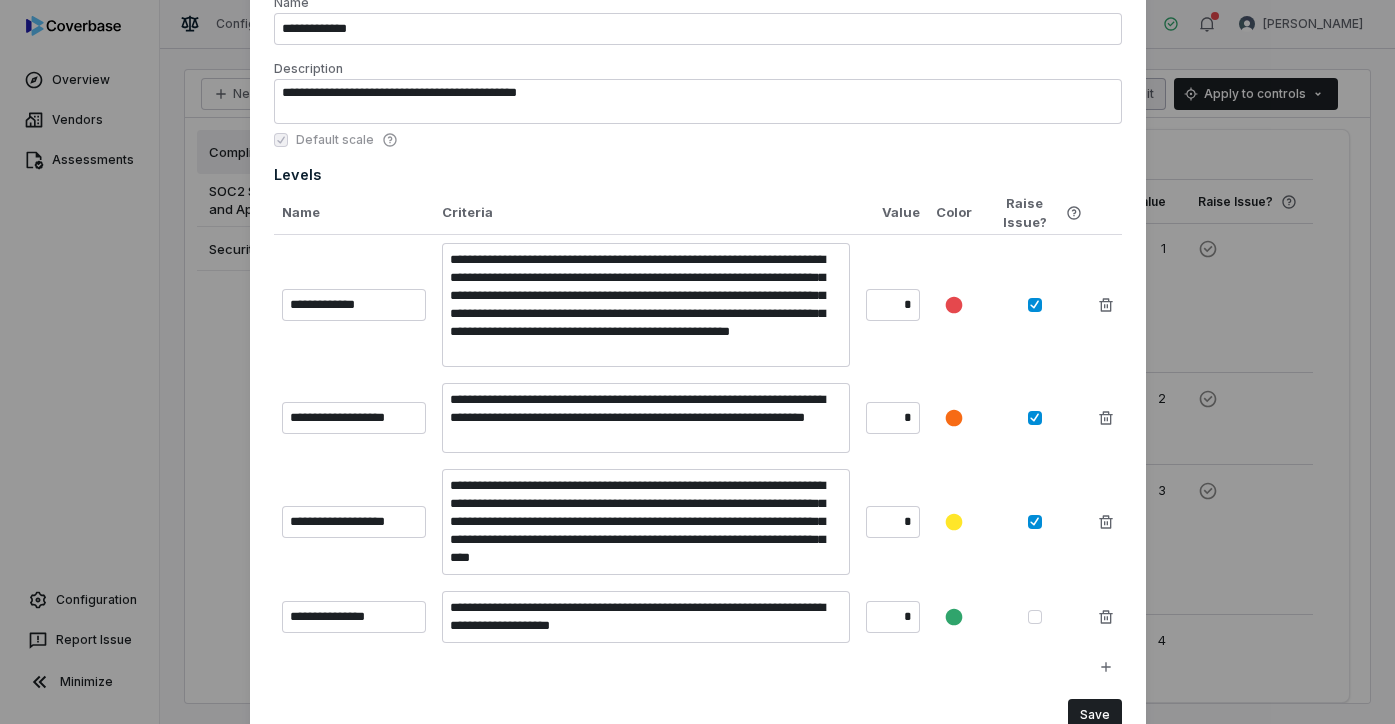 scroll, scrollTop: 169, scrollLeft: 0, axis: vertical 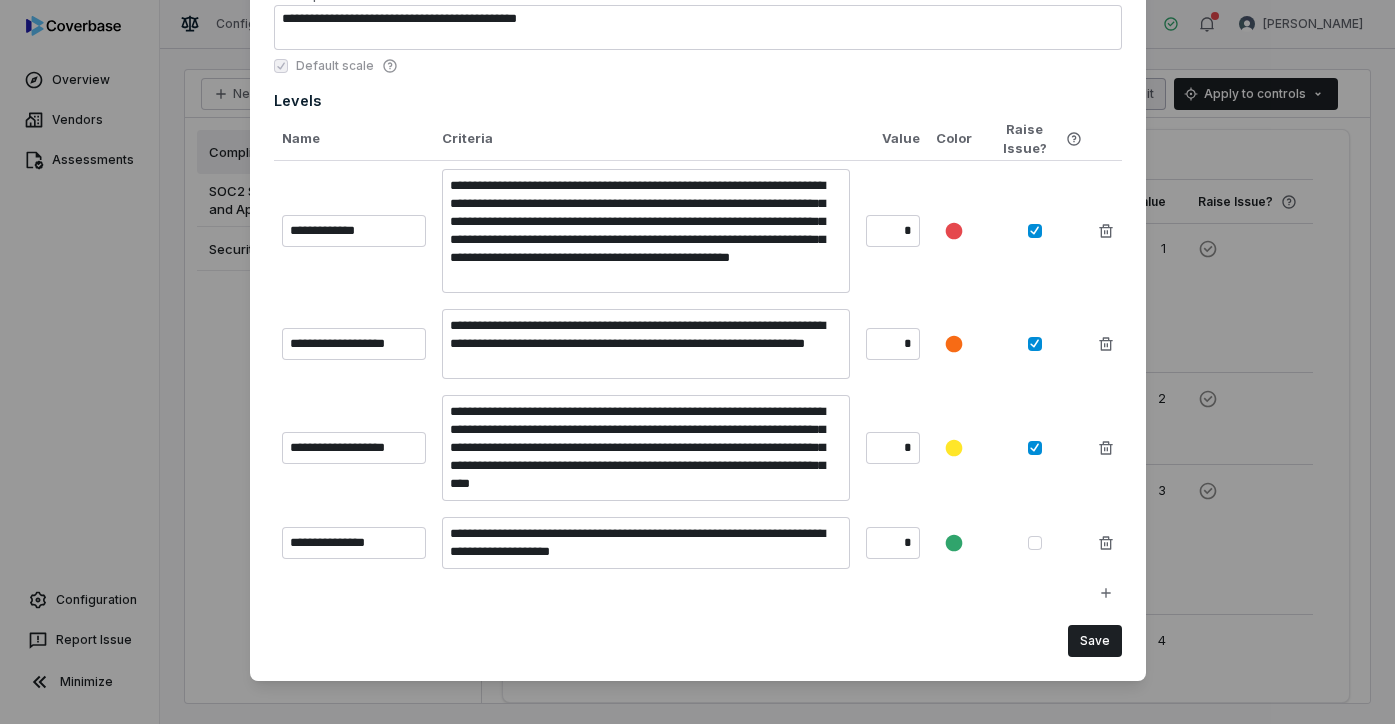click at bounding box center [1035, 448] 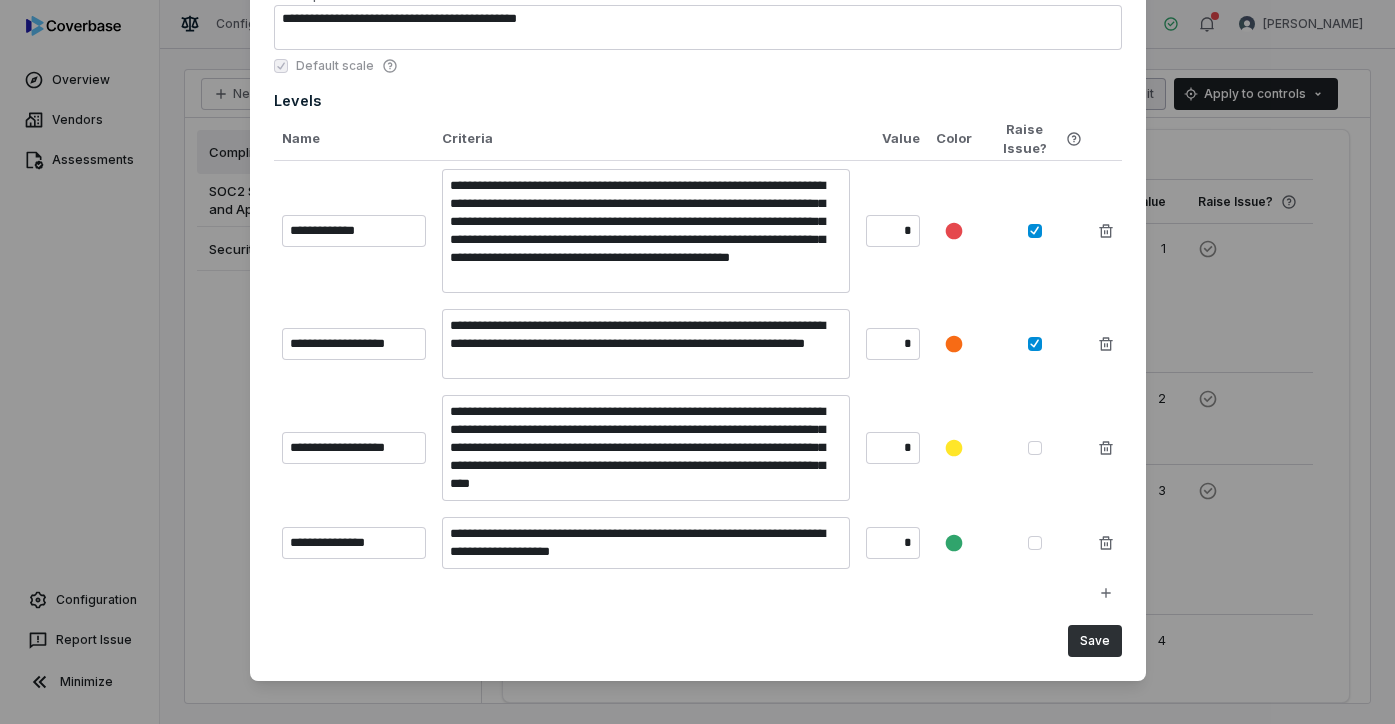 click on "Save" at bounding box center (1095, 641) 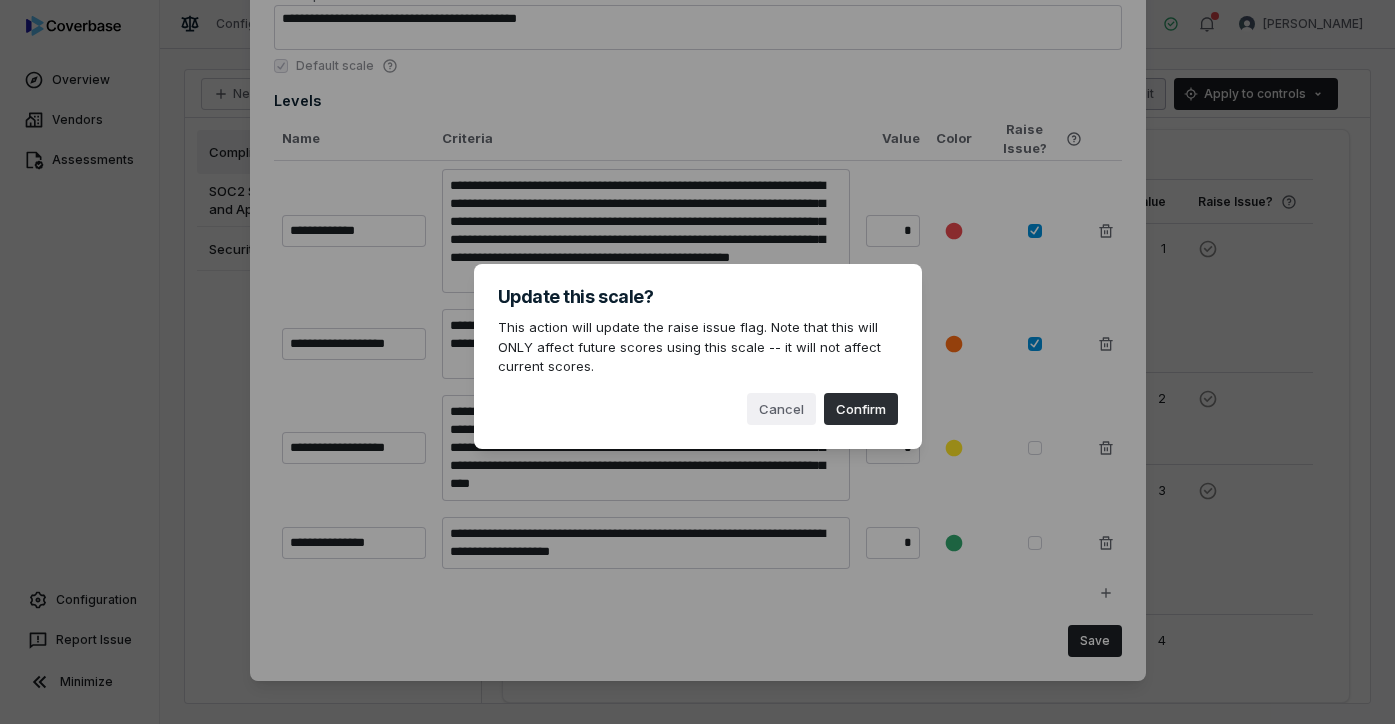 click on "Confirm" at bounding box center [861, 409] 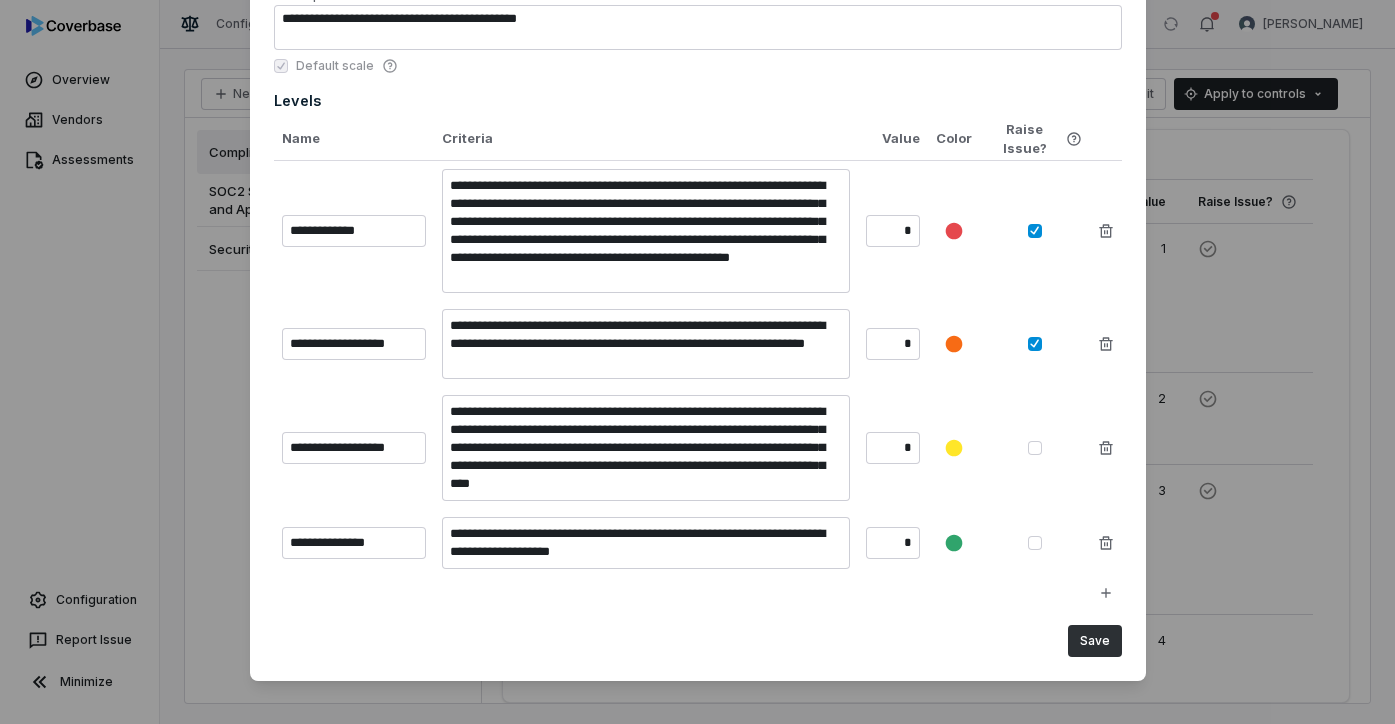 type on "*" 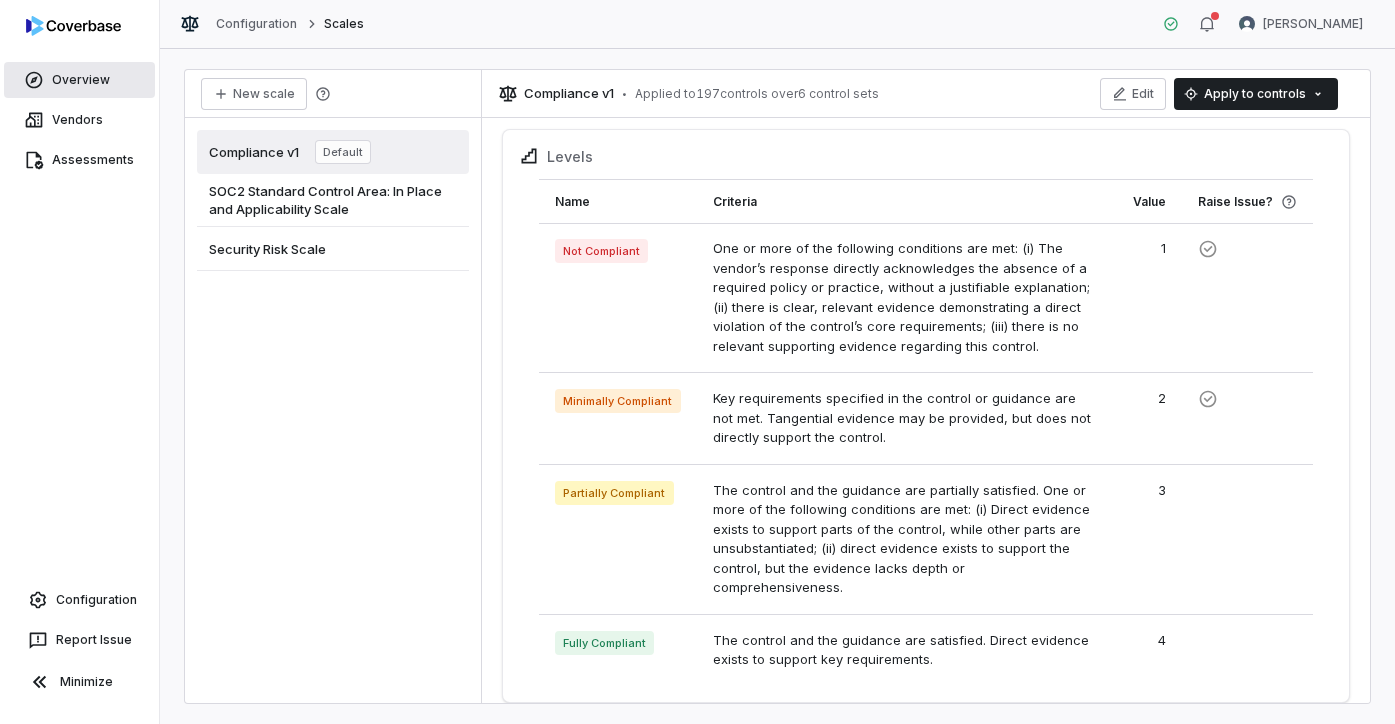 click on "Overview" at bounding box center [79, 80] 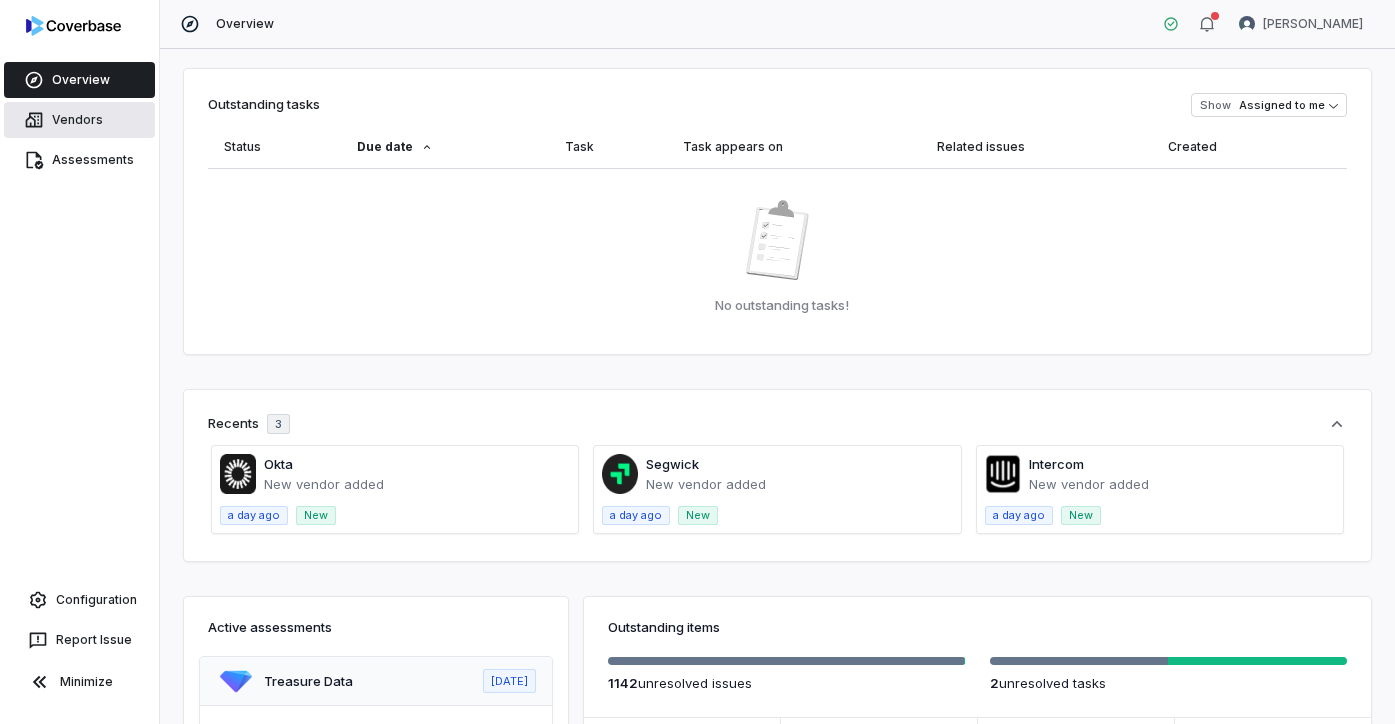 click on "Vendors" at bounding box center (79, 120) 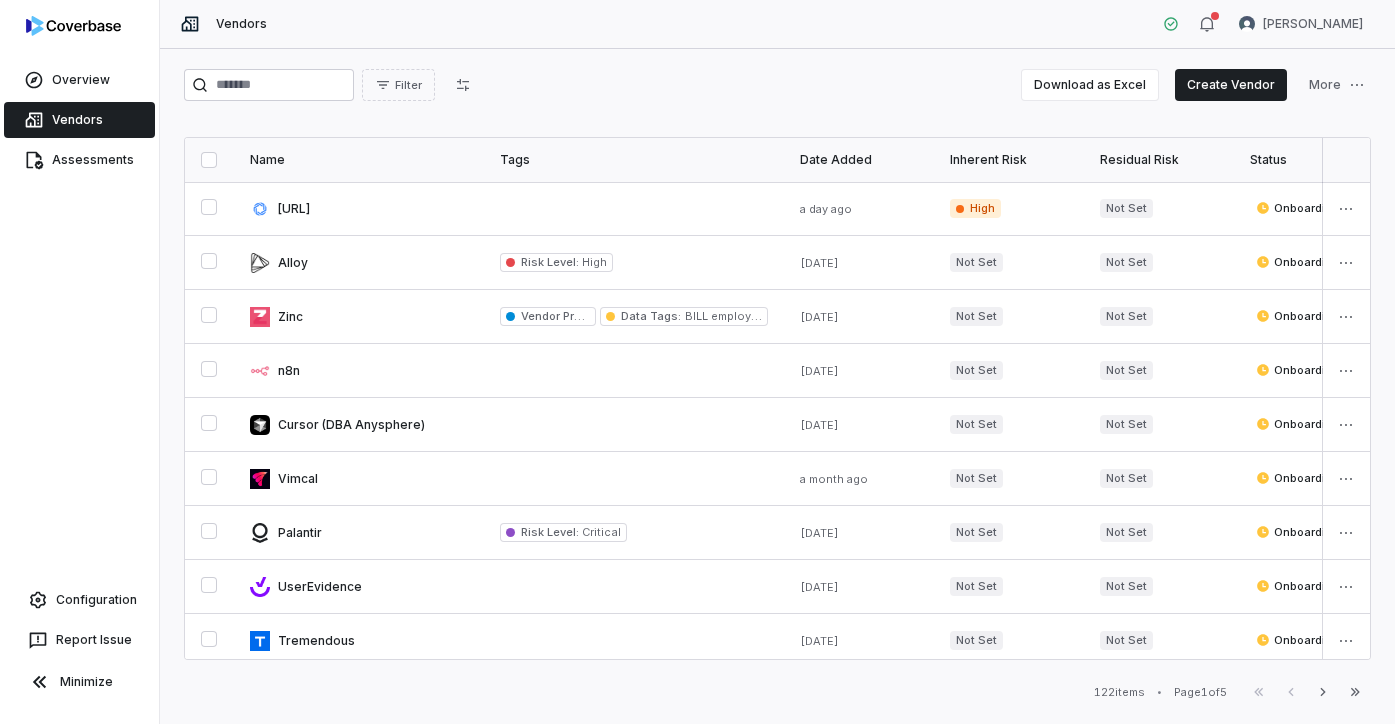 click on "Name" at bounding box center [359, 160] 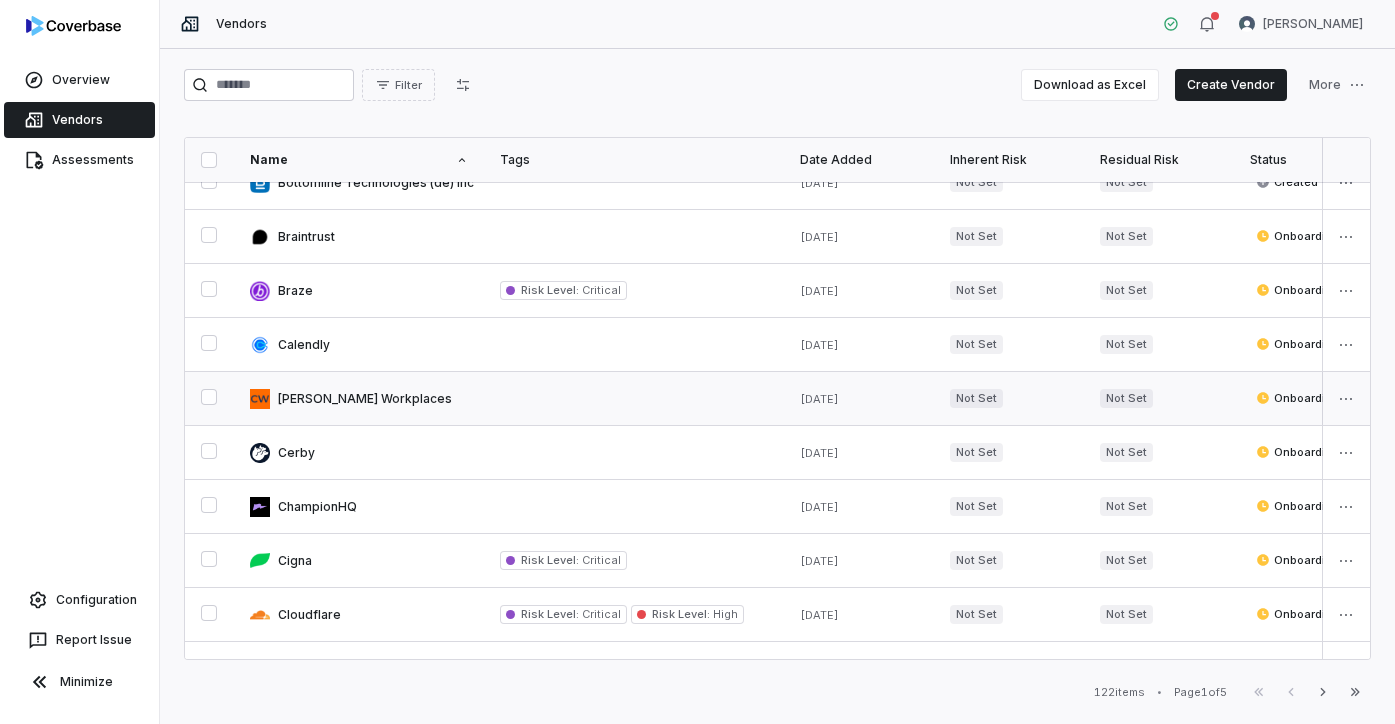 scroll, scrollTop: 883, scrollLeft: 0, axis: vertical 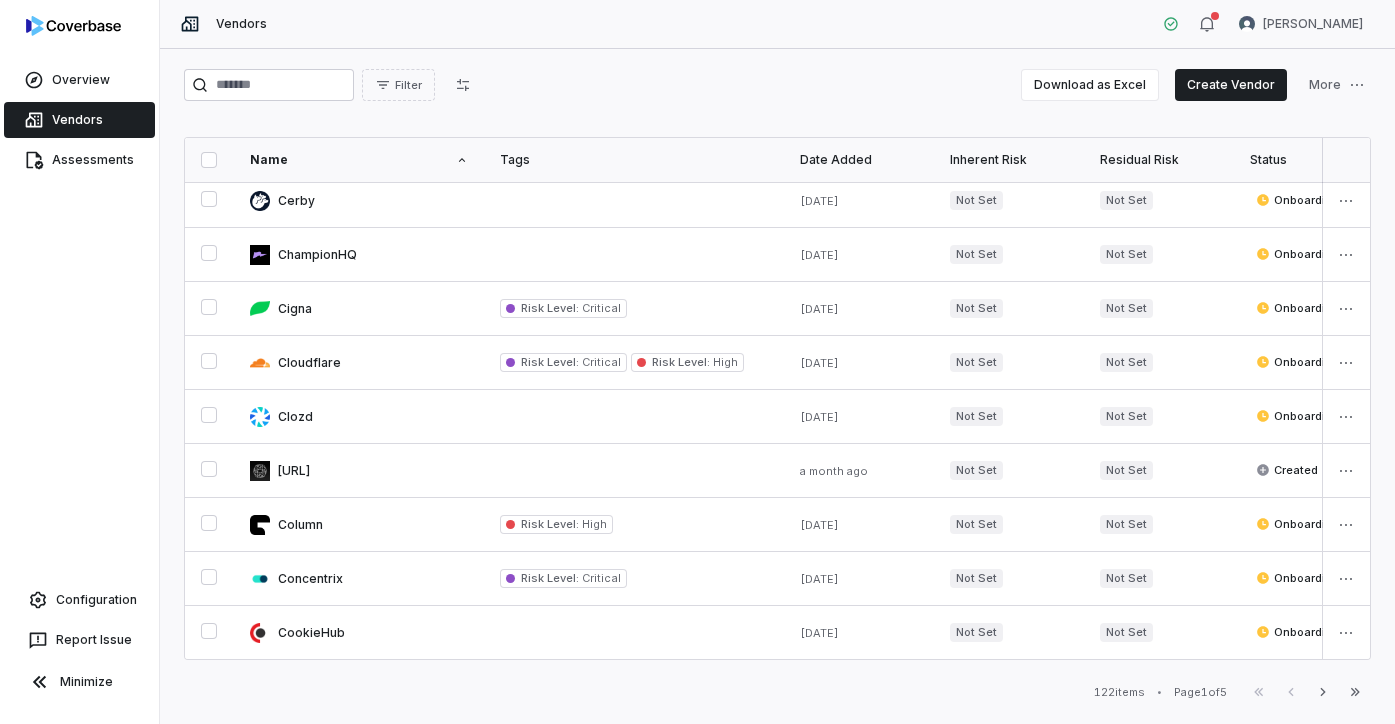 click on "Filter Download as Excel Create Vendor More Name Tags Date Added Inherent Risk Residual Risk Status Last Assessed Assessment Outcome Next Assessment Services Relationship Owners Watchers # Assessments # Issues # Open Issues 15five [DATE] Not Set Not Set Created - - - None None 0 0 0   Acuant Risk Level :   Critical [DATE] Not Set Not Set Onboarding [DATE] - - [PERSON_NAME] None 1 4 4   Adyen Risk Level :   Critical Data Tags :   Restricted Business Information + 1 [DATE] Low Not Set Onboarding [DATE] - [DATE] [PERSON_NAME] None 2 2 2   Affinity Abound :   Vendor [DATE] Not Set Not Set Created - - - None None 0 0 0   Alloy Risk Level :   High [DATE] Not Set Not Set Onboarding [DATE] - [DATE] None None 2 29 29   Armorcode Risk Level :   High [DATE] Not Set Not Set Onboarding [DATE] - [DATE] [PERSON_NAME] None 2 0 0   Auth0 Risk Level :   Critical [DATE] Not Set Not Set Onboarding [DATE] - - [PERSON_NAME] None 1 1 1   :   - 1 0" at bounding box center (777, 386) 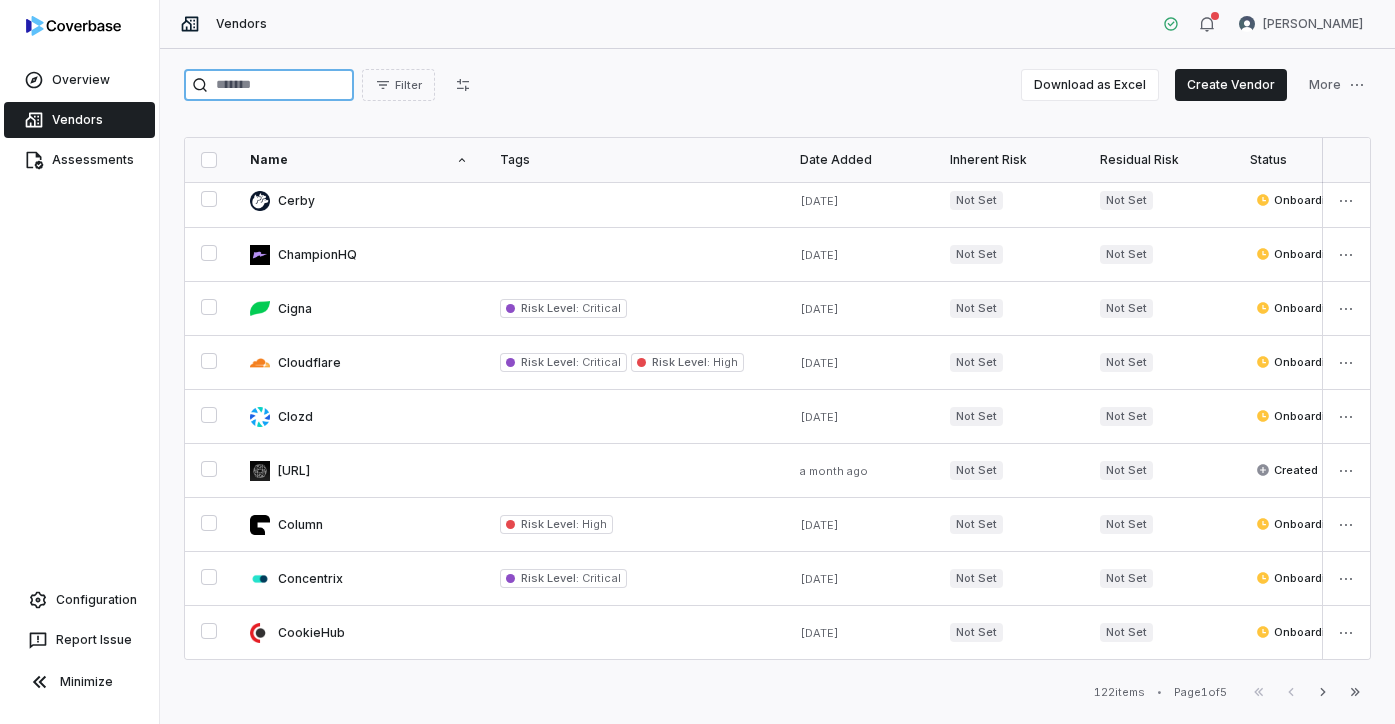 click at bounding box center (269, 85) 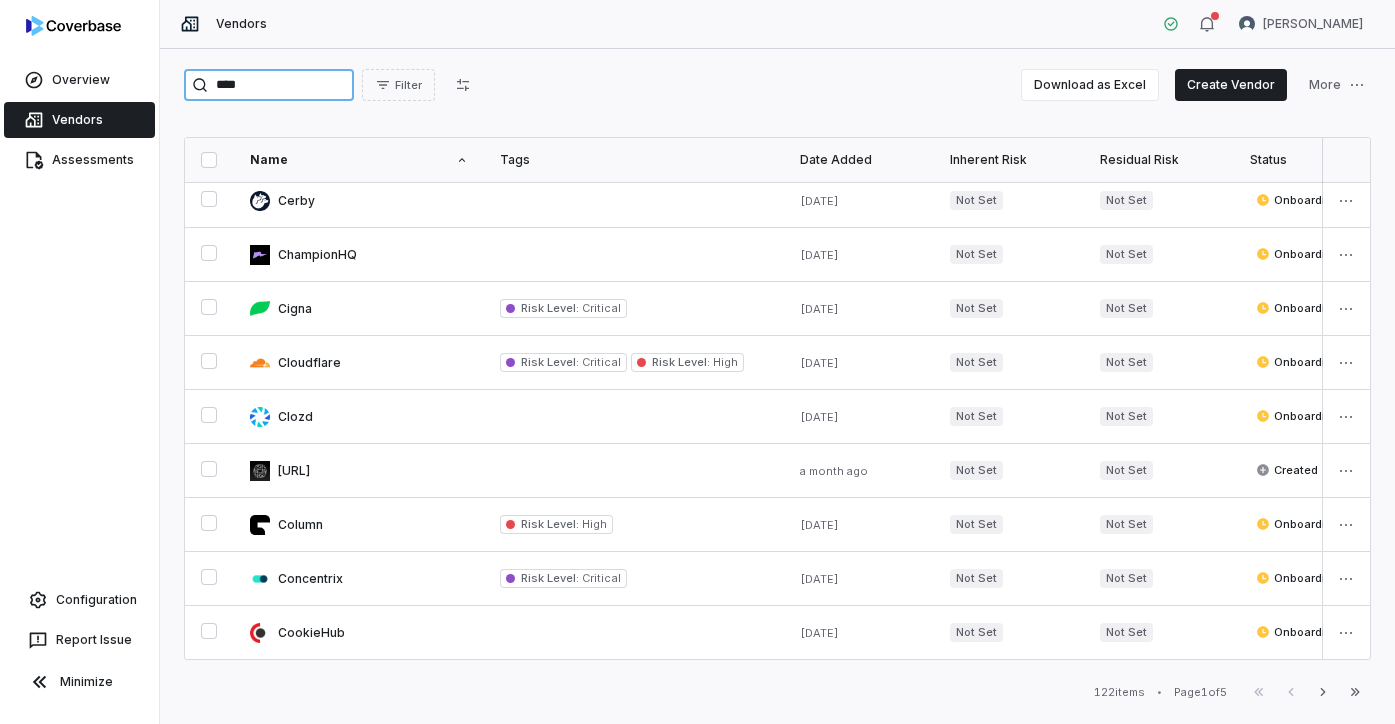type on "****" 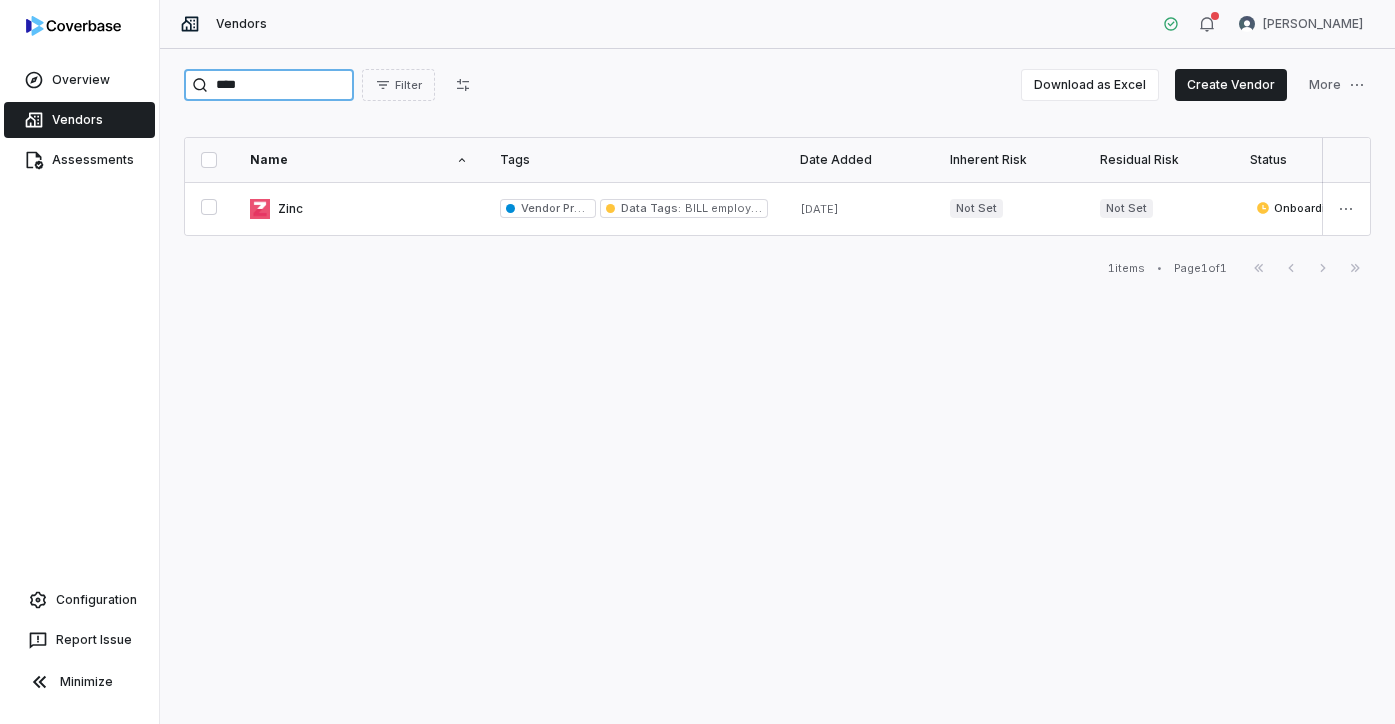 scroll, scrollTop: 0, scrollLeft: 0, axis: both 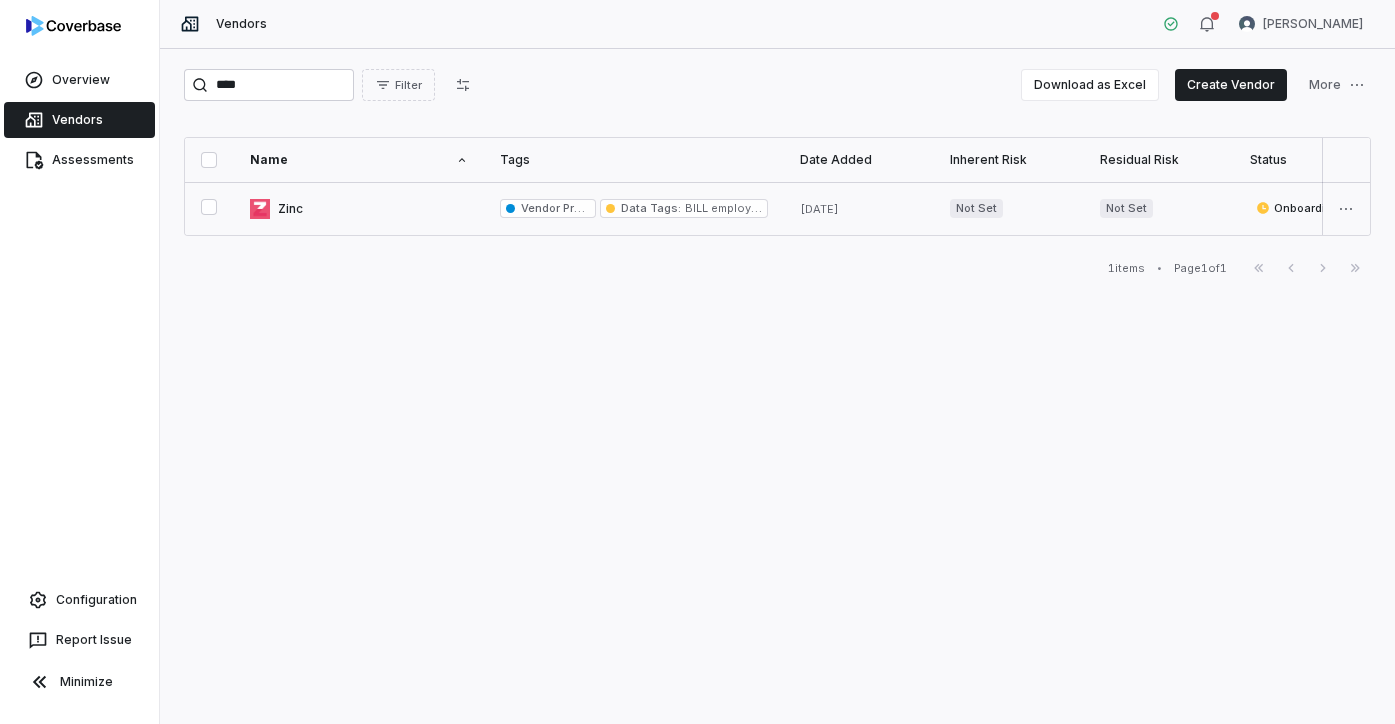 click at bounding box center [359, 208] 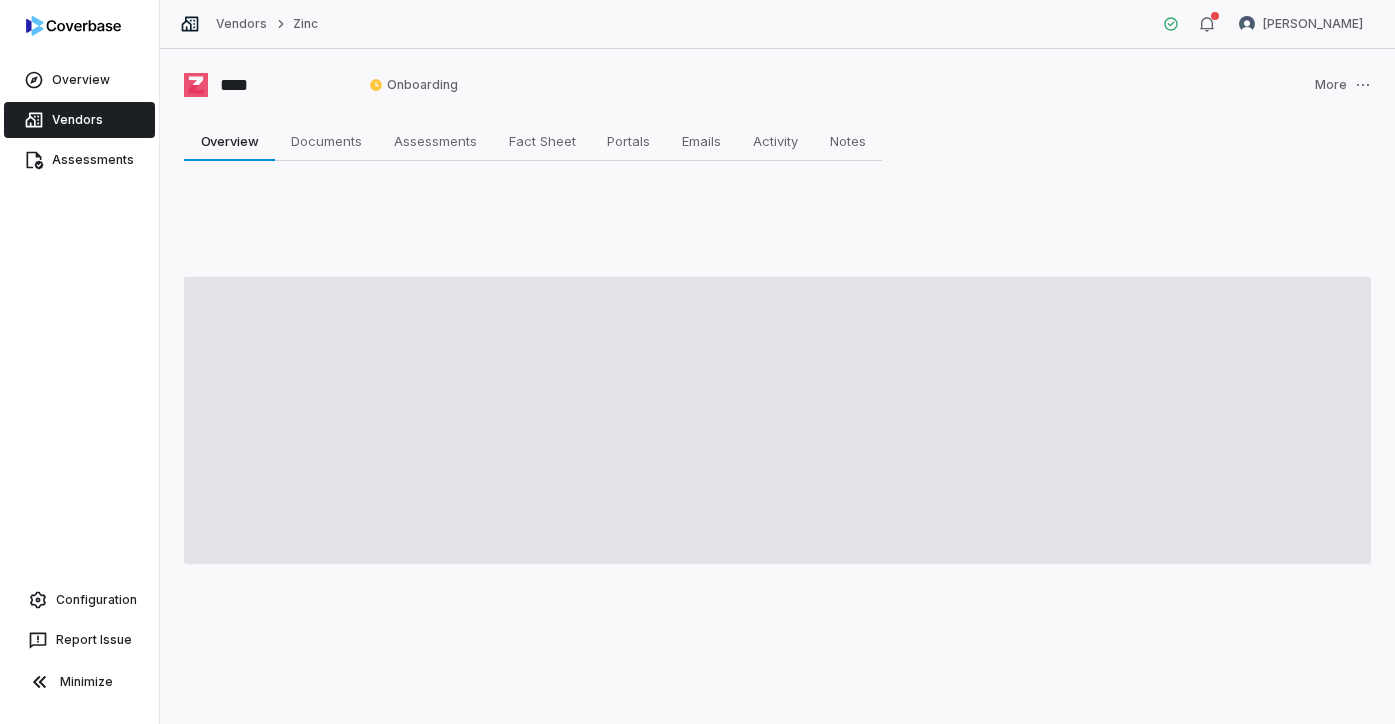 type on "*" 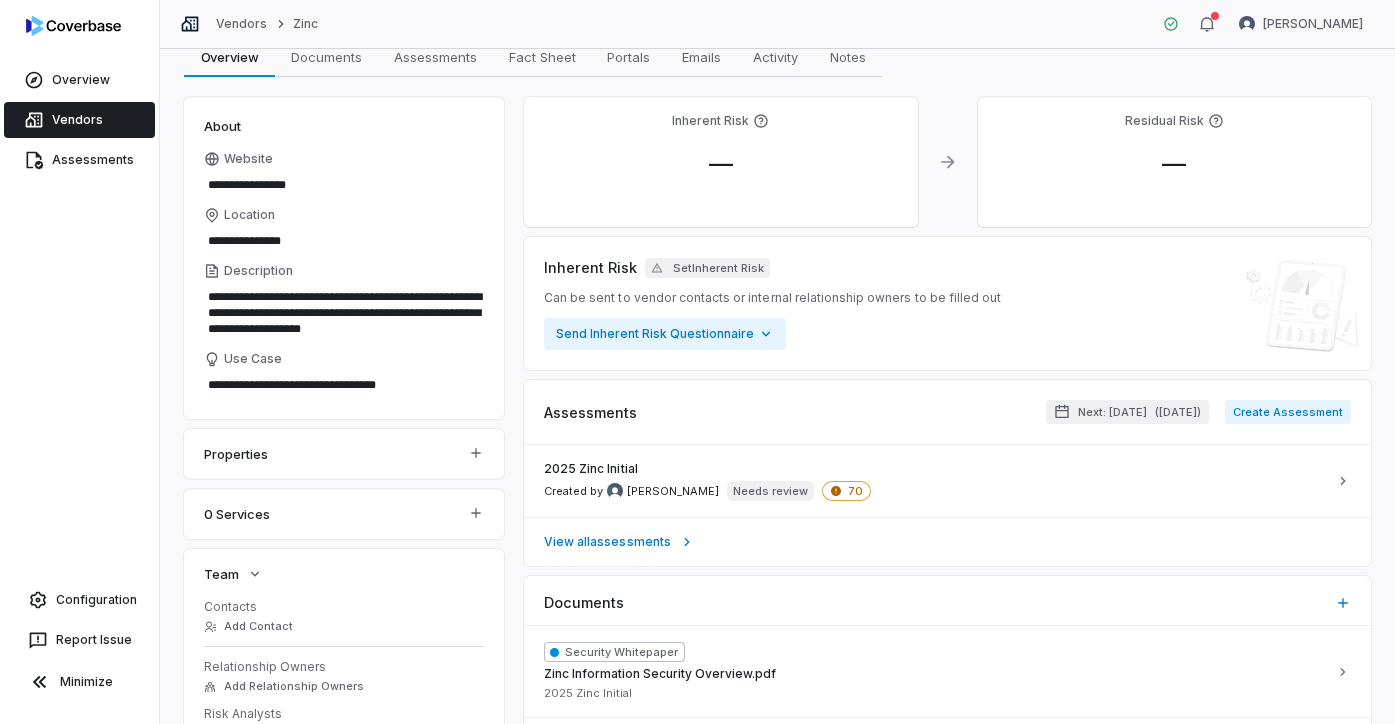 scroll, scrollTop: 83, scrollLeft: 0, axis: vertical 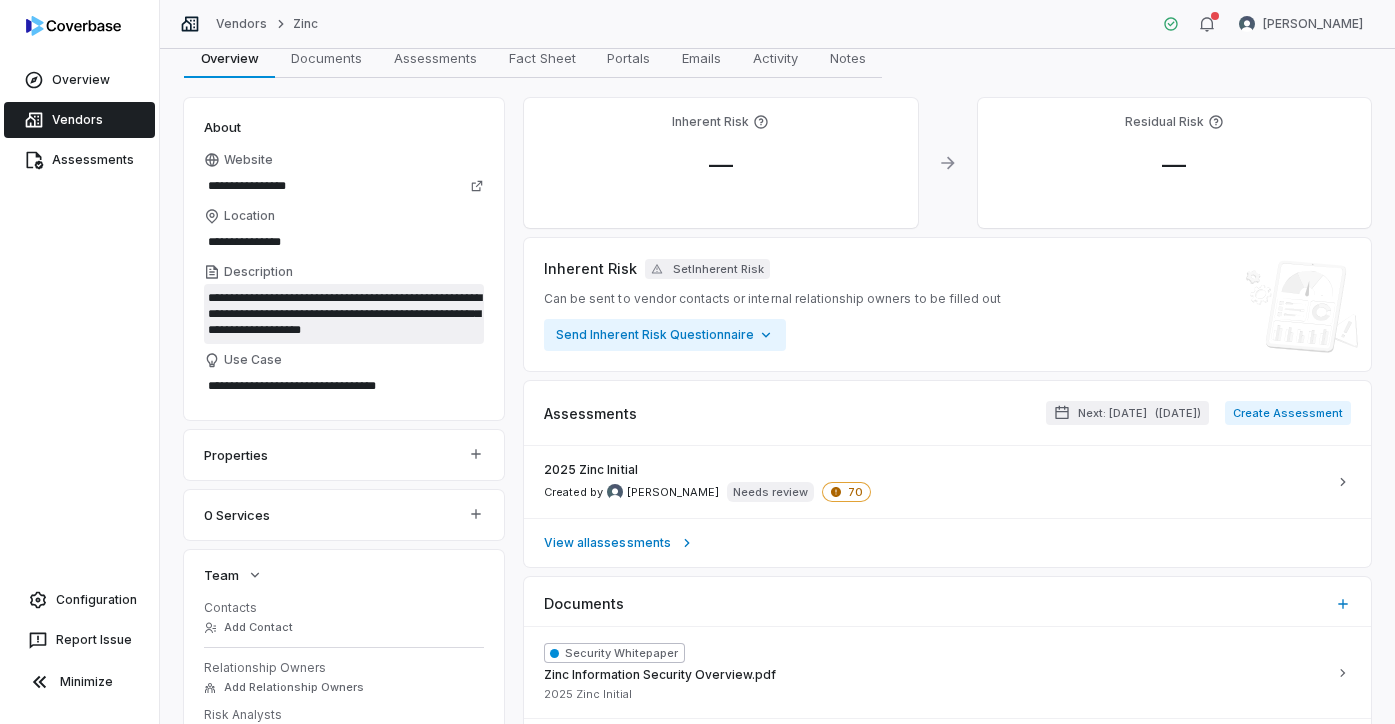 click on "**********" at bounding box center (344, 314) 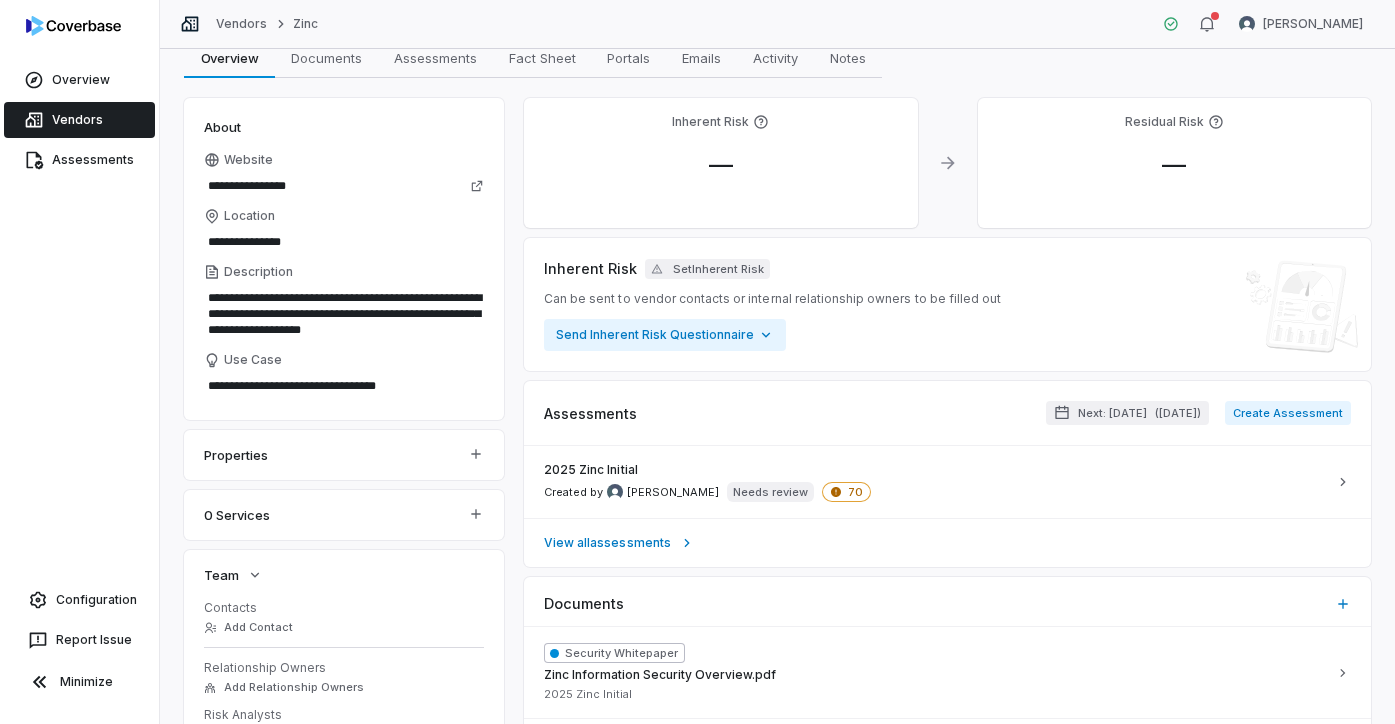 click on "**********" at bounding box center [335, 186] 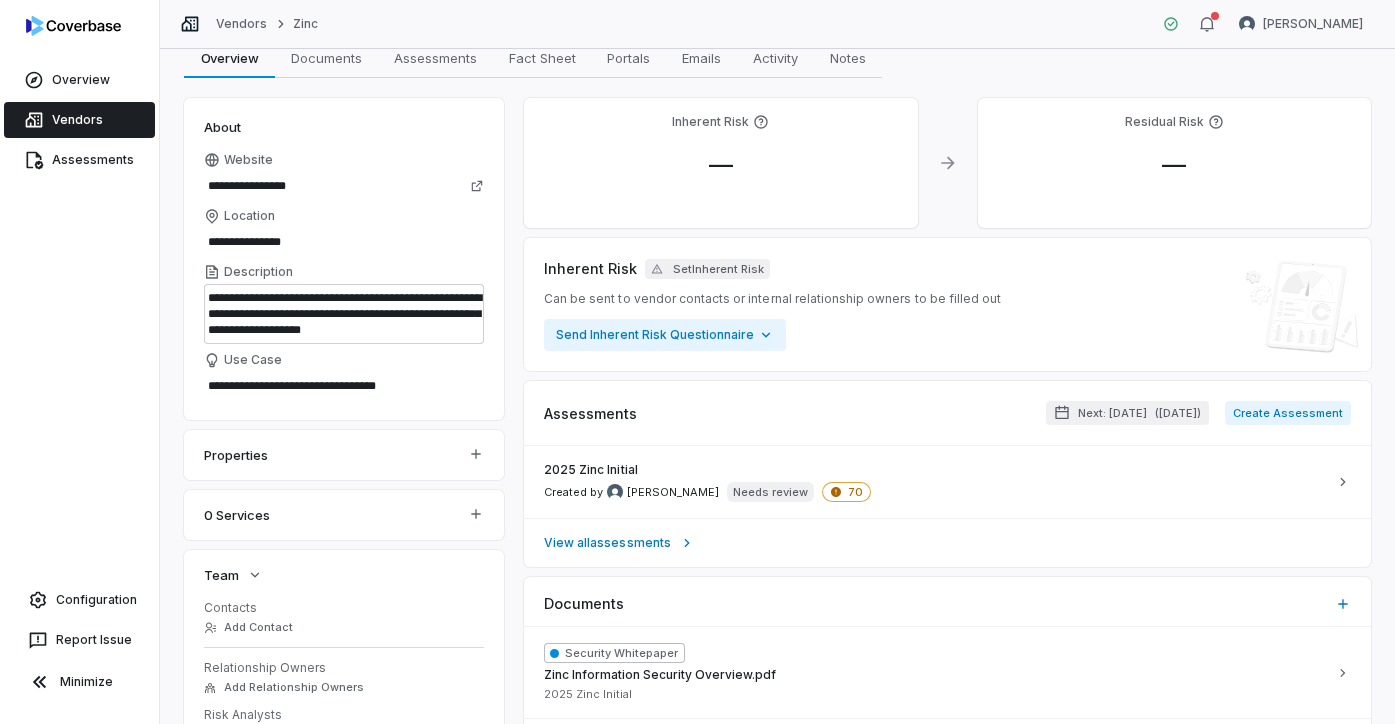 scroll, scrollTop: 0, scrollLeft: 0, axis: both 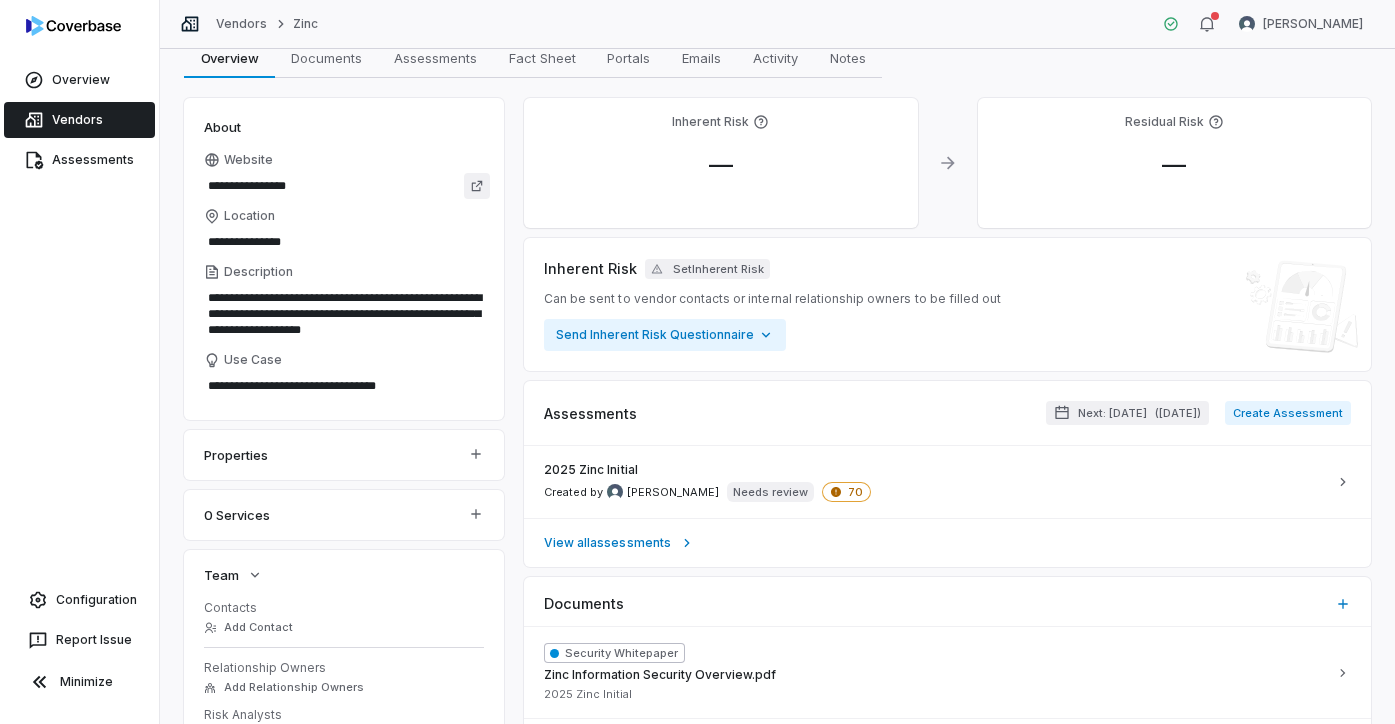 click 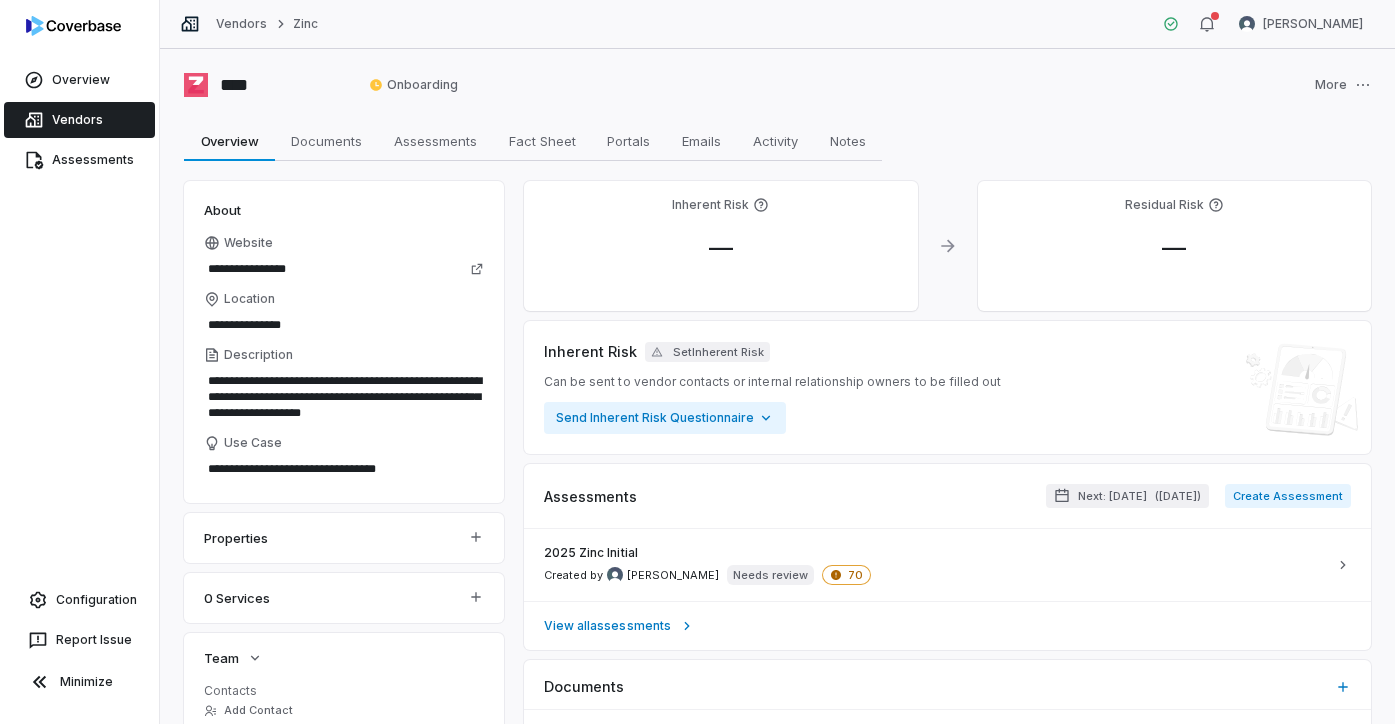 scroll, scrollTop: 0, scrollLeft: 0, axis: both 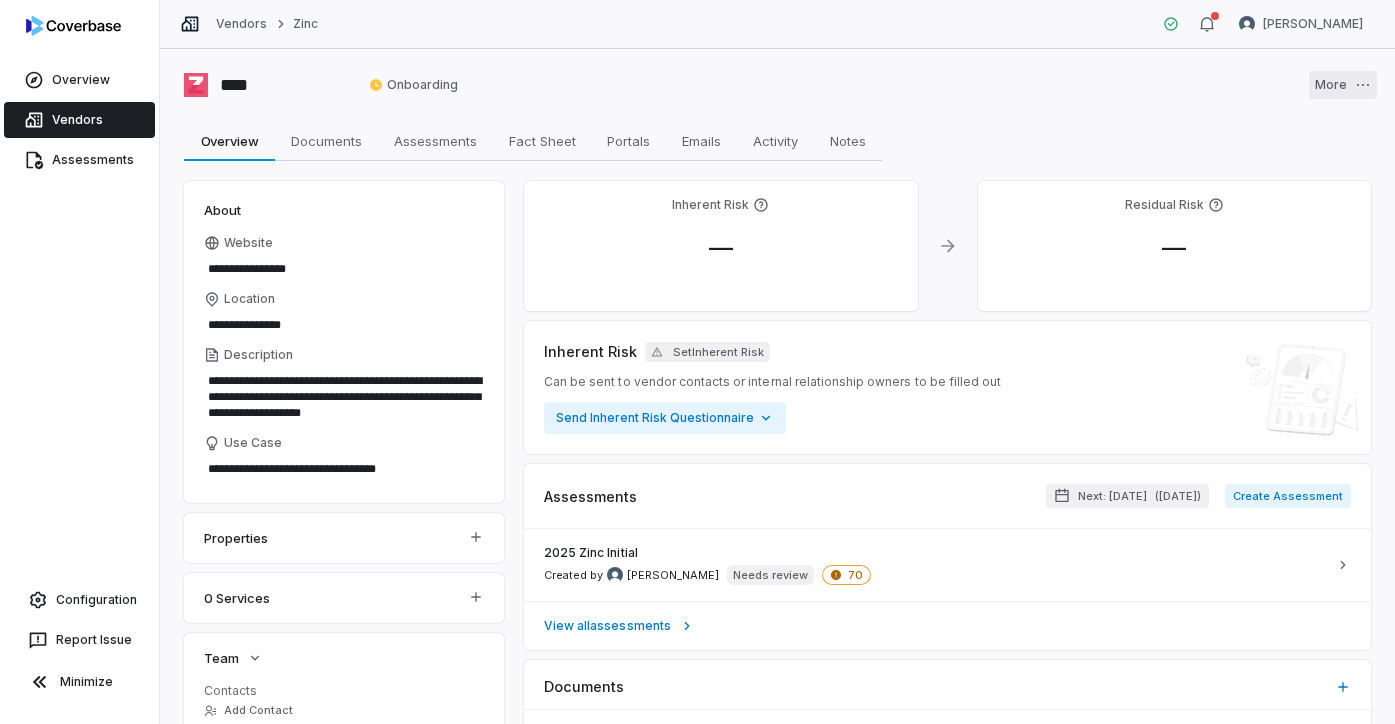 click on "**********" at bounding box center (697, 362) 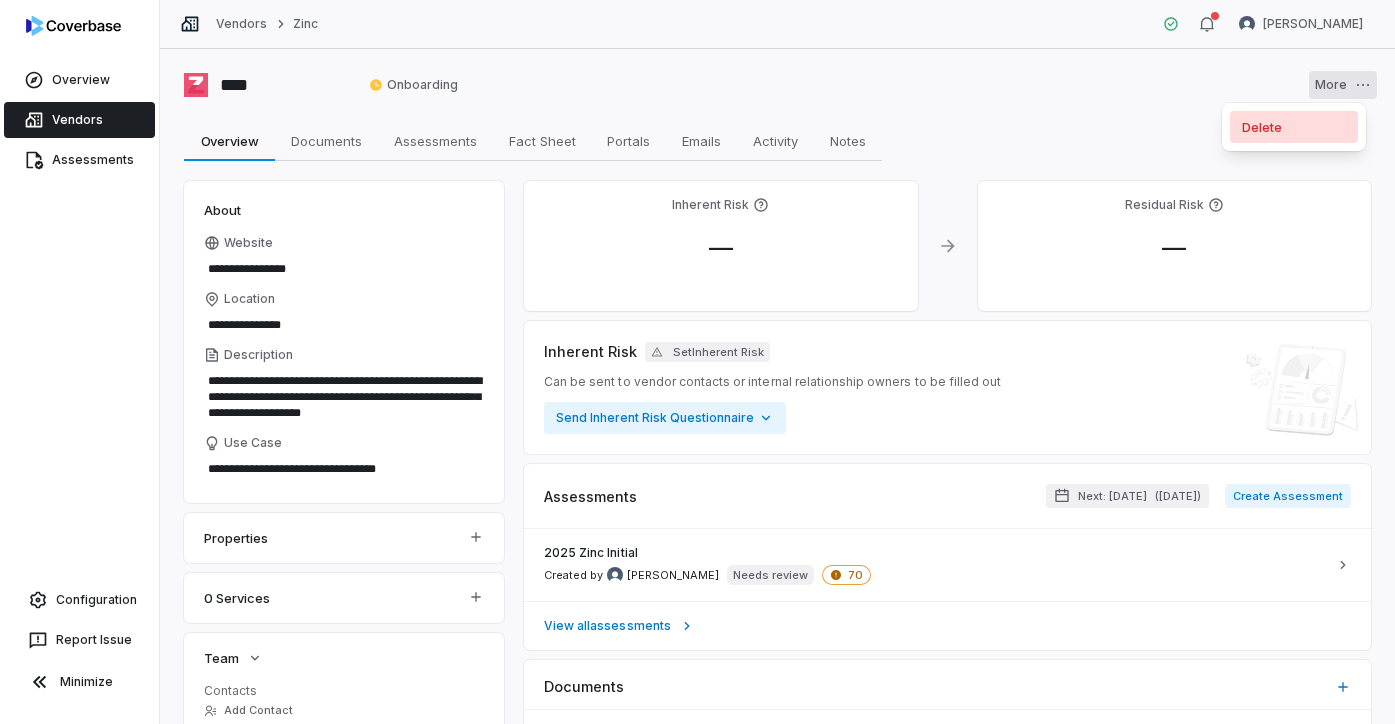 click on "Delete" at bounding box center (1294, 127) 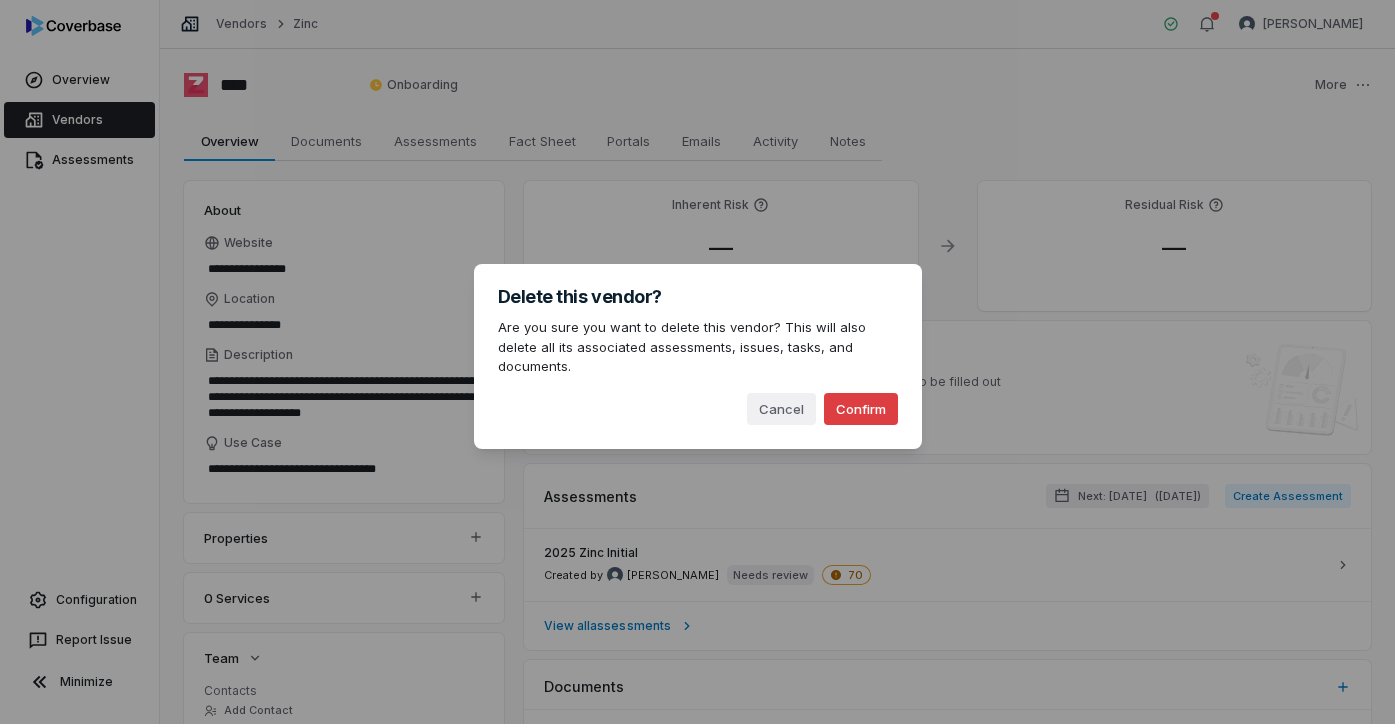 click on "Confirm" at bounding box center (861, 409) 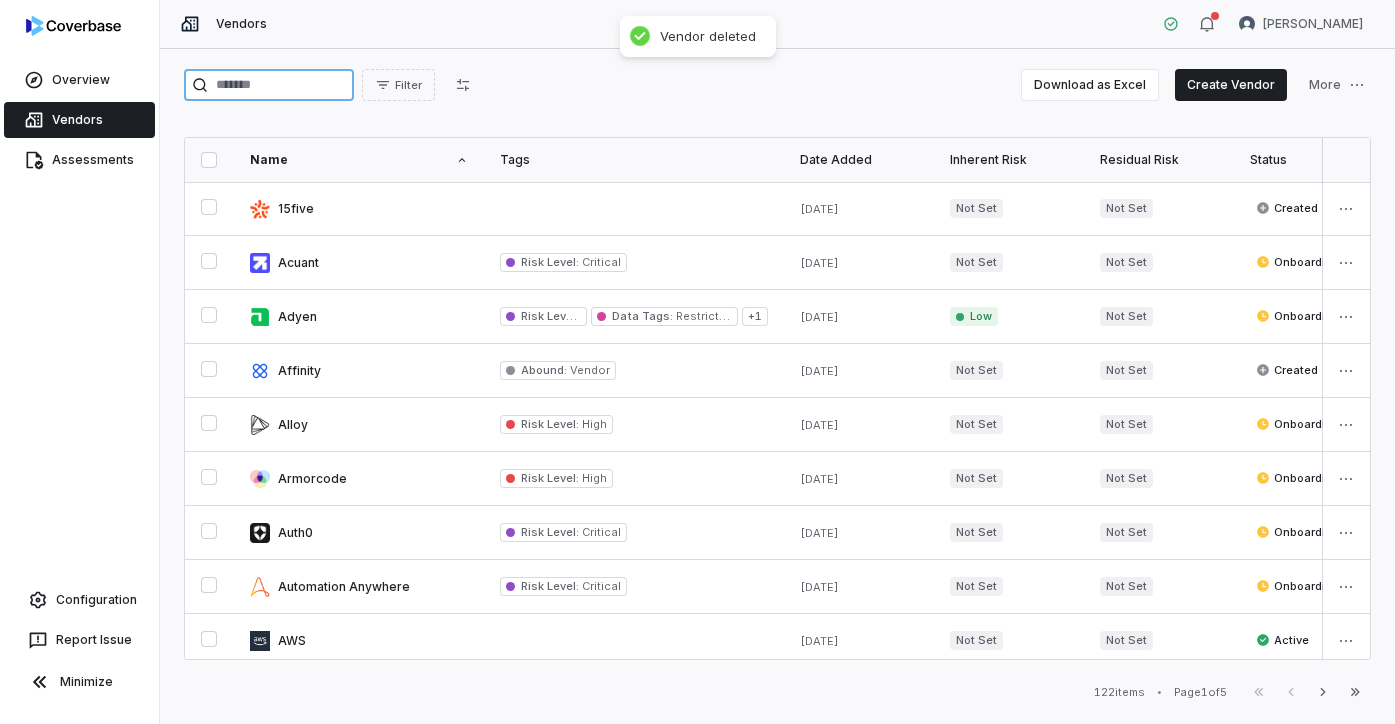 click at bounding box center [269, 85] 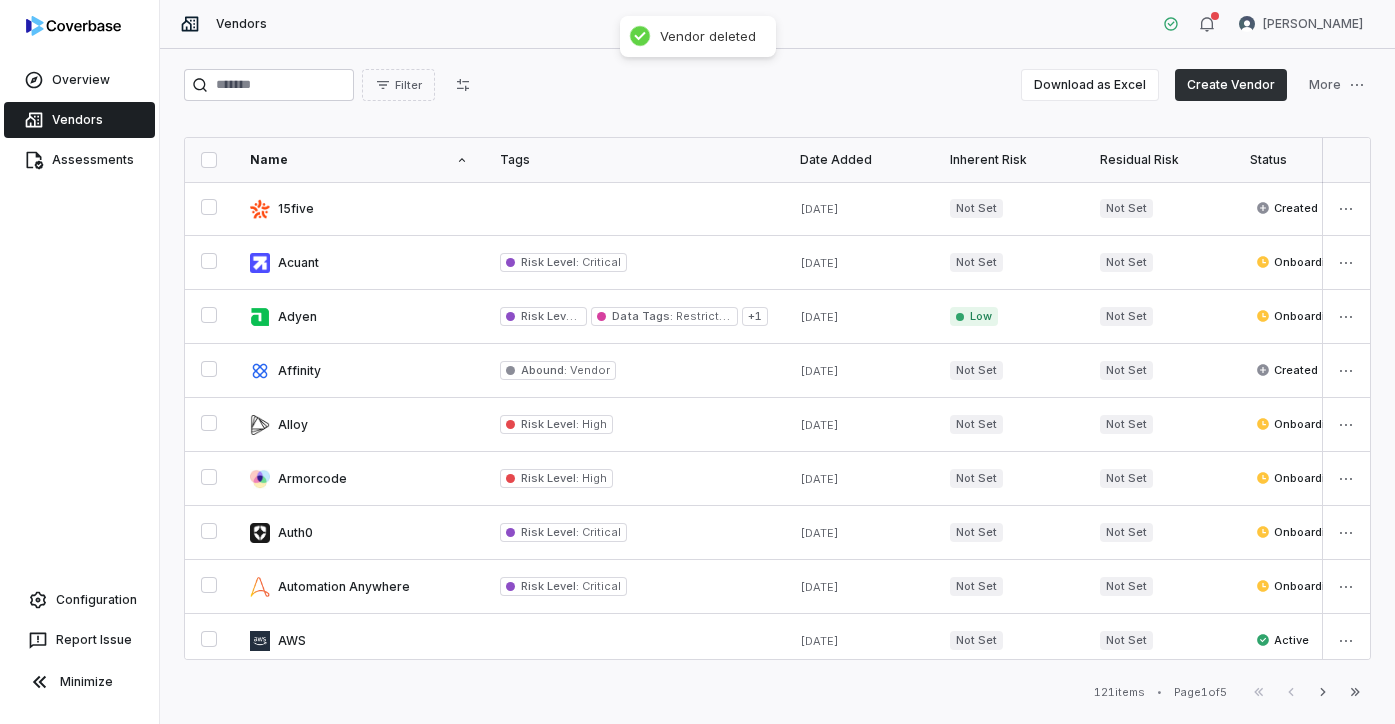 click on "Create Vendor" at bounding box center (1231, 85) 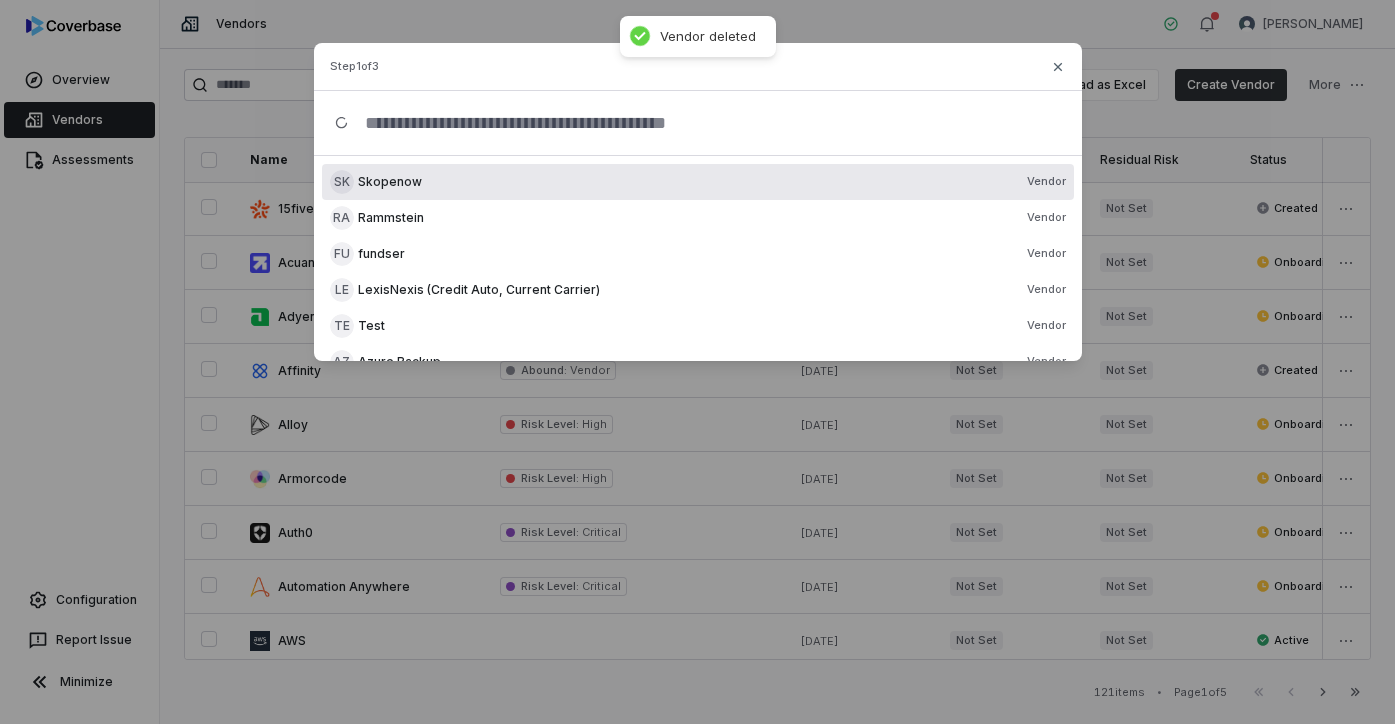 click at bounding box center (705, 123) 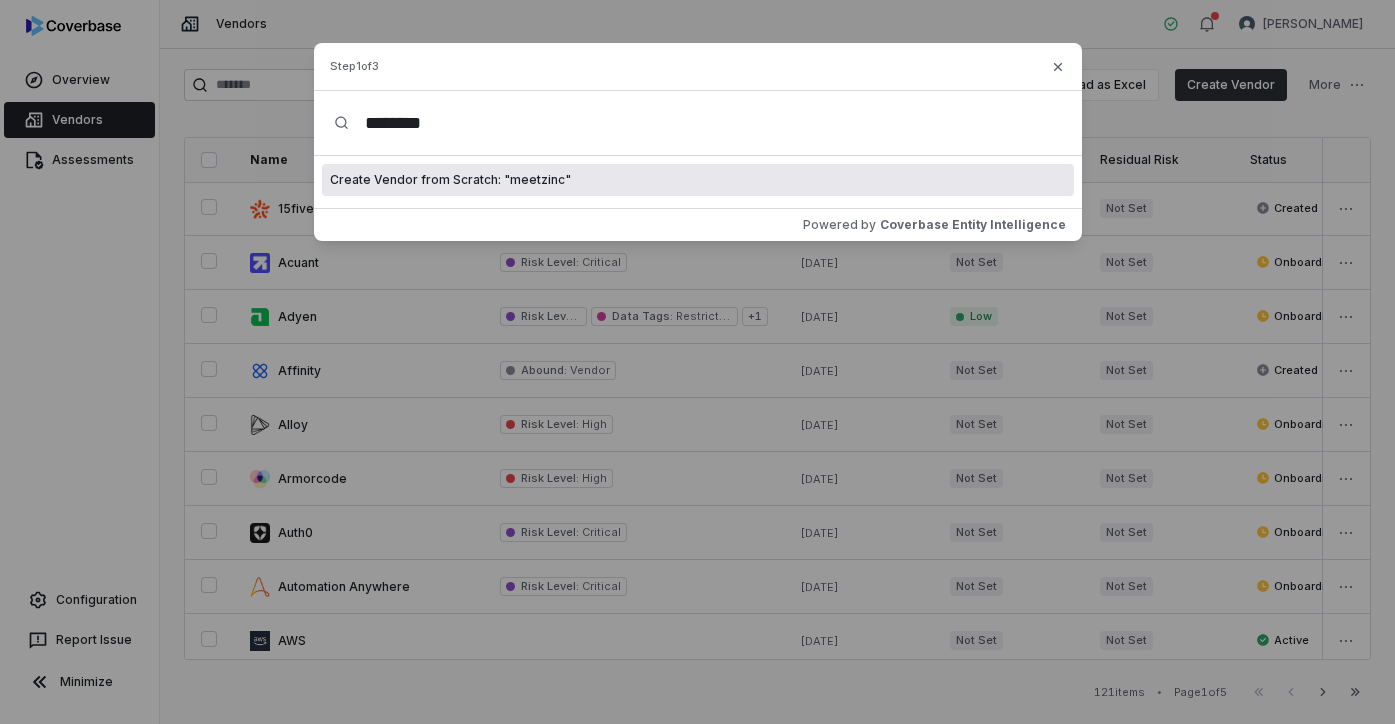 drag, startPoint x: 460, startPoint y: 136, endPoint x: 306, endPoint y: 122, distance: 154.63506 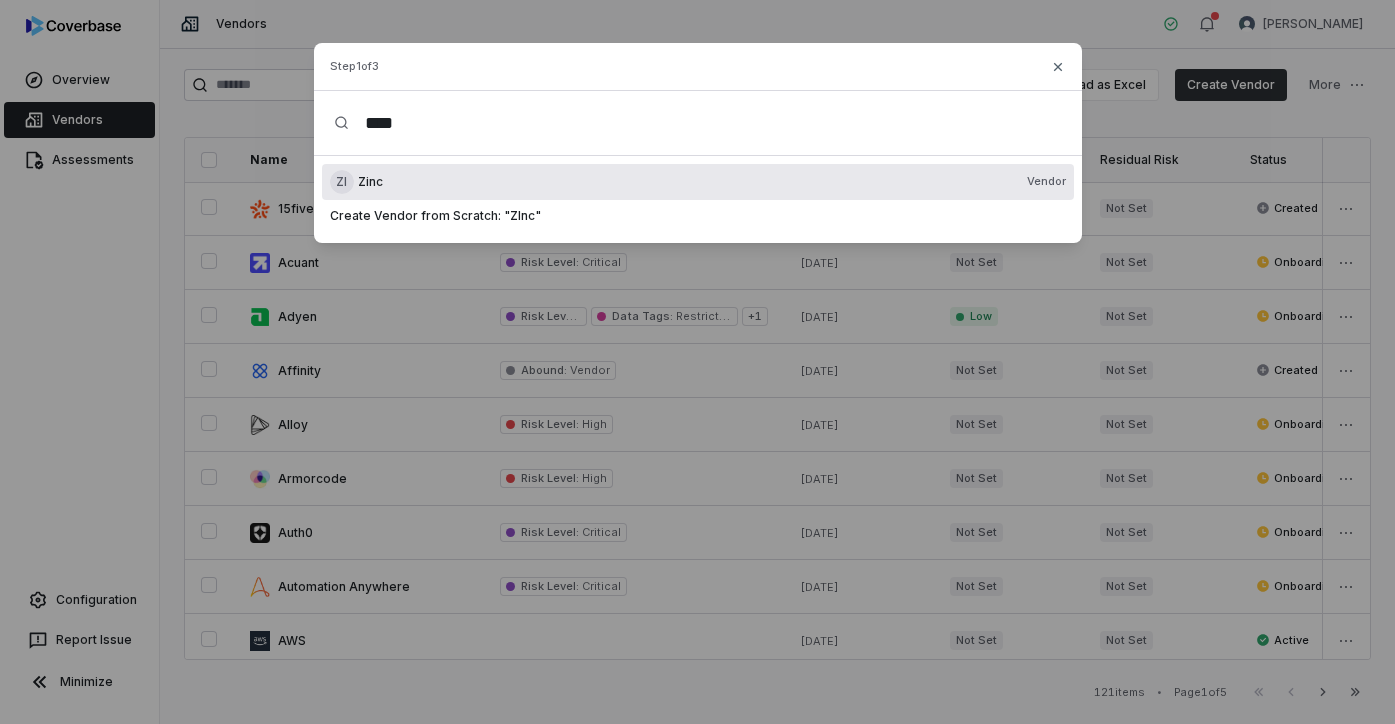 scroll, scrollTop: 0, scrollLeft: 0, axis: both 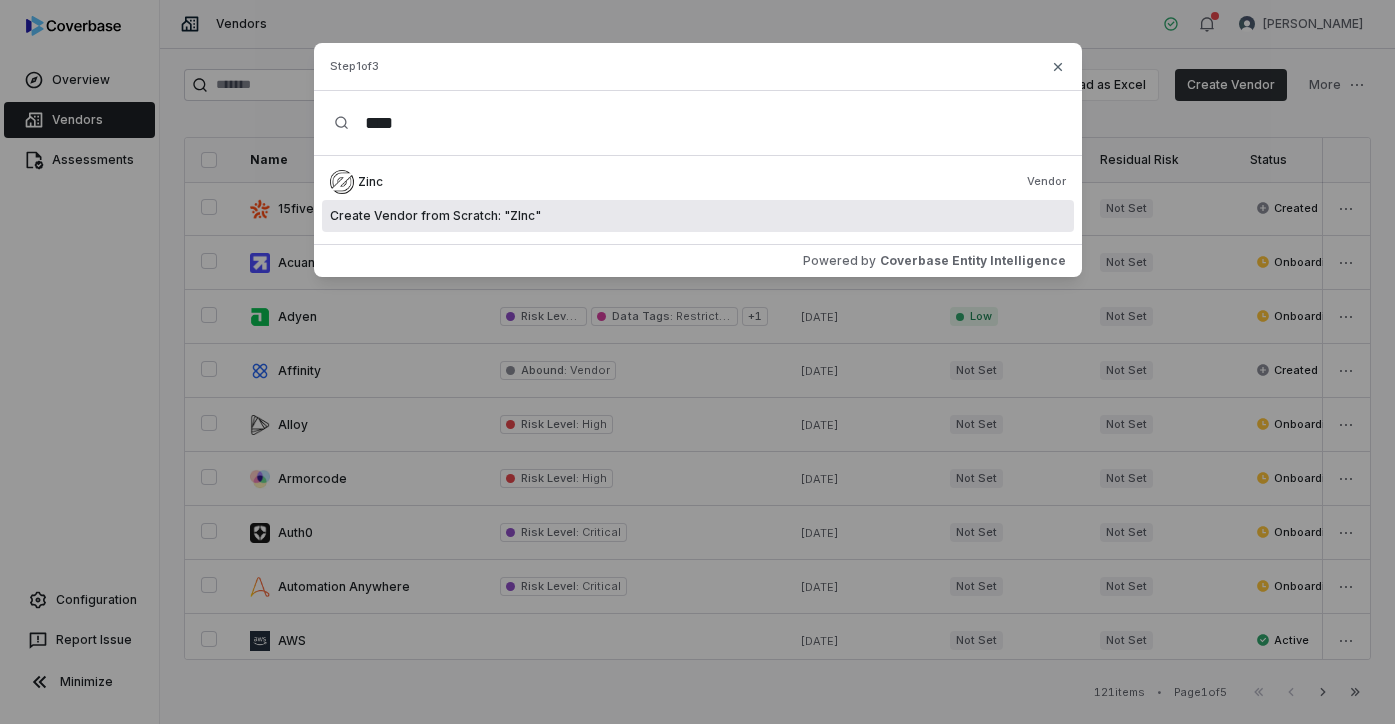 type on "****" 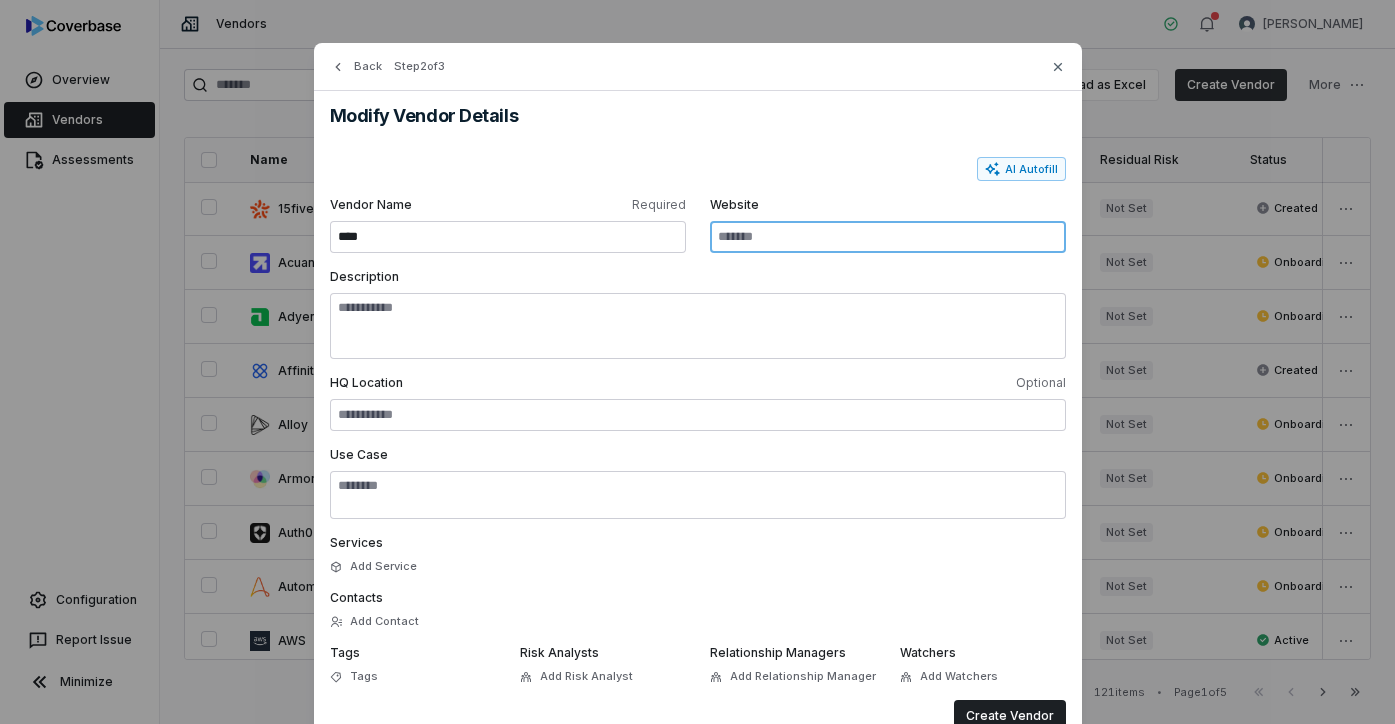 click on "Website" at bounding box center [888, 237] 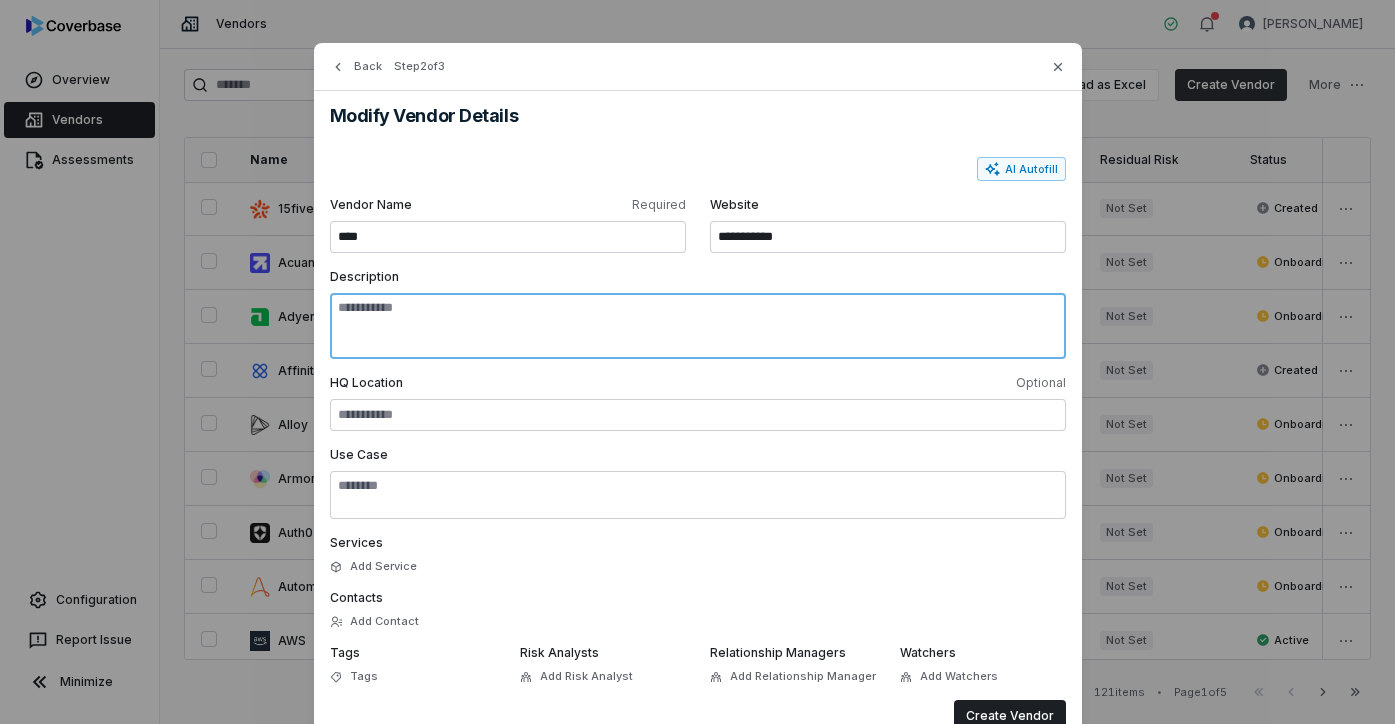 click on "Description" at bounding box center [698, 326] 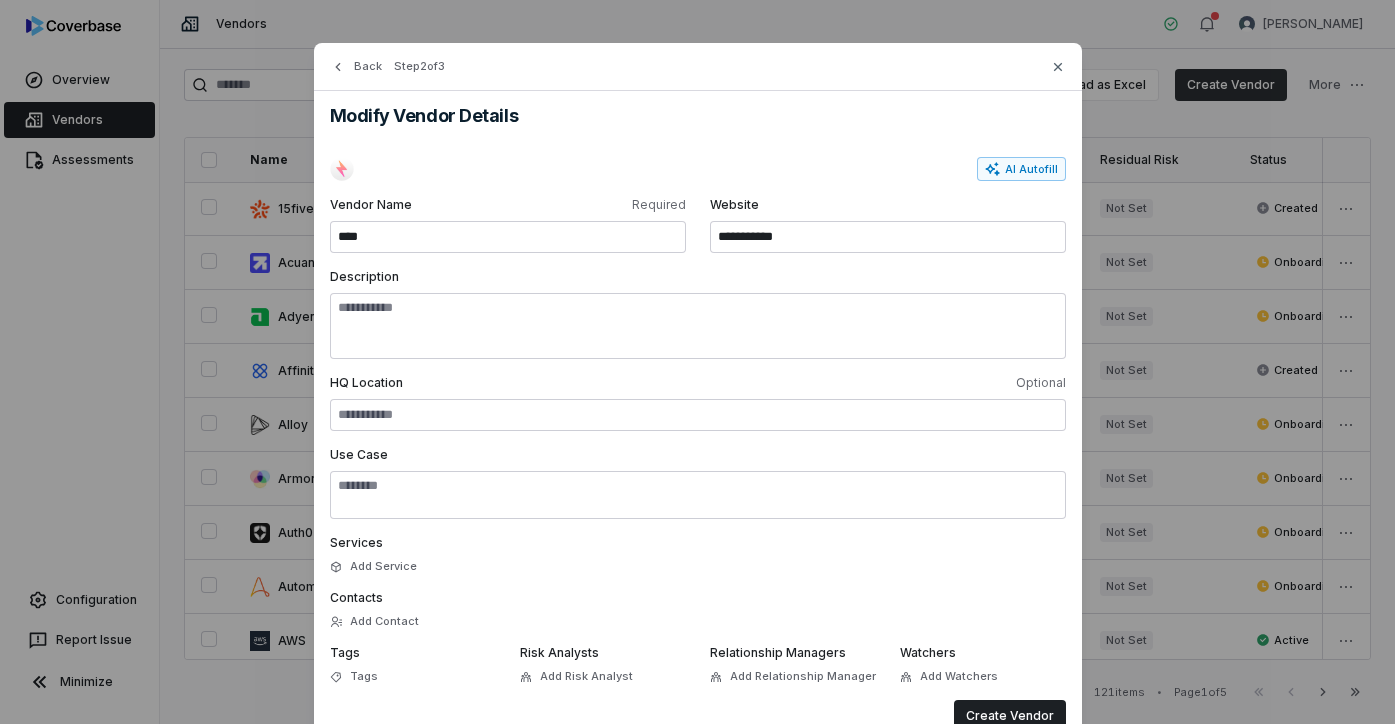 click on "Description" at bounding box center (698, 277) 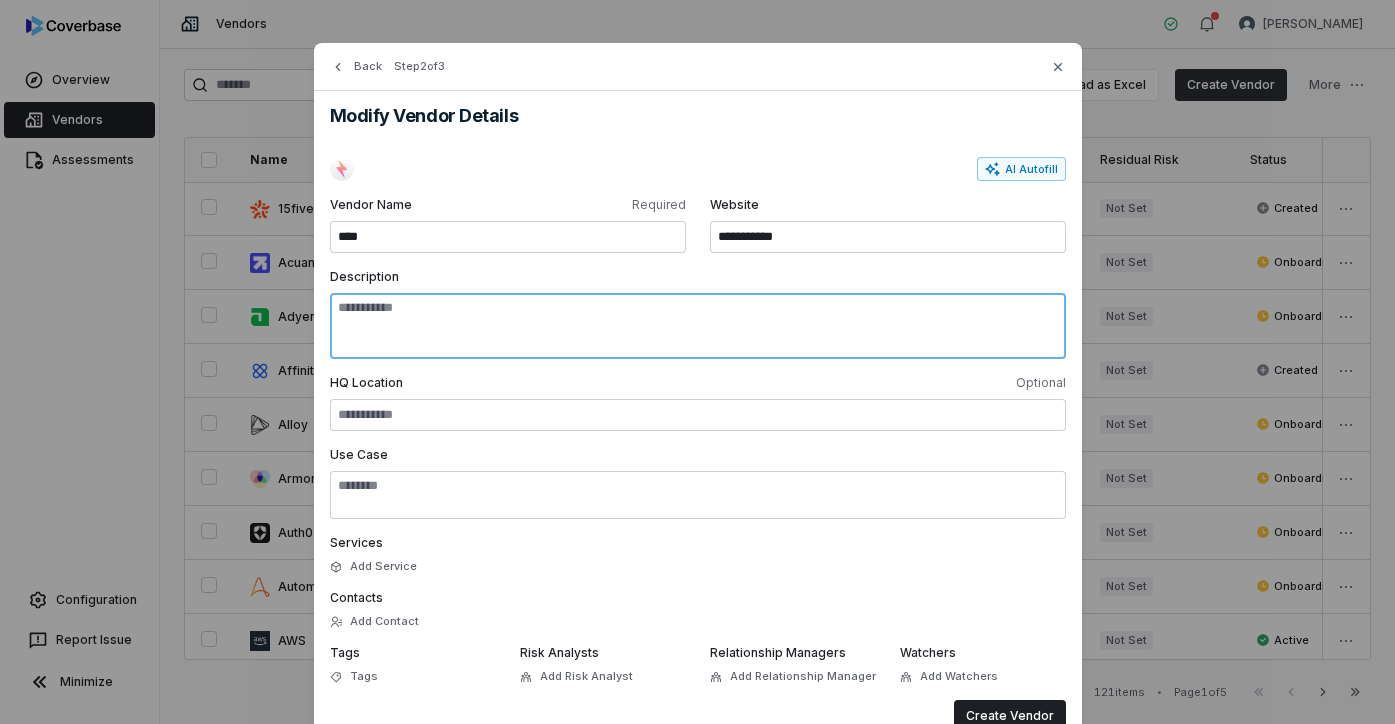click on "Description" at bounding box center [698, 326] 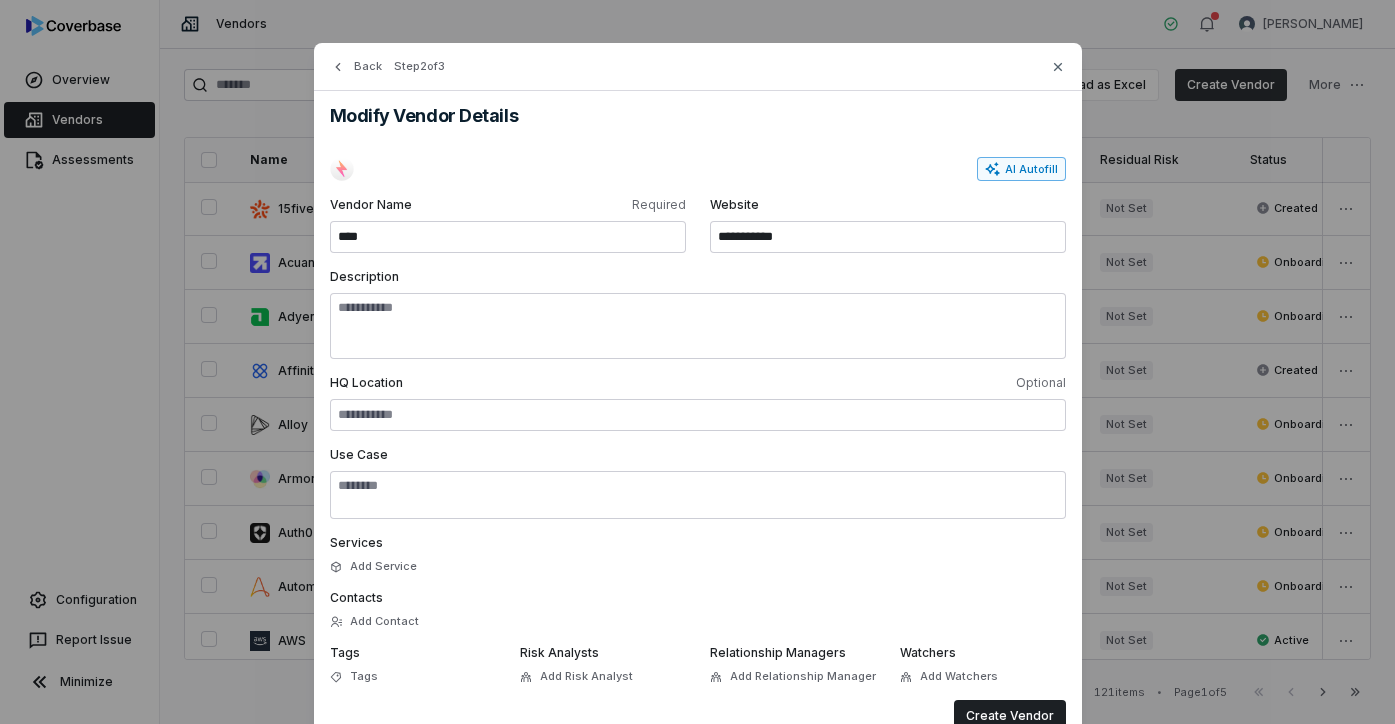 click on "AI Autofill" at bounding box center [1021, 169] 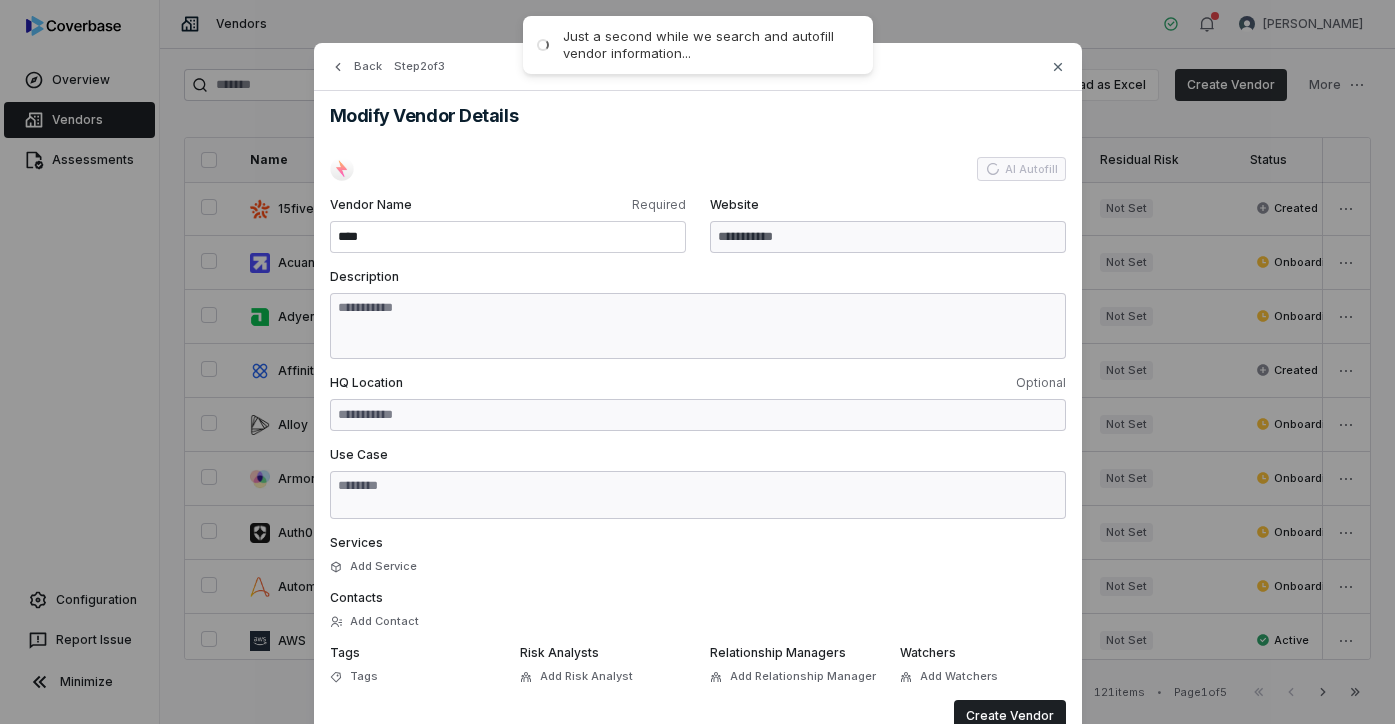type on "**********" 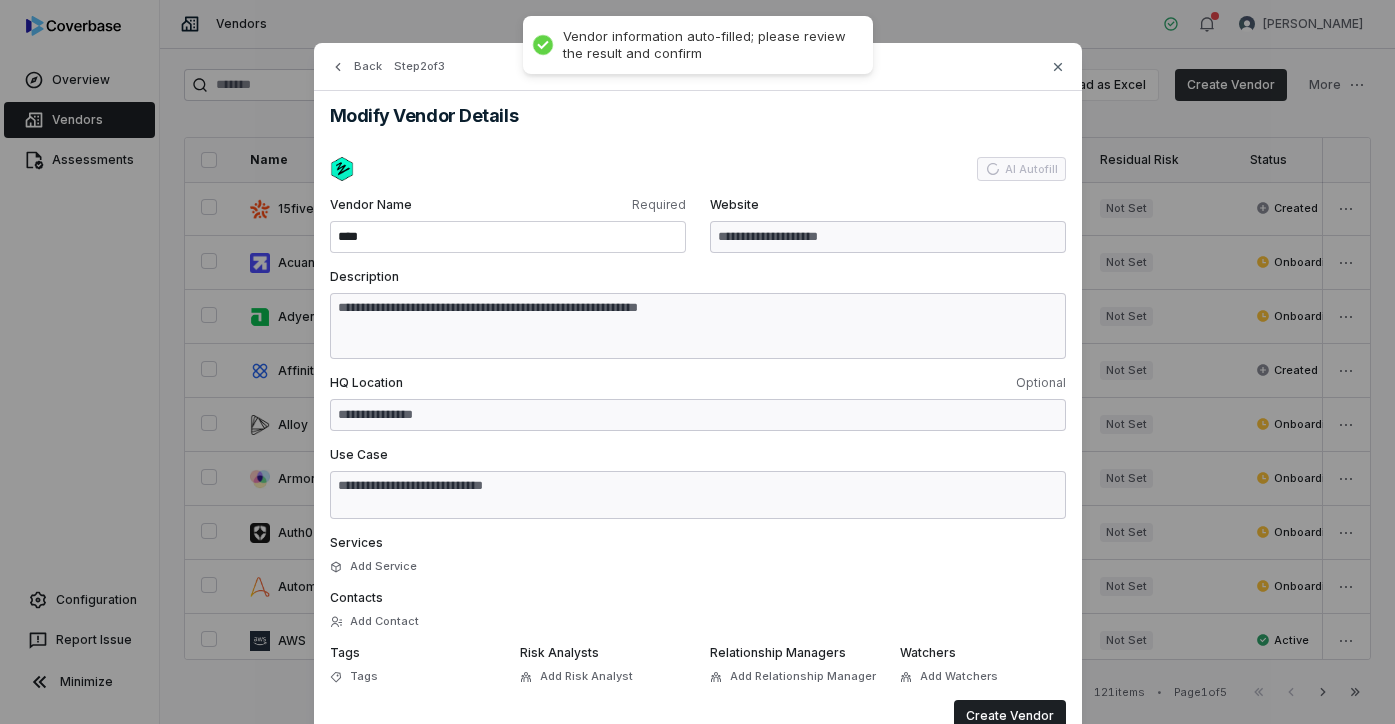 type on "**********" 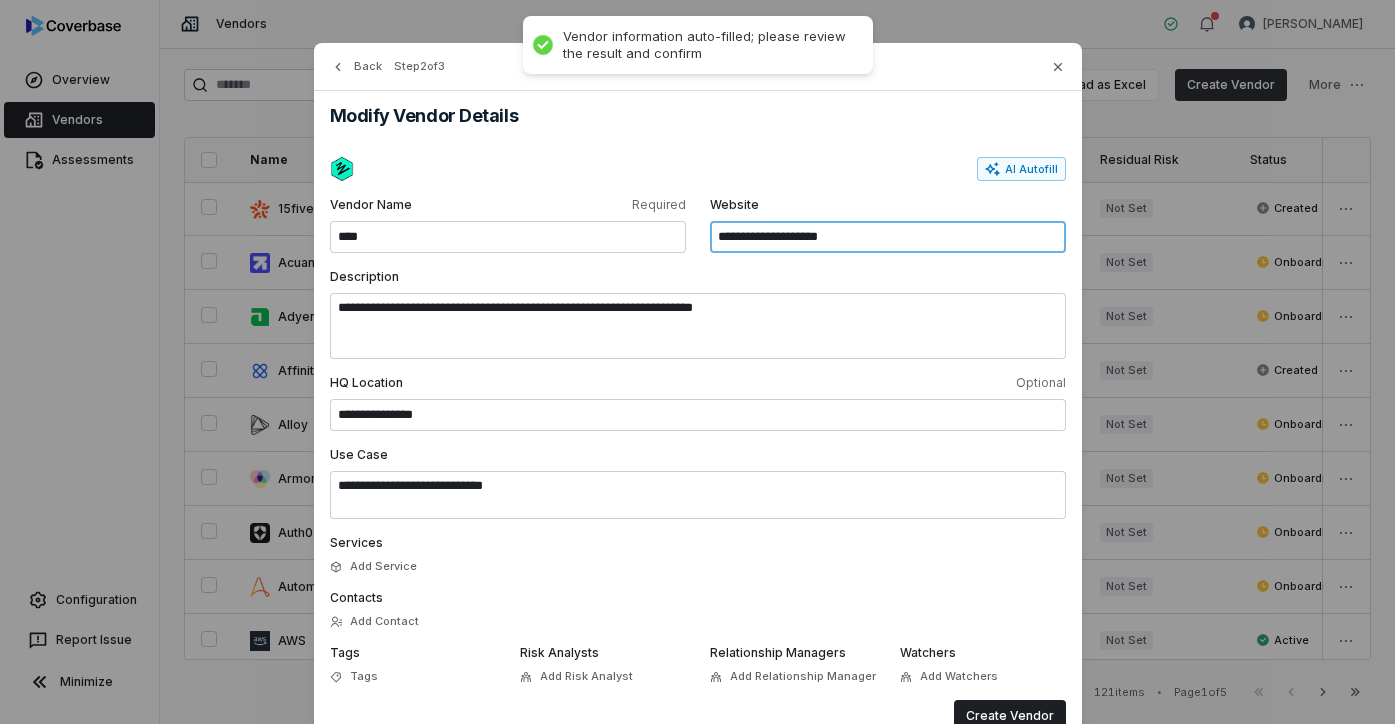 click on "**********" at bounding box center (888, 237) 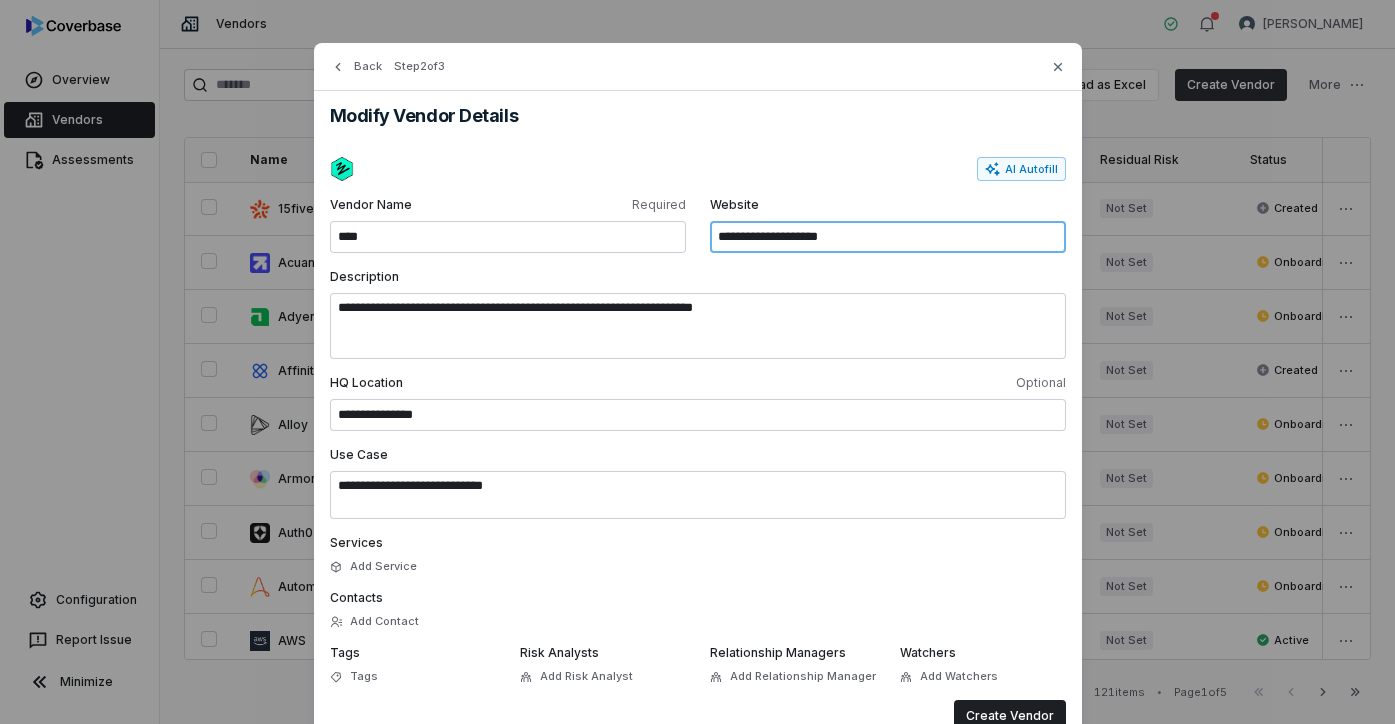 click on "**********" at bounding box center (888, 237) 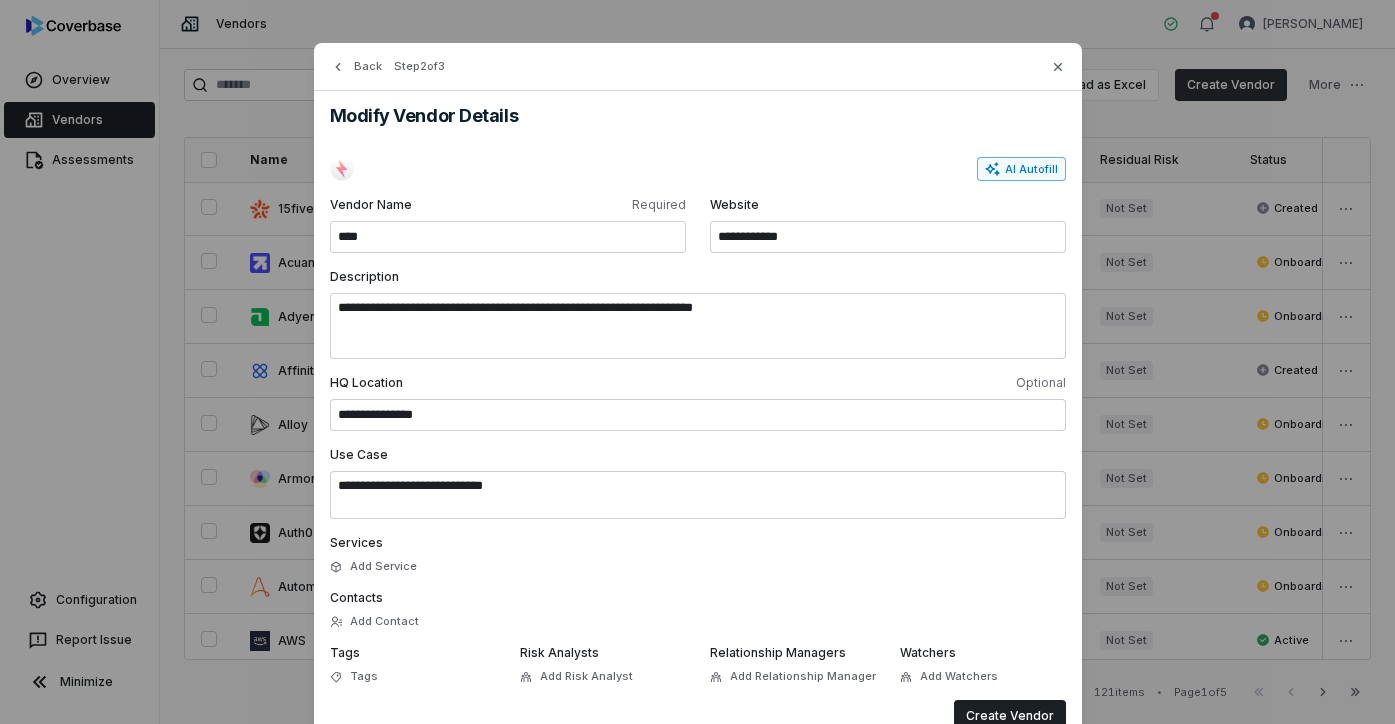 click on "AI Autofill" at bounding box center [1021, 169] 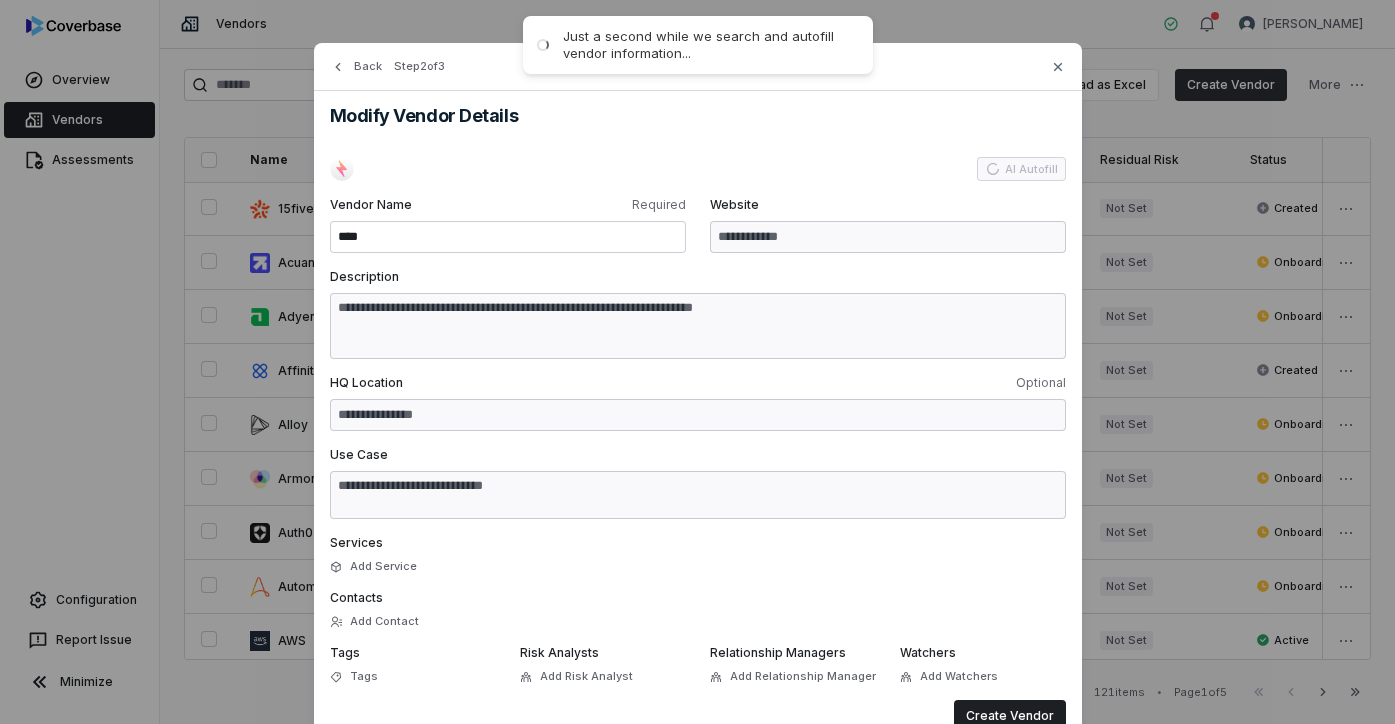 type on "**********" 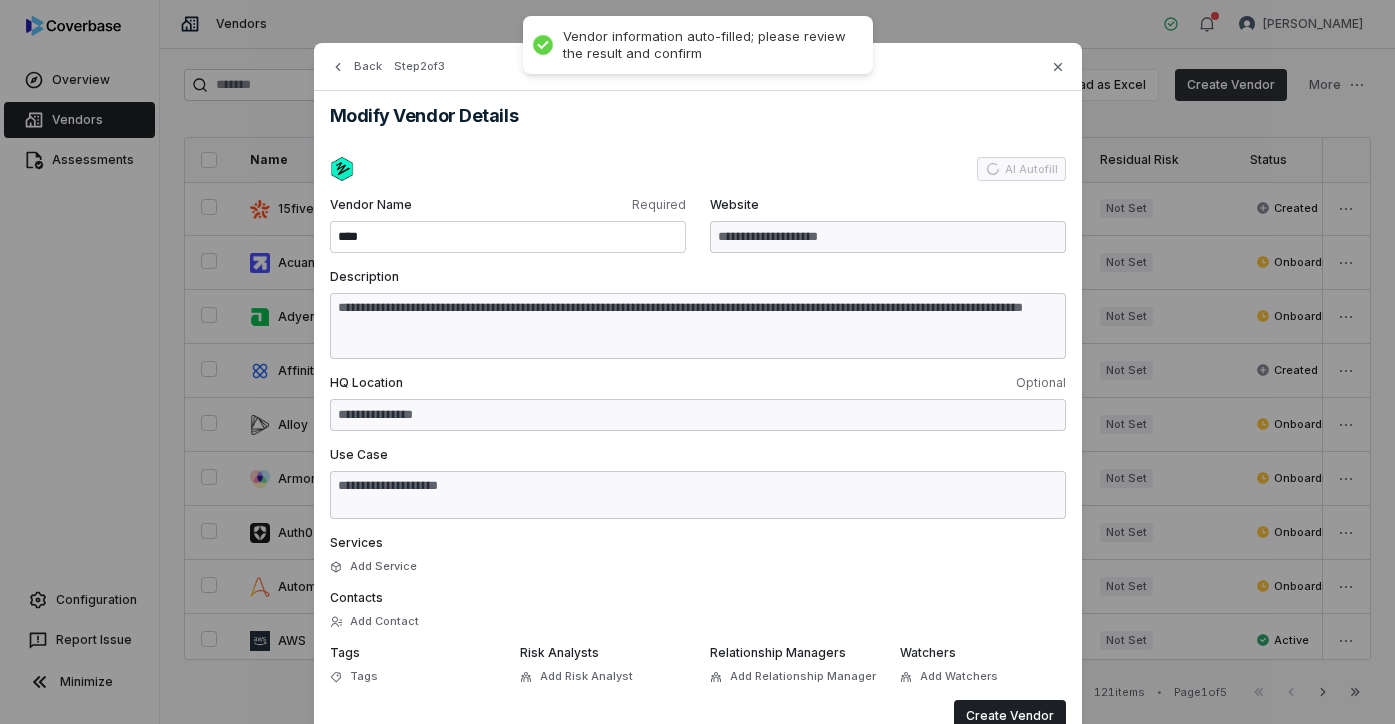 type on "**********" 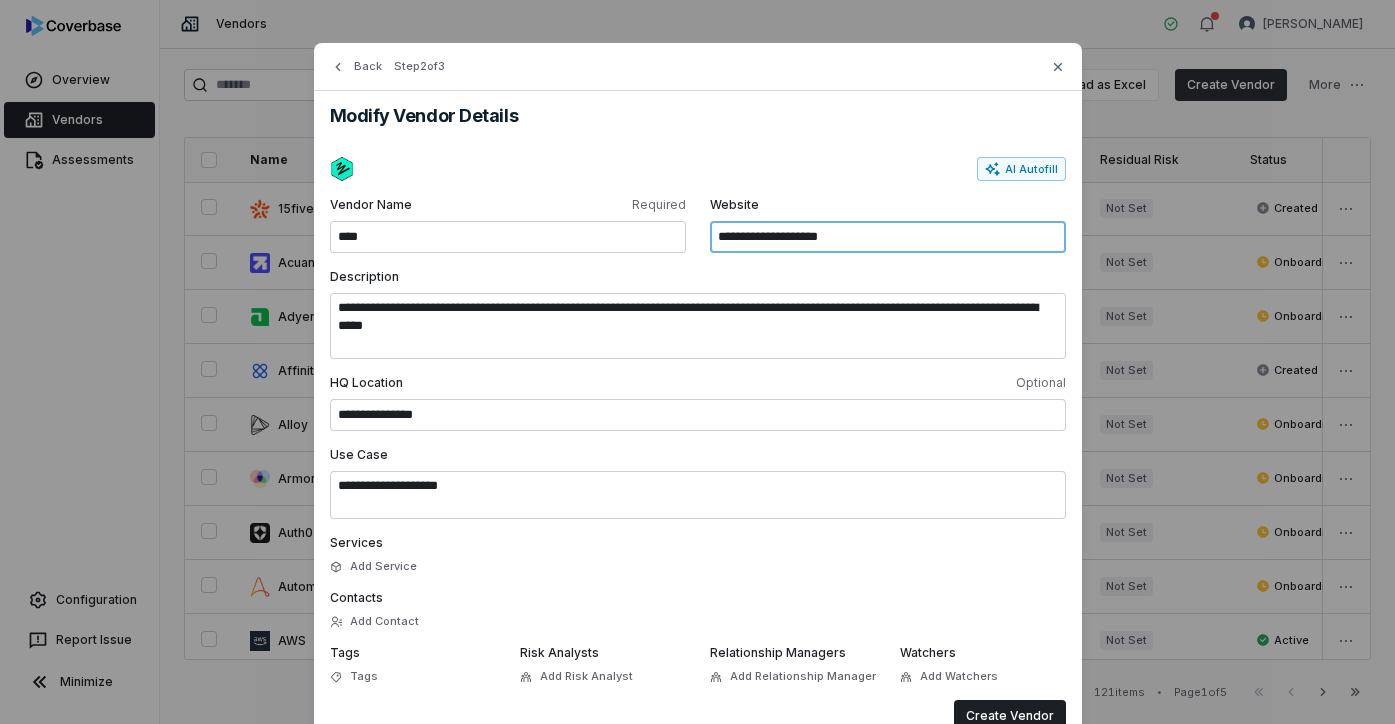 click on "**********" at bounding box center [888, 237] 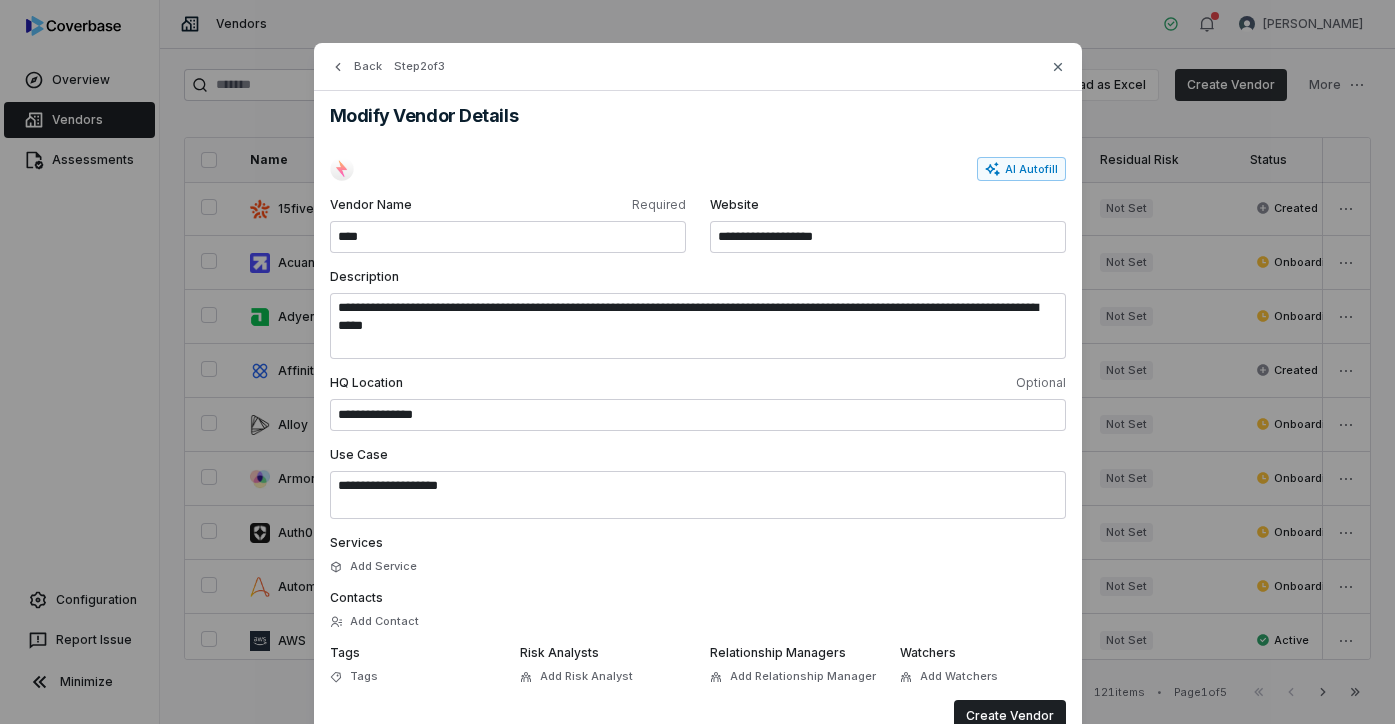 click on "Description" at bounding box center (698, 277) 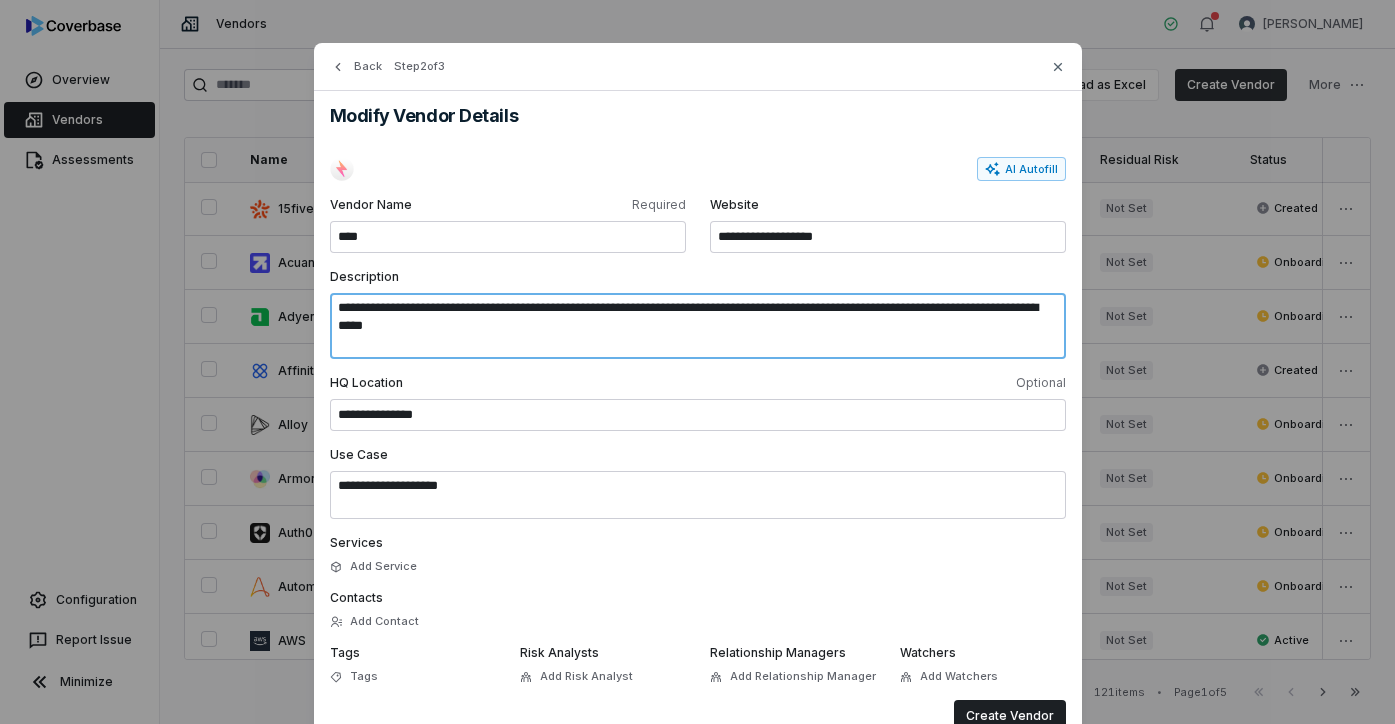 click on "**********" at bounding box center (698, 326) 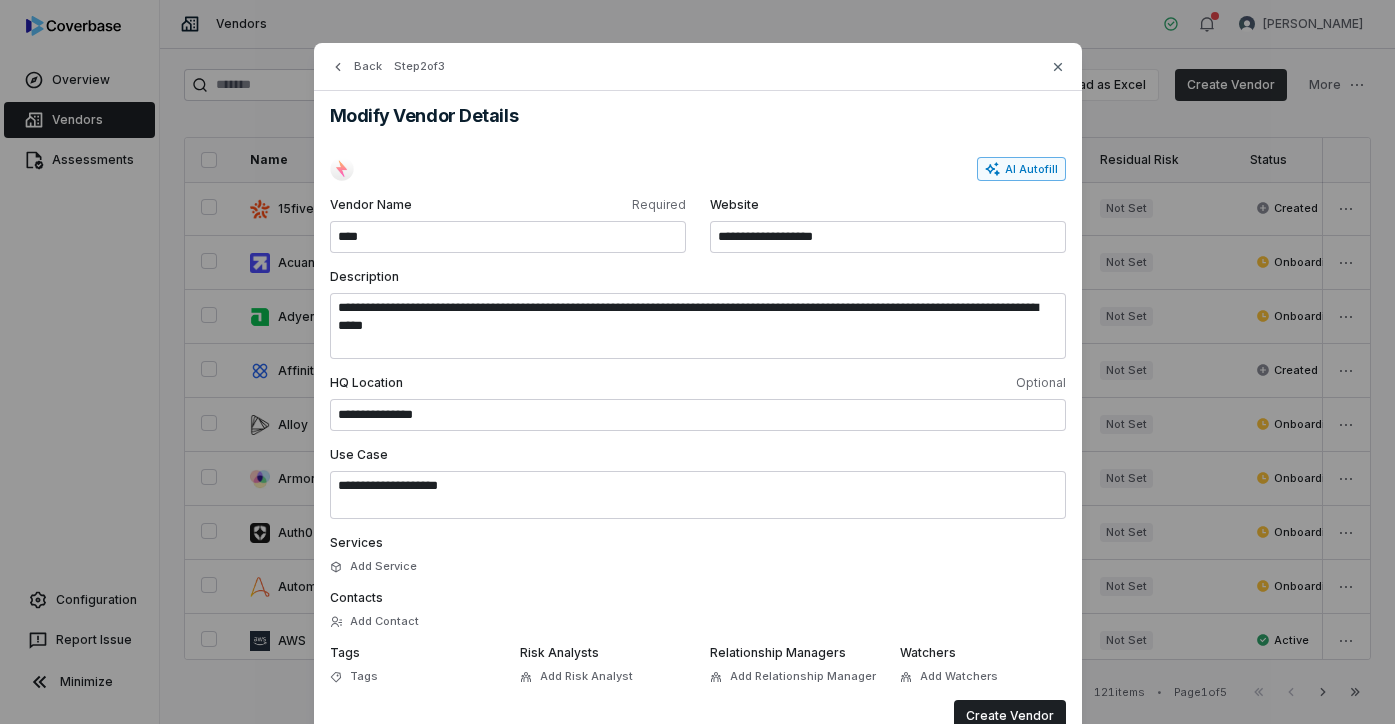 click on "AI Autofill" at bounding box center (1021, 169) 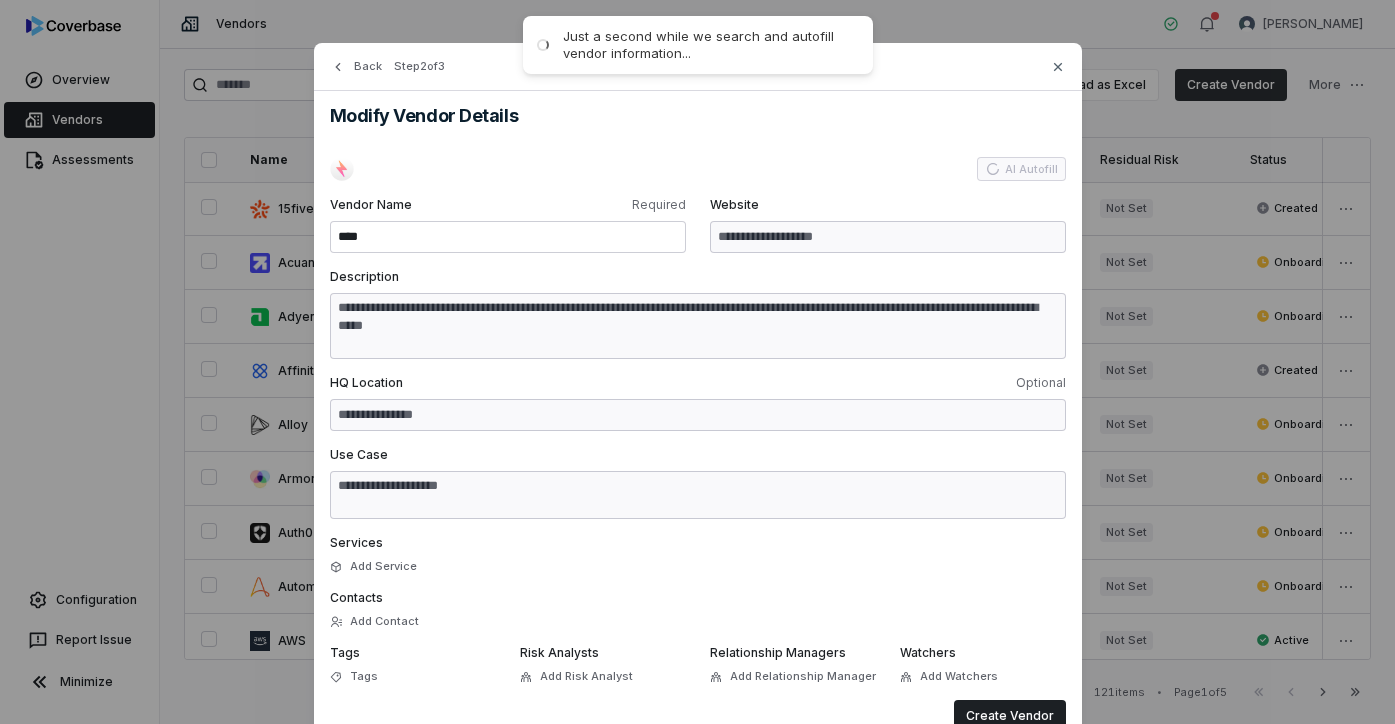 type on "**********" 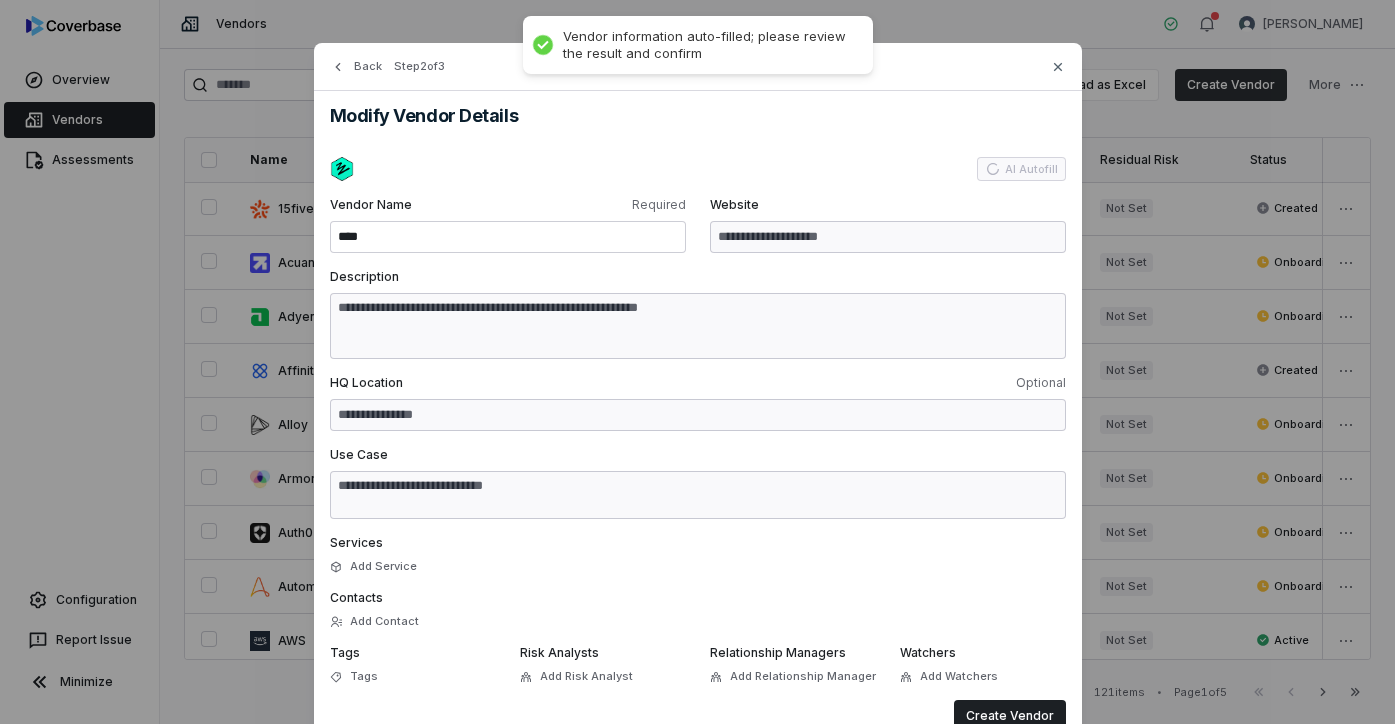 type on "**********" 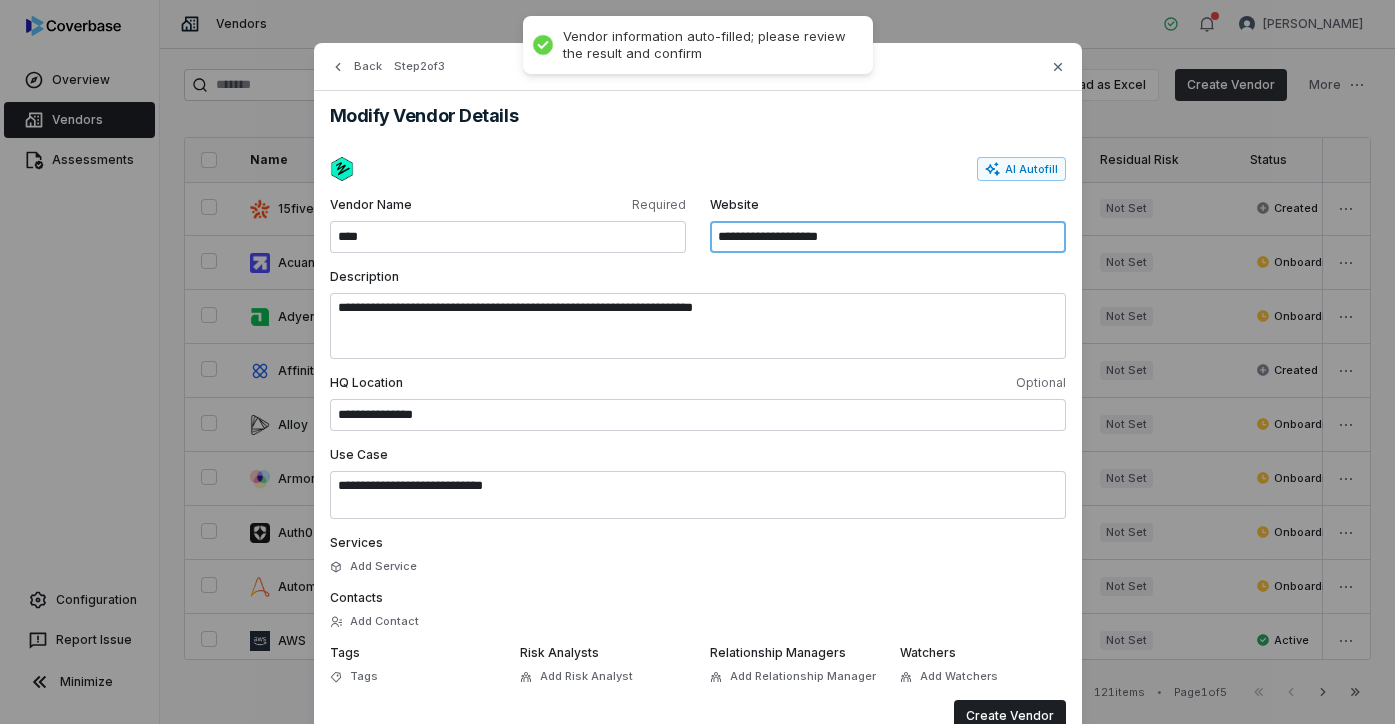 click on "**********" at bounding box center (888, 237) 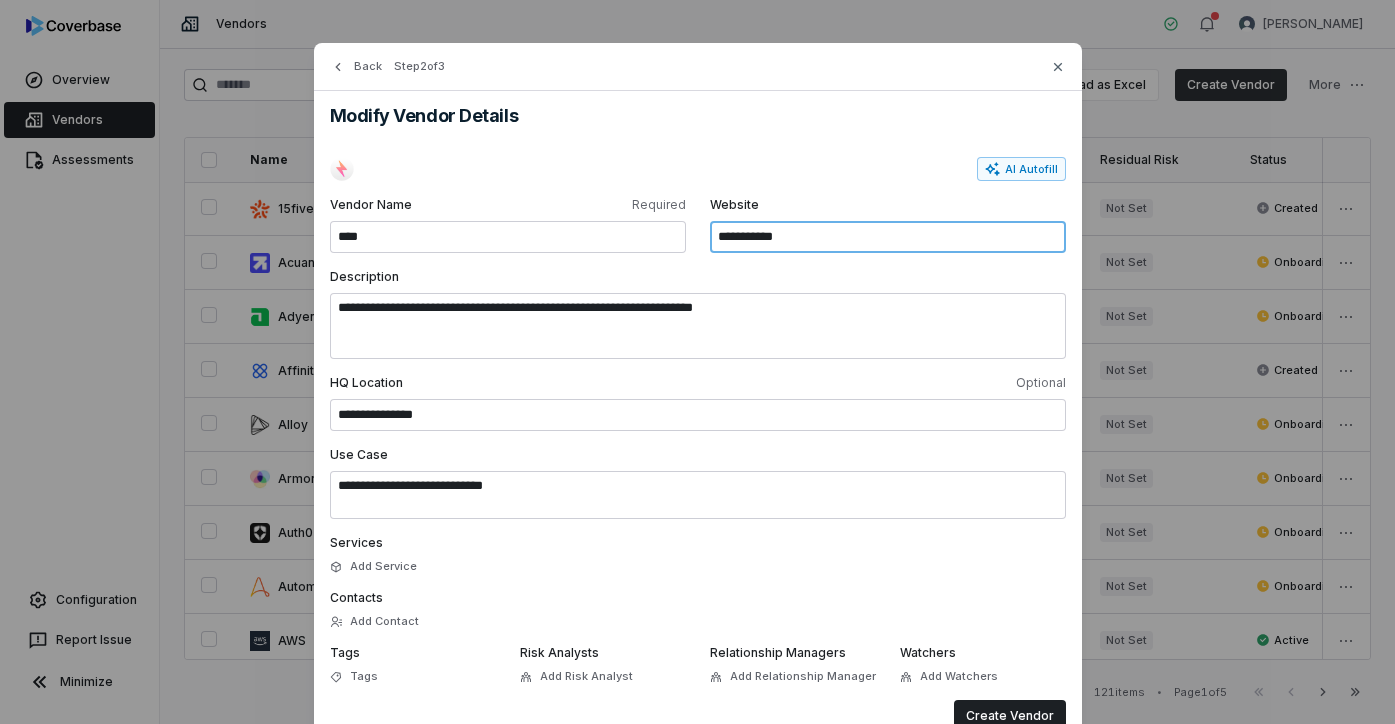 type on "**********" 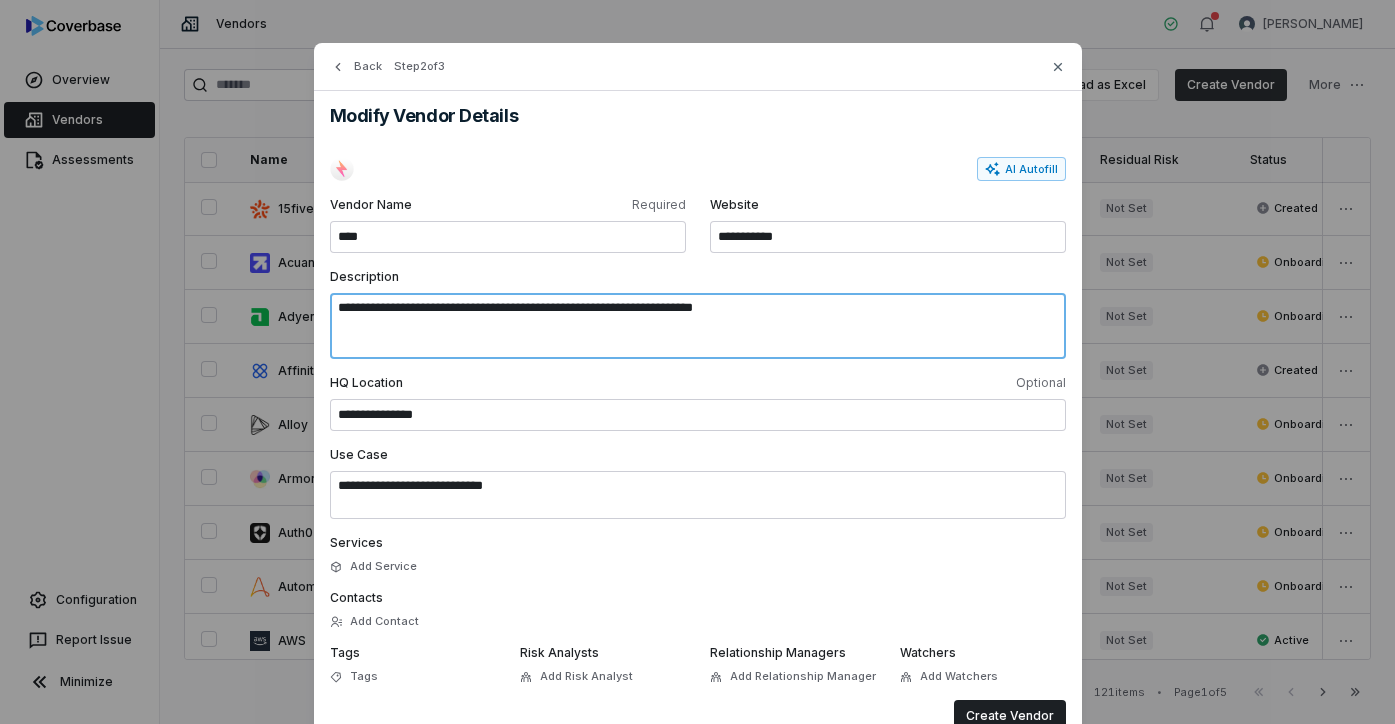 click on "**********" at bounding box center [698, 326] 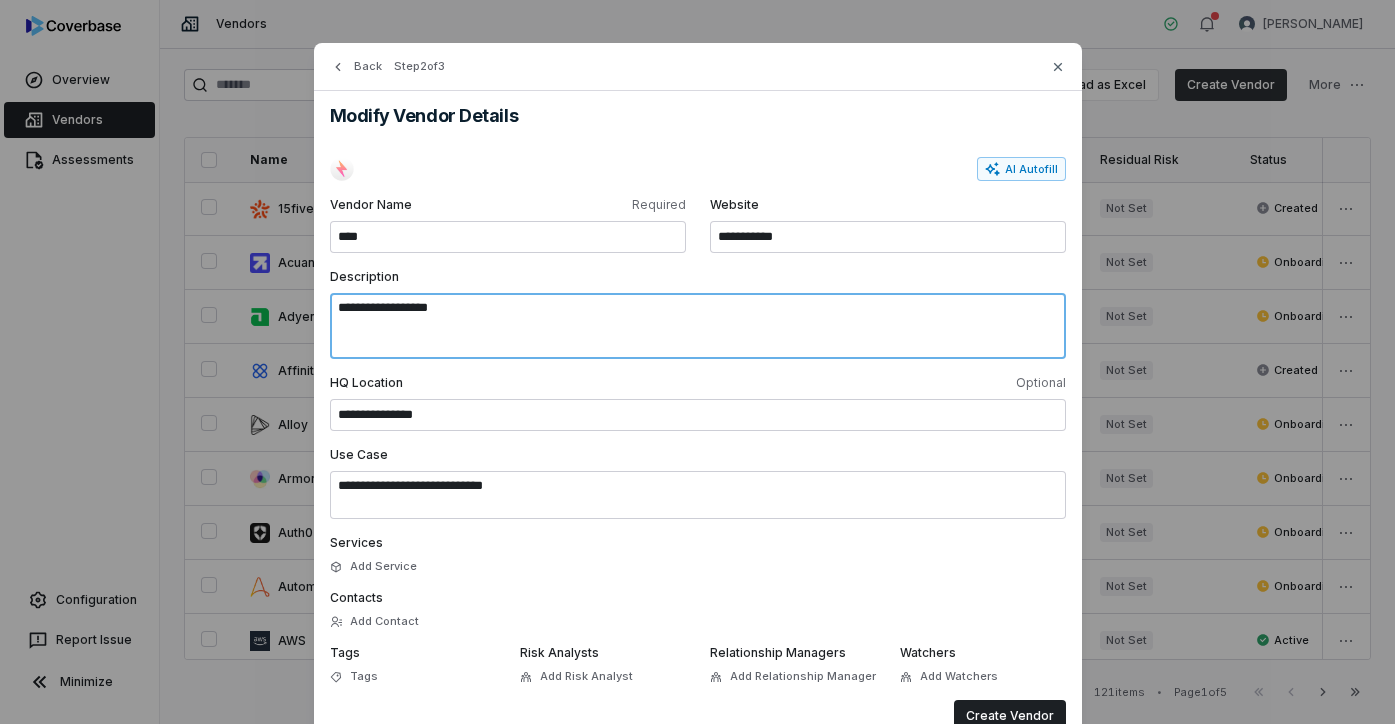 click on "**********" at bounding box center [698, 326] 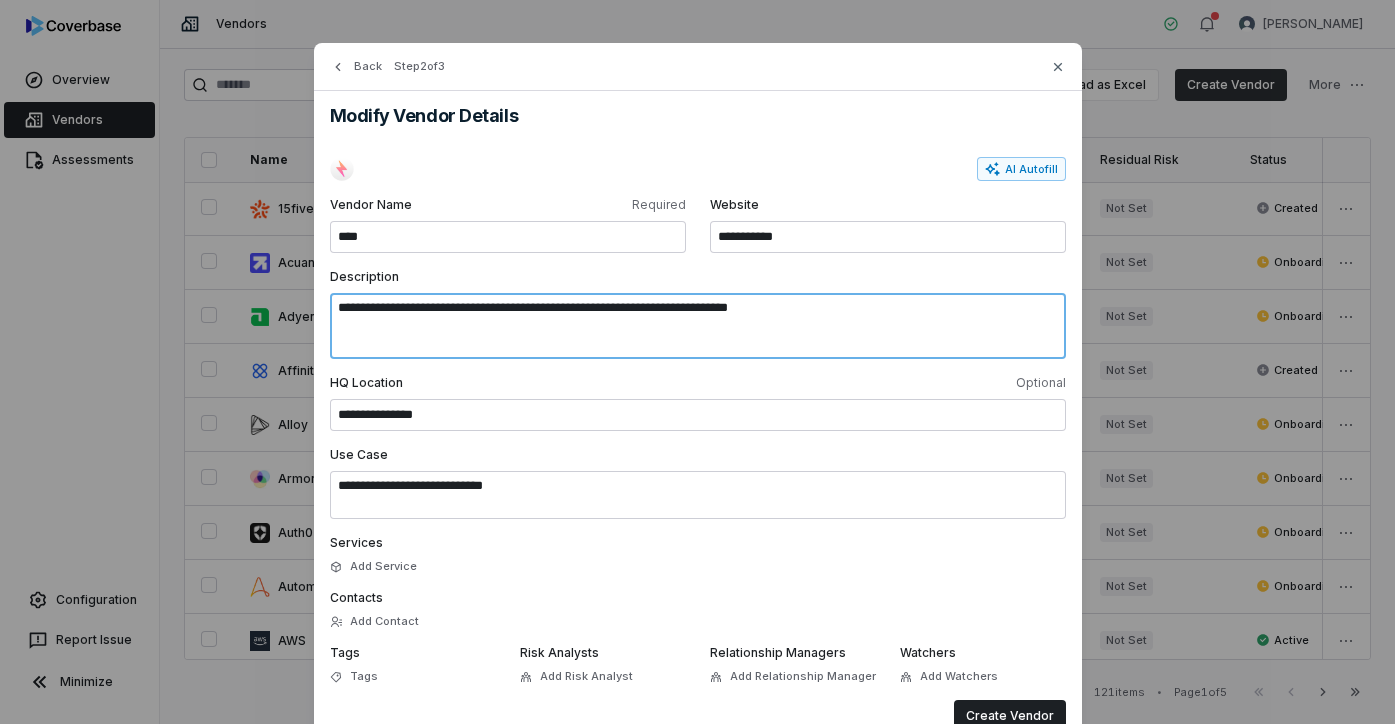 click on "**********" at bounding box center (698, 326) 